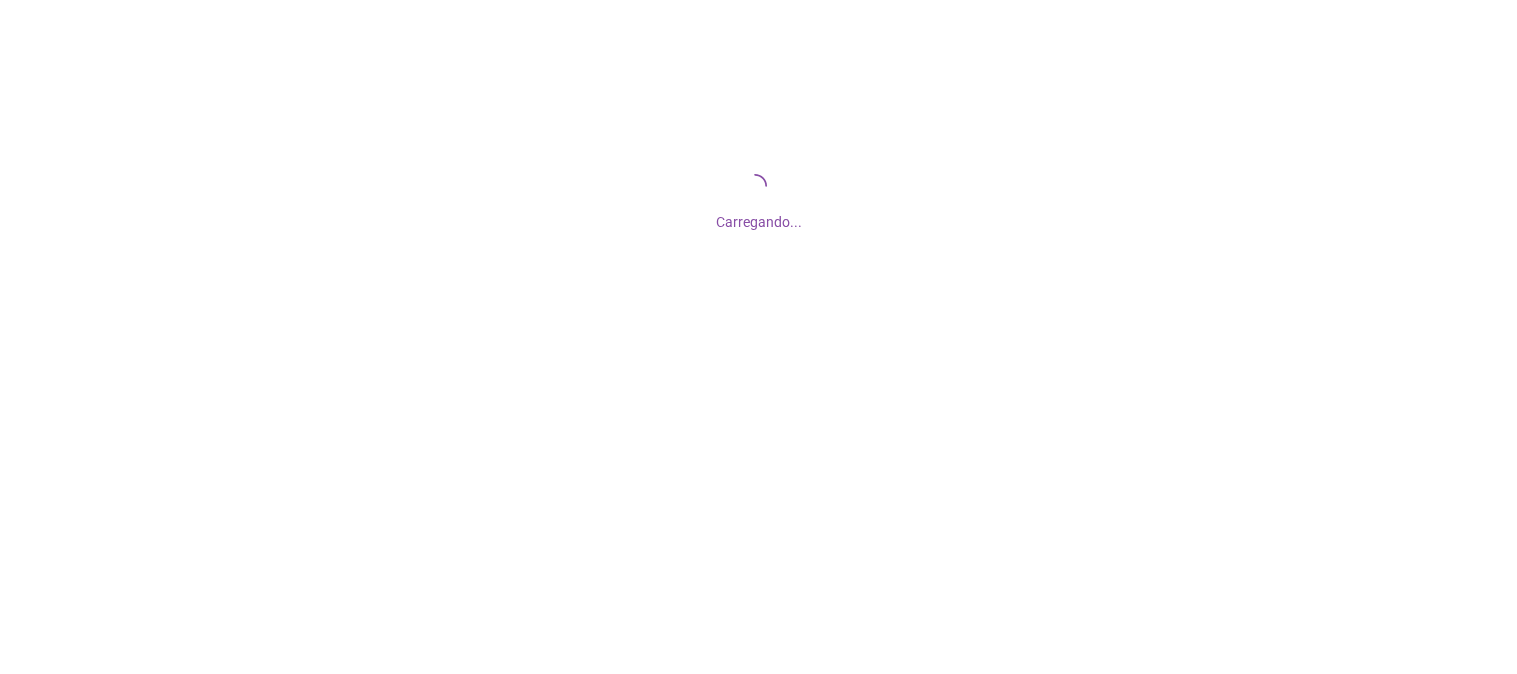 scroll, scrollTop: 0, scrollLeft: 0, axis: both 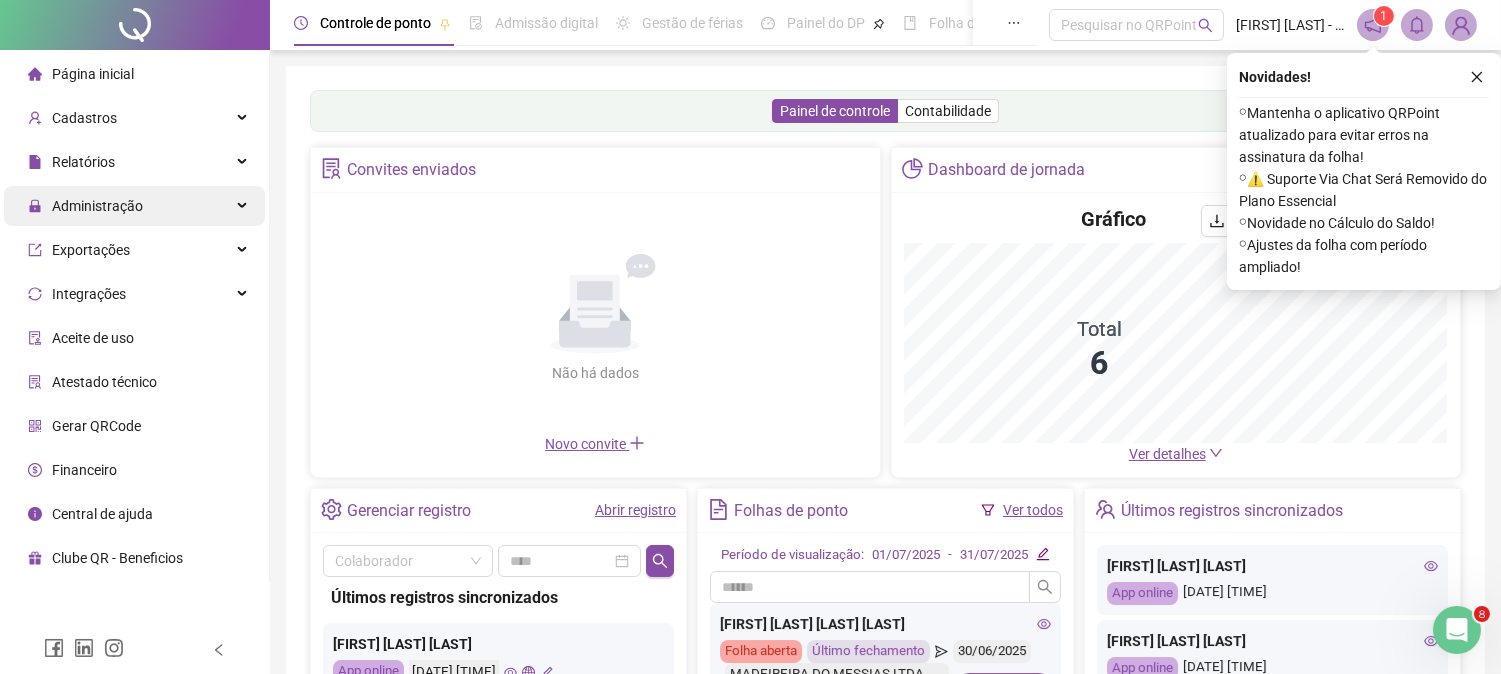 click on "Administração" at bounding box center (97, 206) 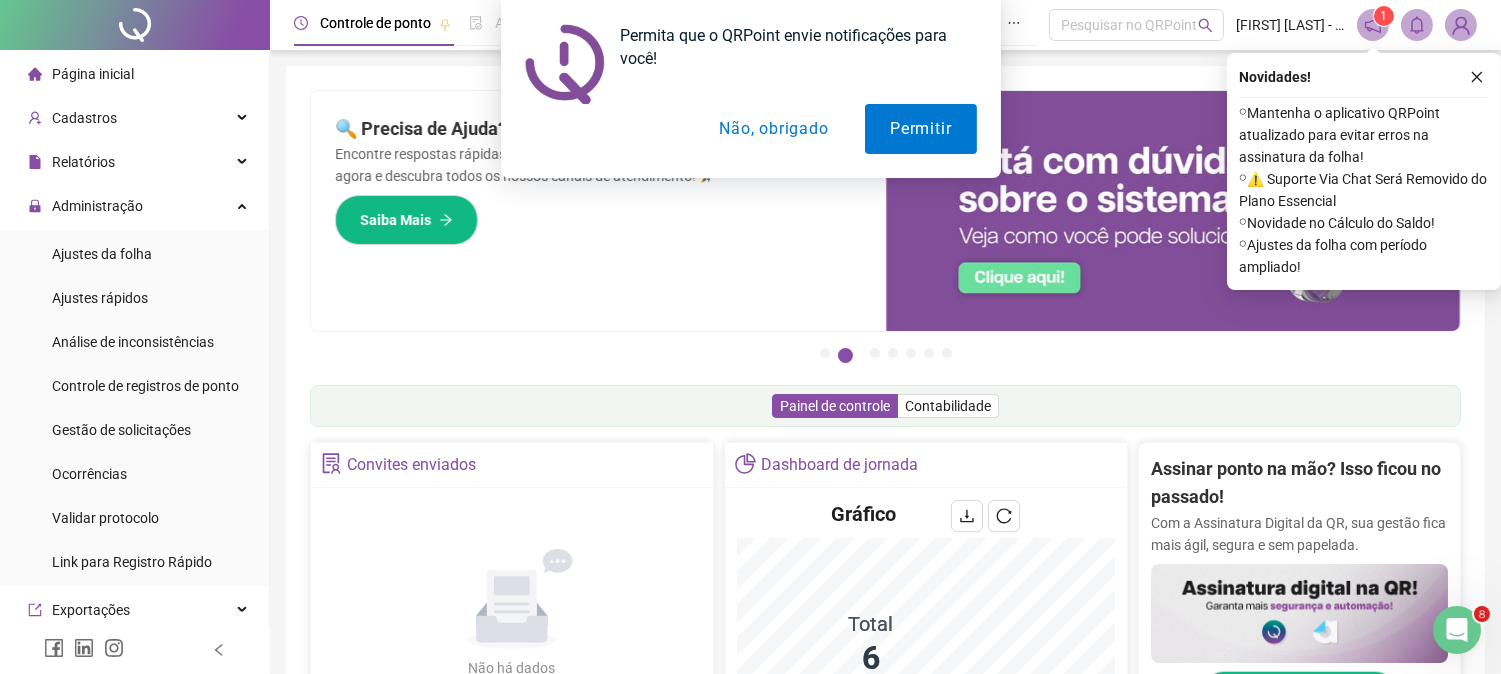 click on "Não, obrigado" at bounding box center (773, 129) 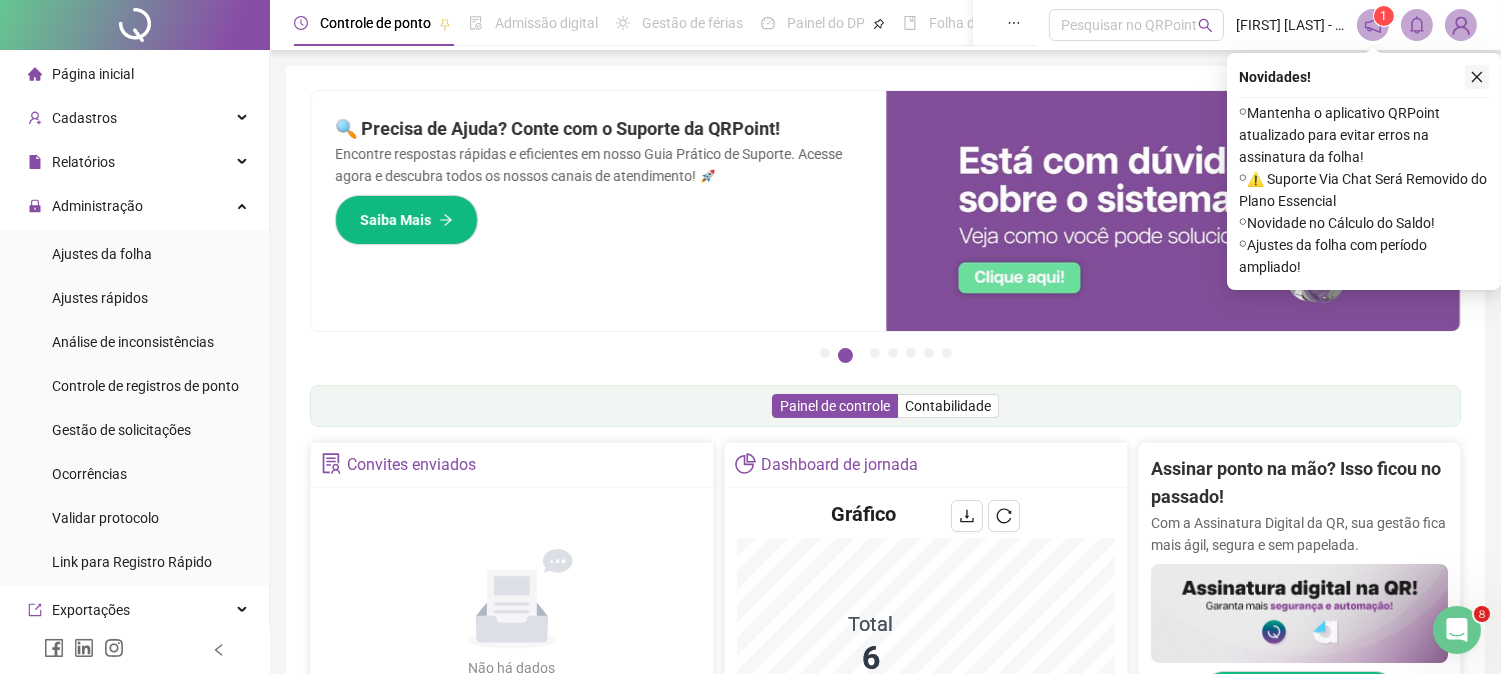 click 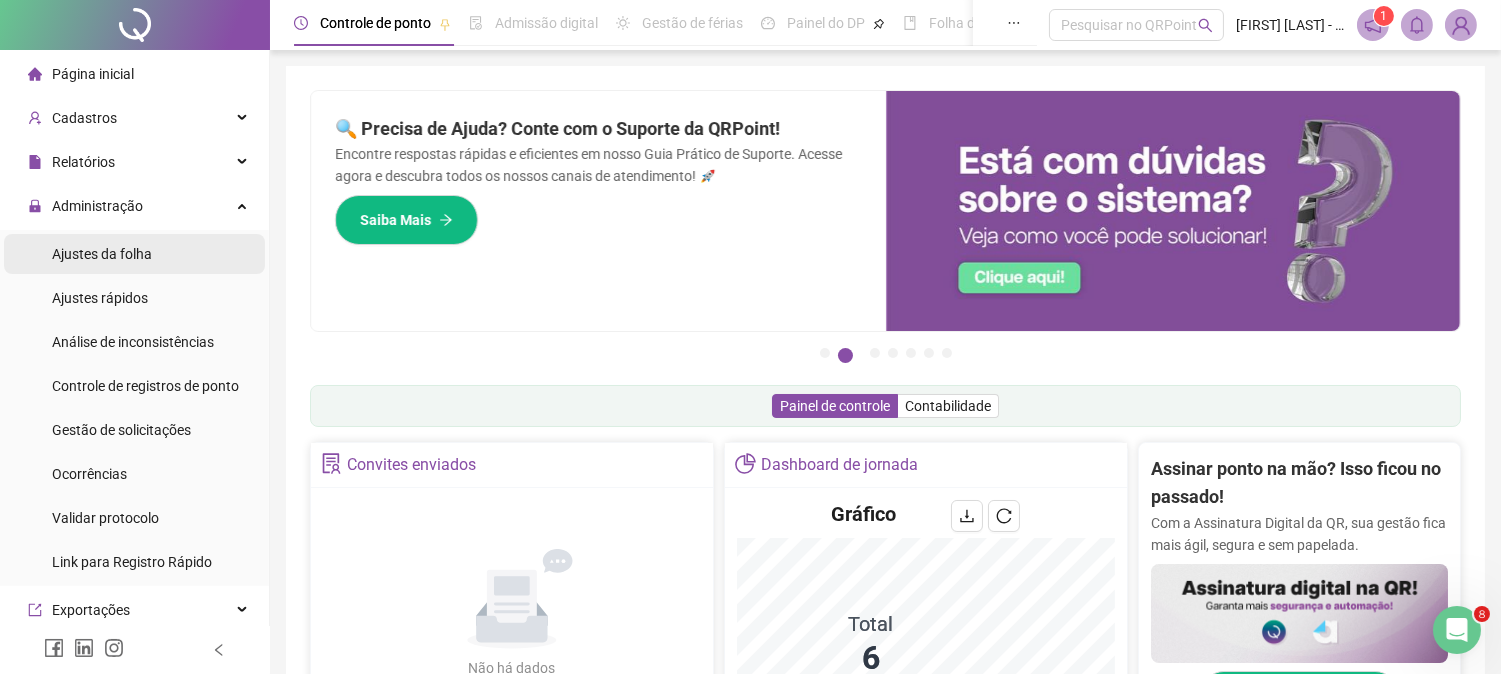 click on "Ajustes da folha" at bounding box center [102, 254] 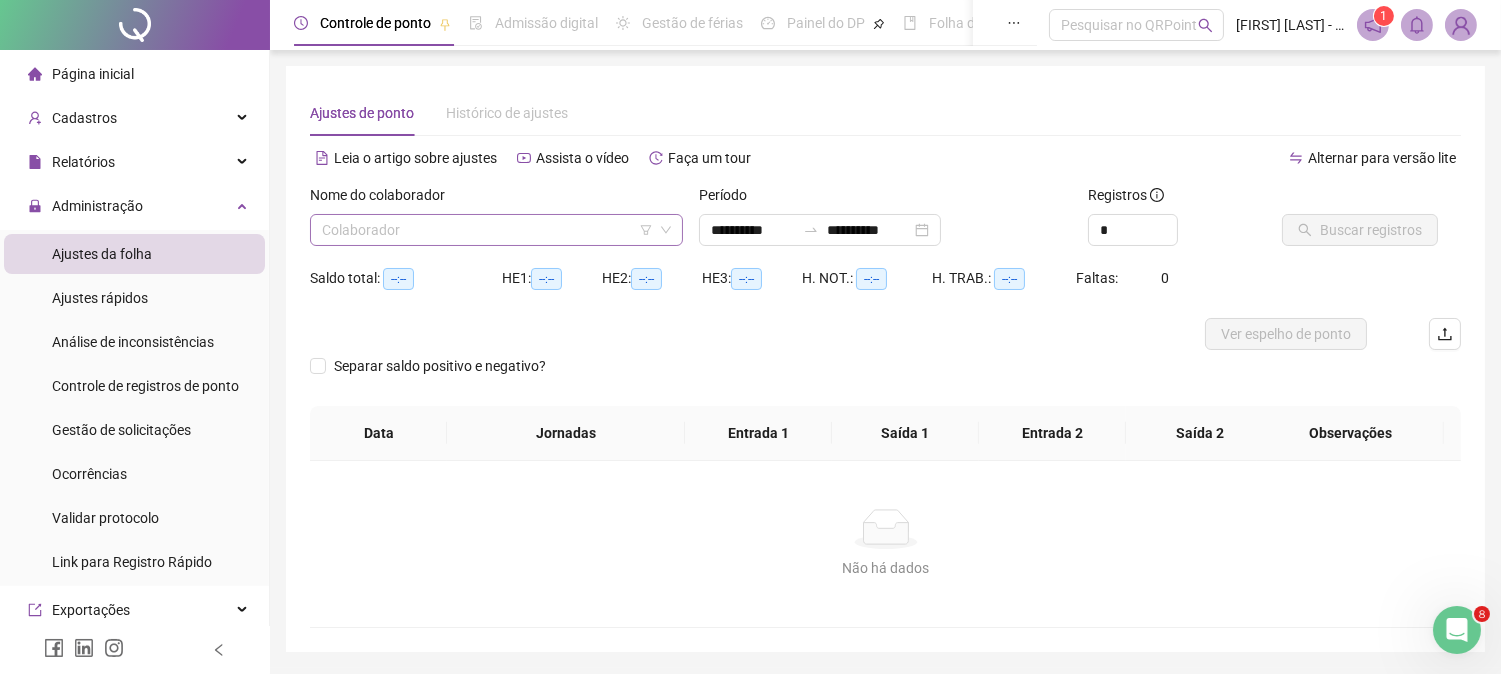 click at bounding box center (487, 230) 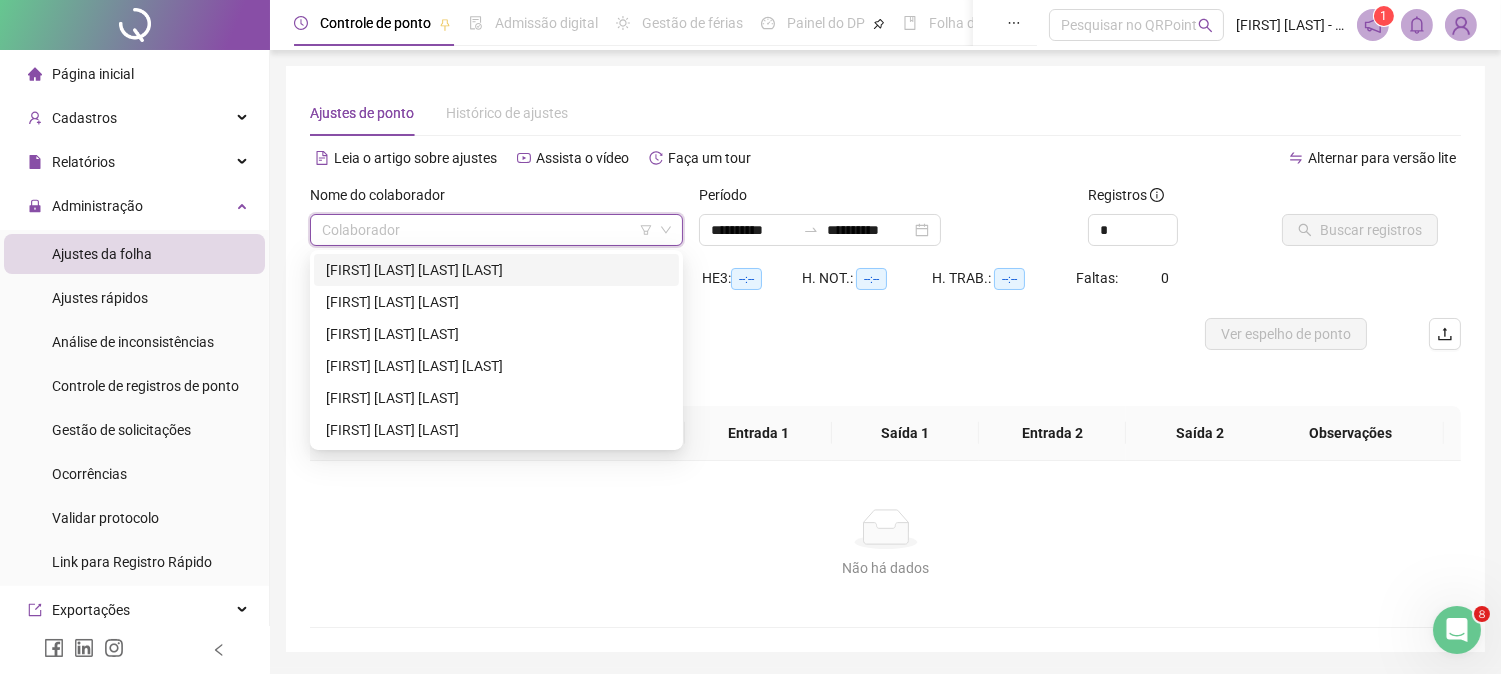 click on "[FIRST] [LAST] [LAST] [LAST]" at bounding box center [496, 270] 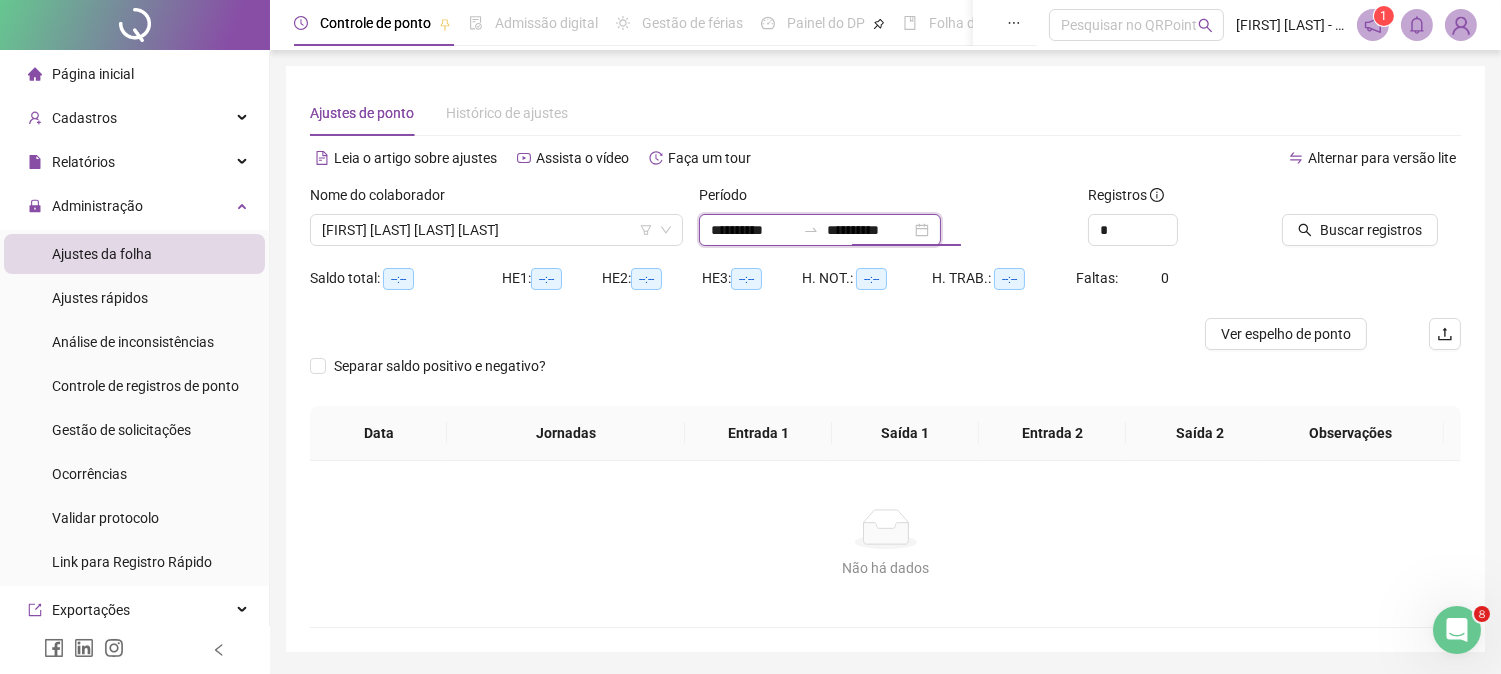 click on "**********" at bounding box center (869, 230) 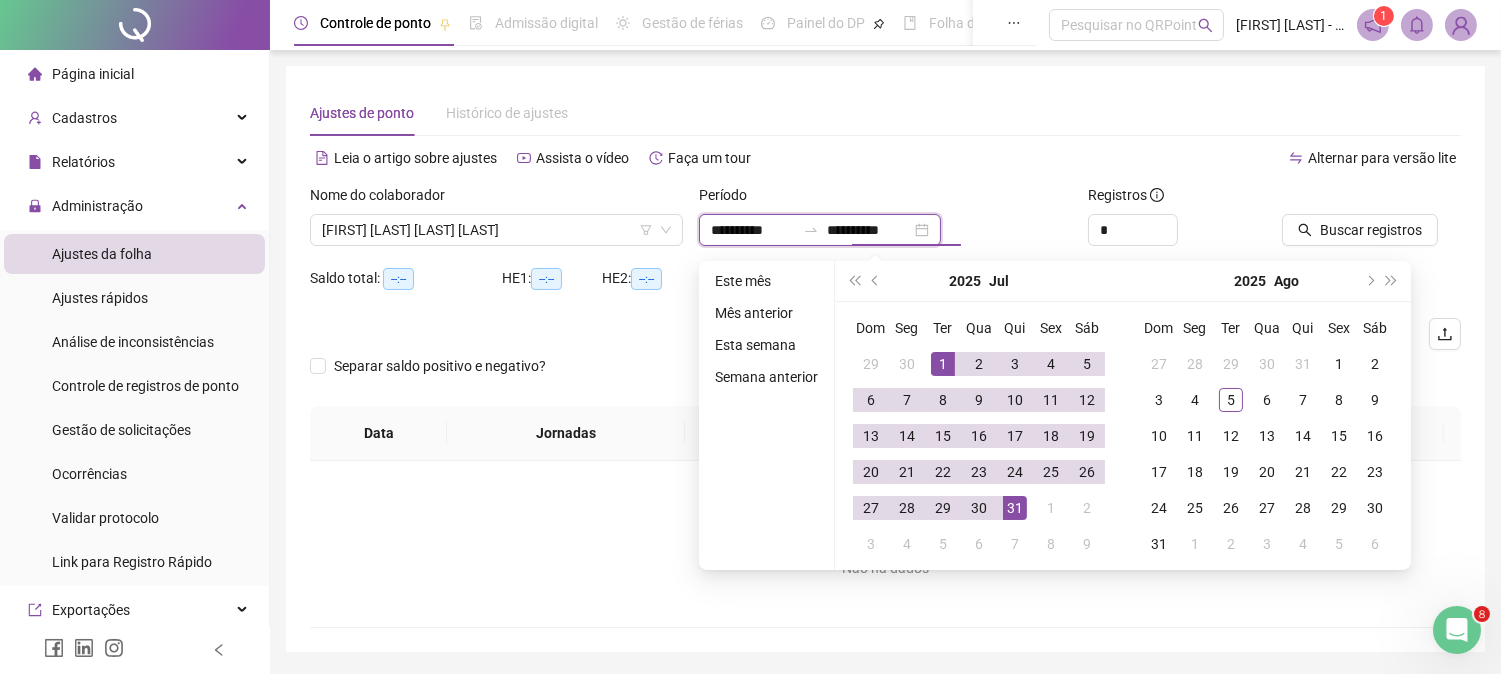 click on "**********" at bounding box center (869, 230) 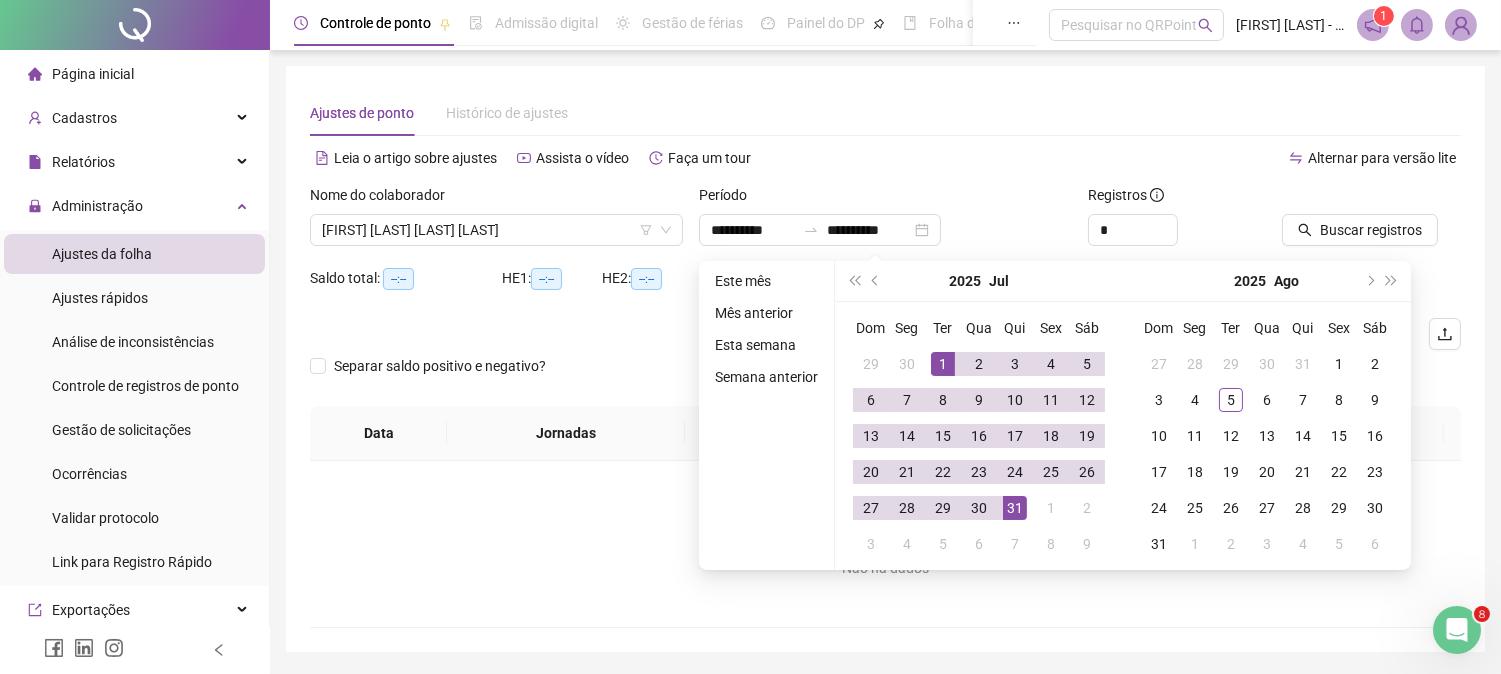click on "Alternar para versão lite" at bounding box center [1174, 158] 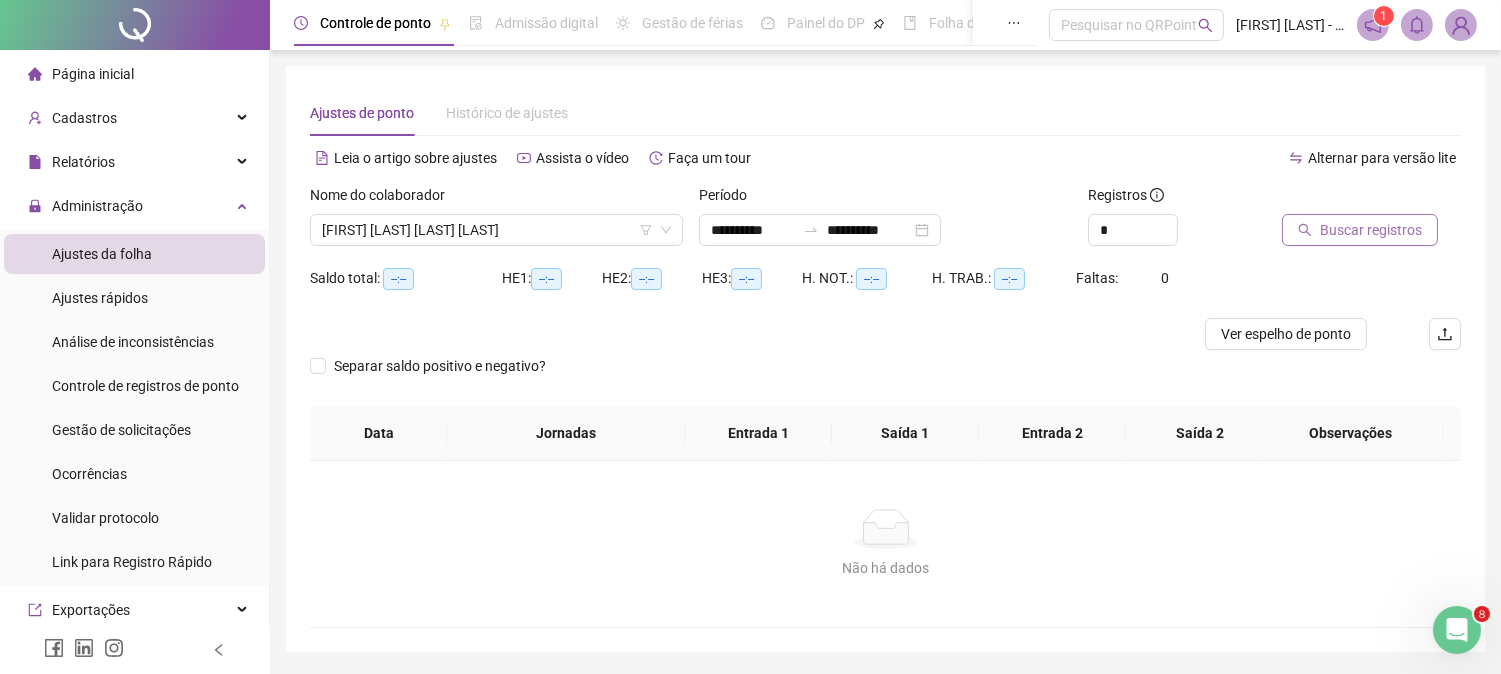 click on "Buscar registros" at bounding box center (1371, 230) 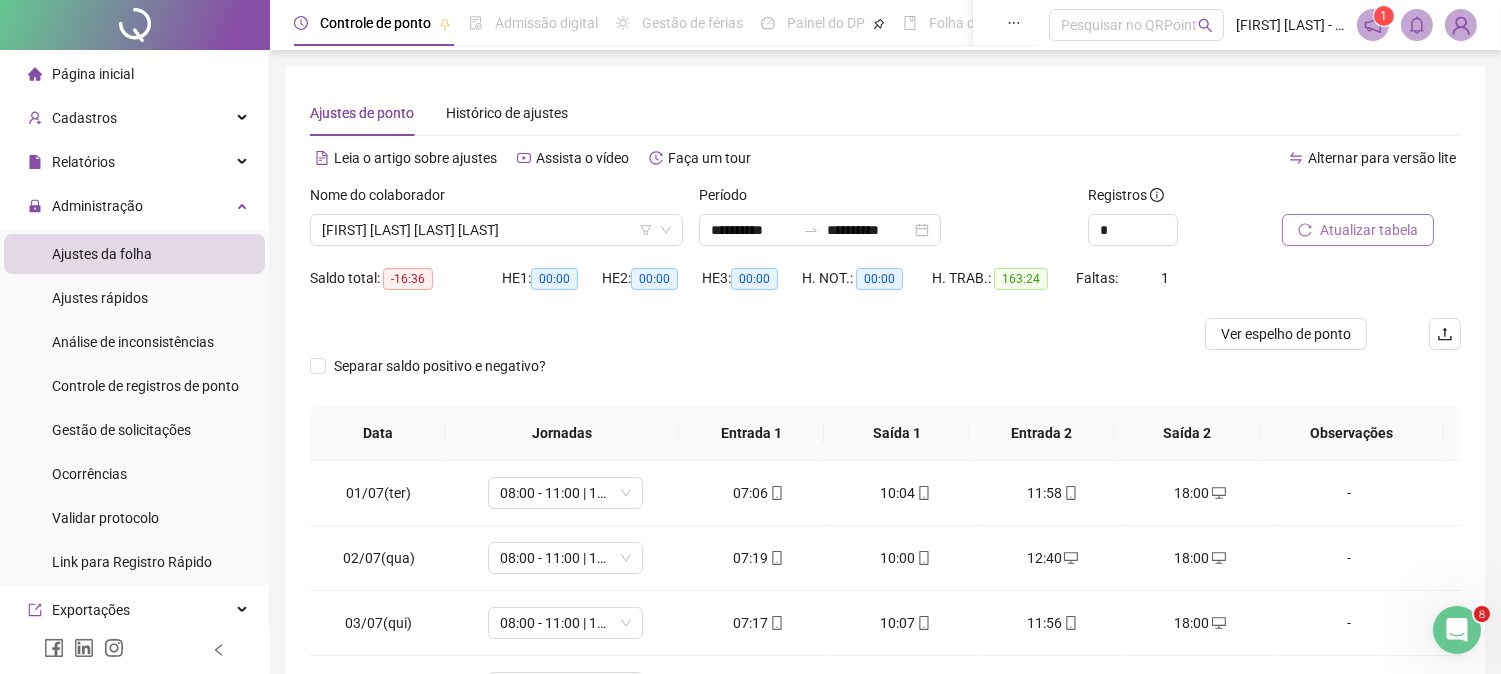 click on "Controle de ponto Admissão digital Gestão de férias Painel do DP Folha de pagamento   Pesquisar no QRPoint [FIRST] [LAST] - [COMPANY] [NUMBER]" at bounding box center (885, 25) 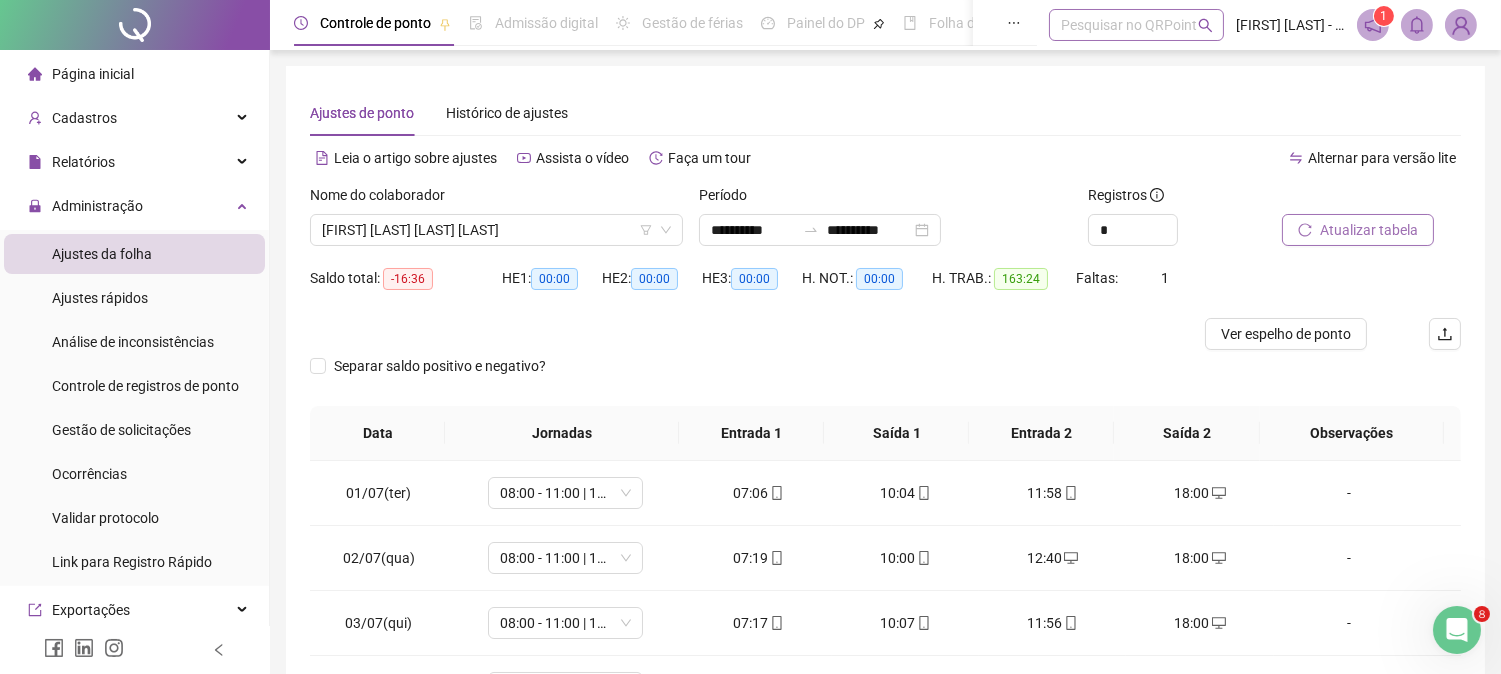 click on "Pesquisar no QRPoint" at bounding box center (1136, 25) 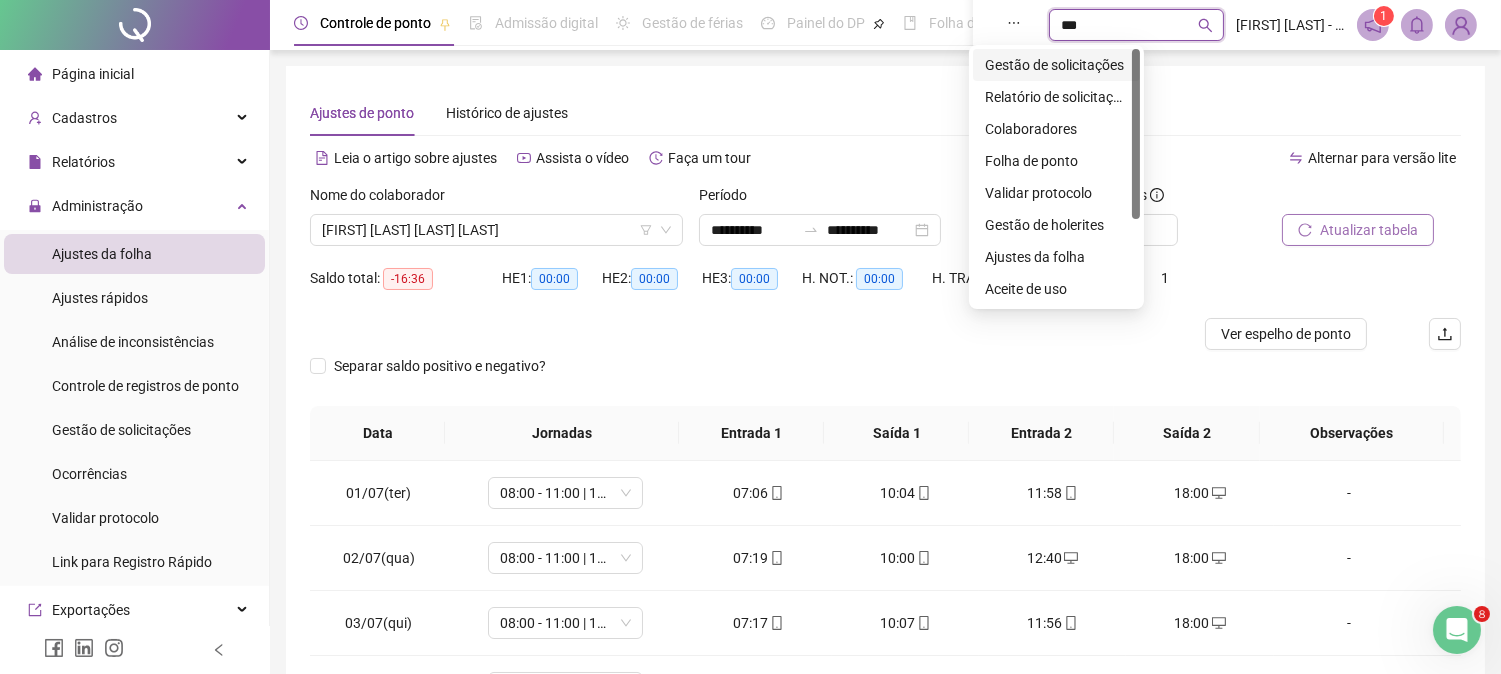 type on "****" 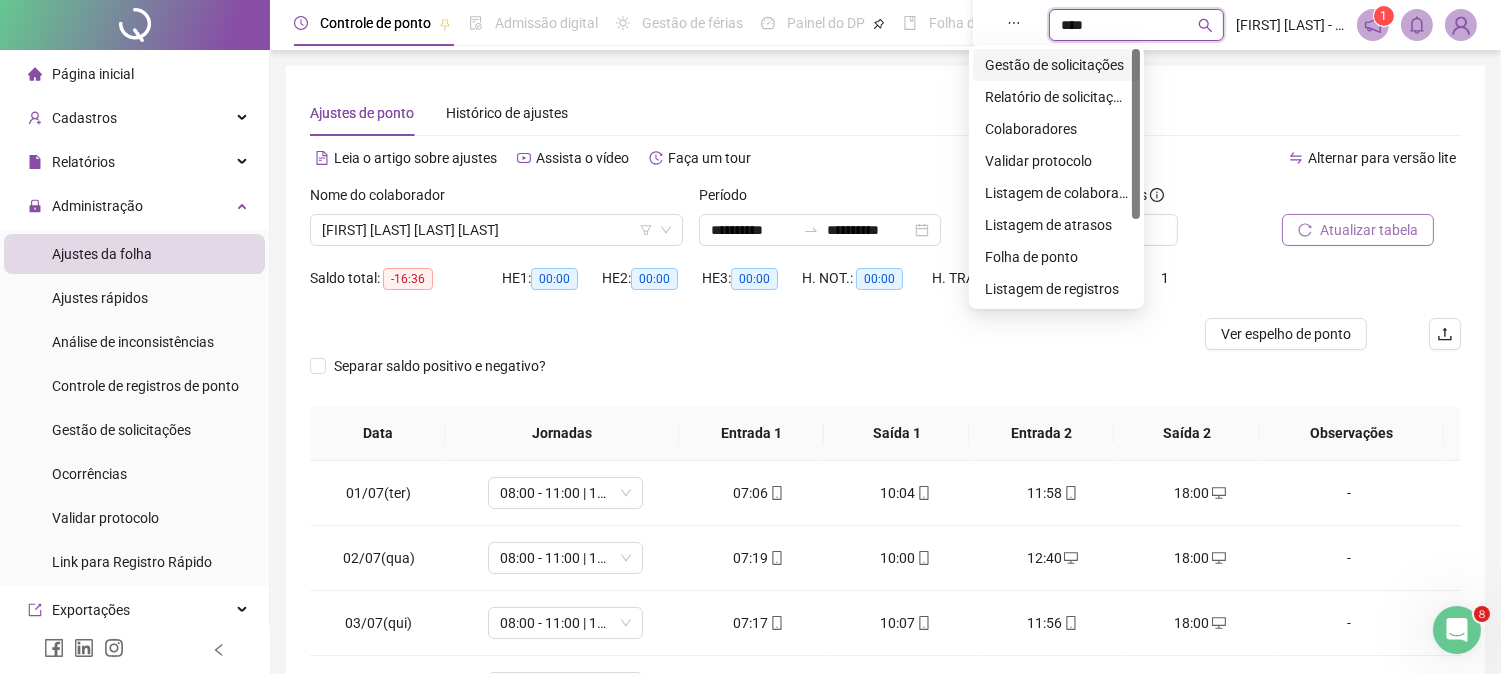 click on "Gestão de solicitações" at bounding box center [1056, 65] 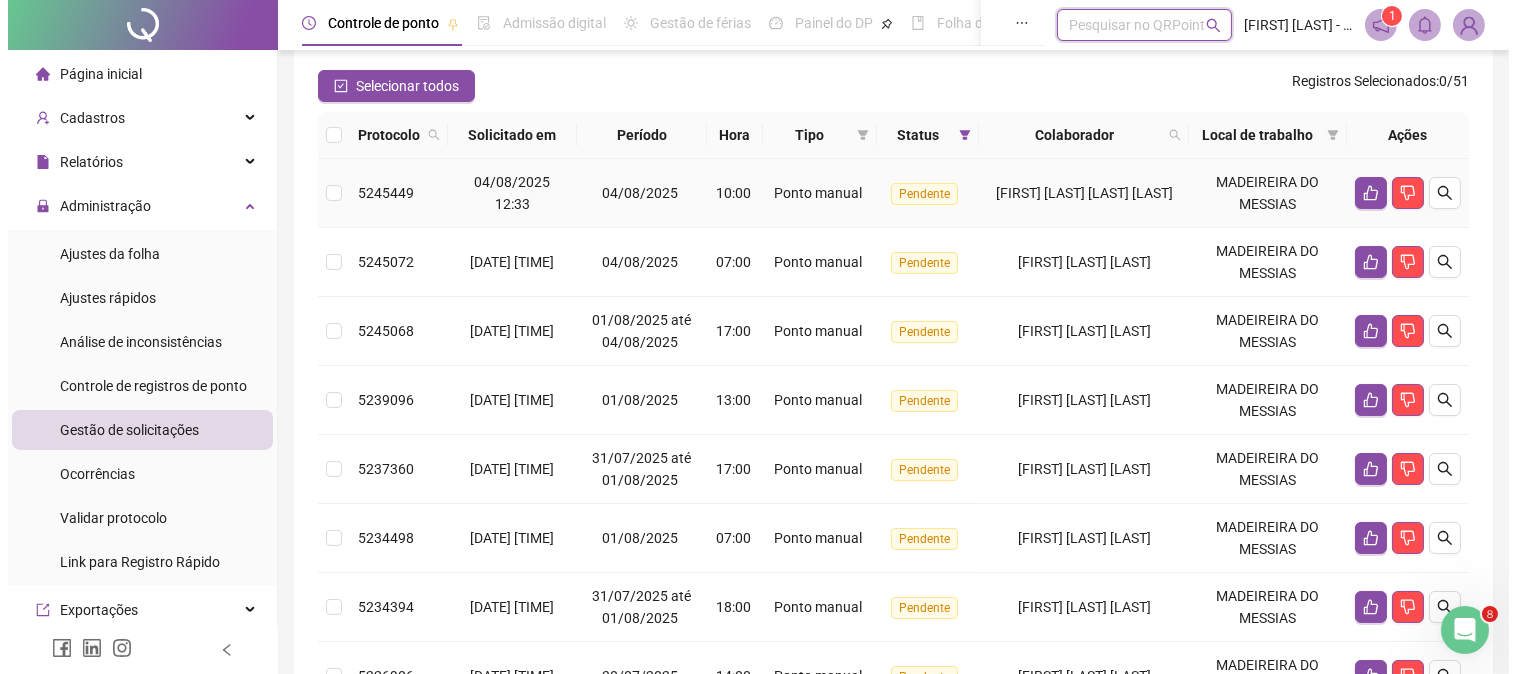 scroll, scrollTop: 222, scrollLeft: 0, axis: vertical 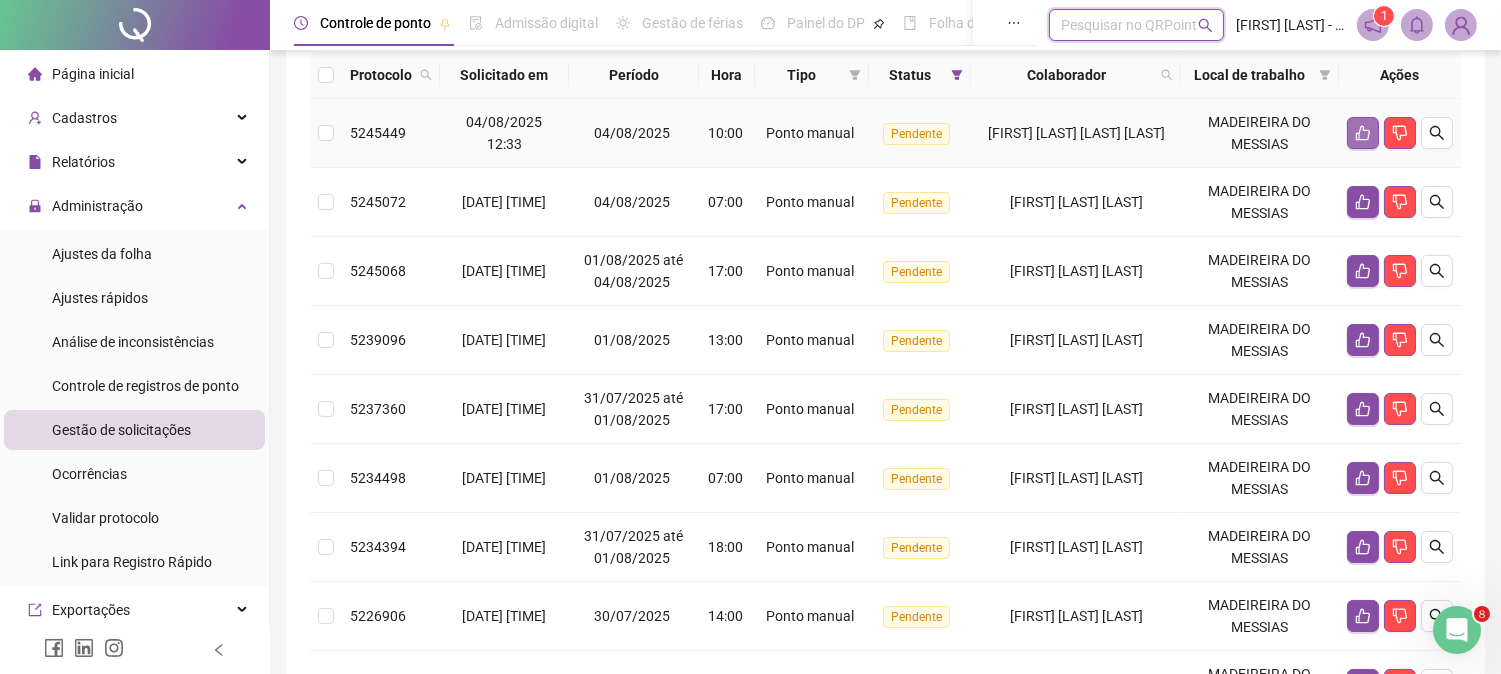 click at bounding box center [1363, 133] 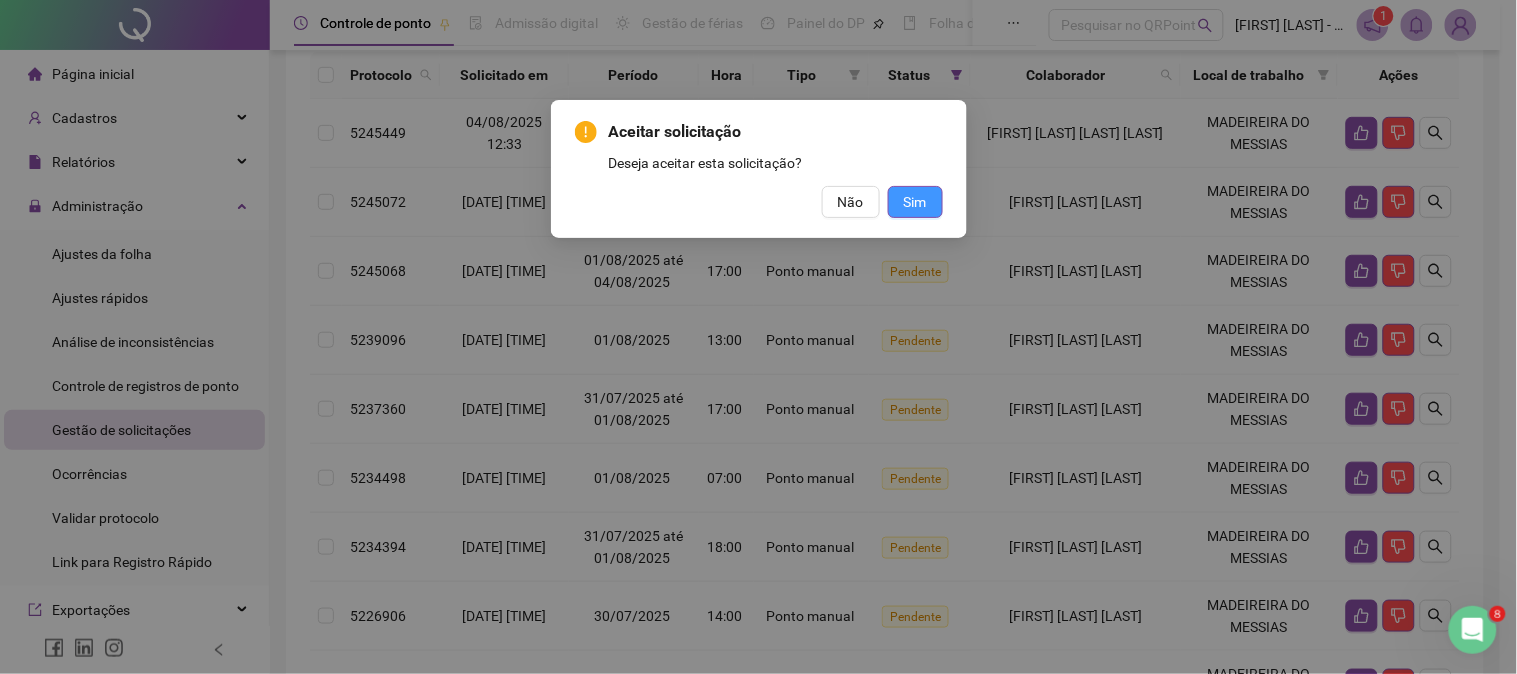 click on "Sim" at bounding box center (915, 202) 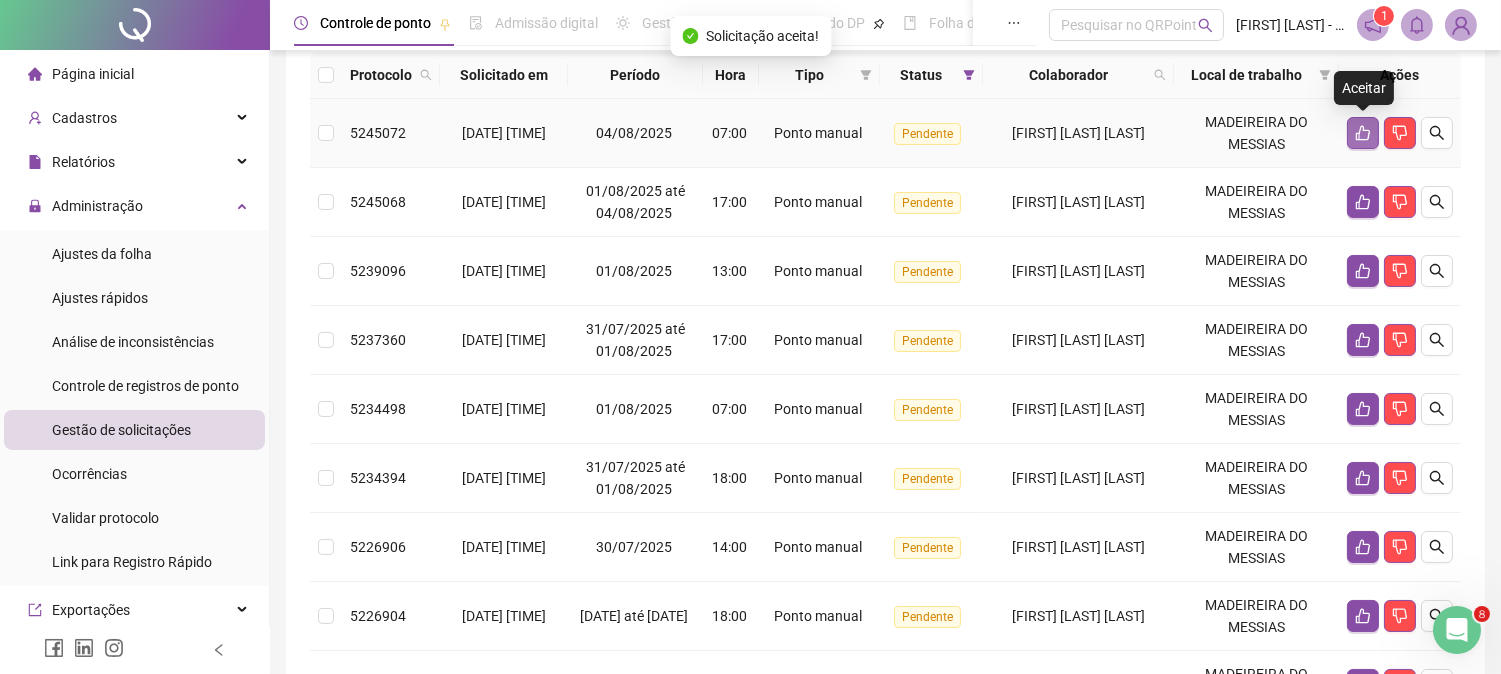 click 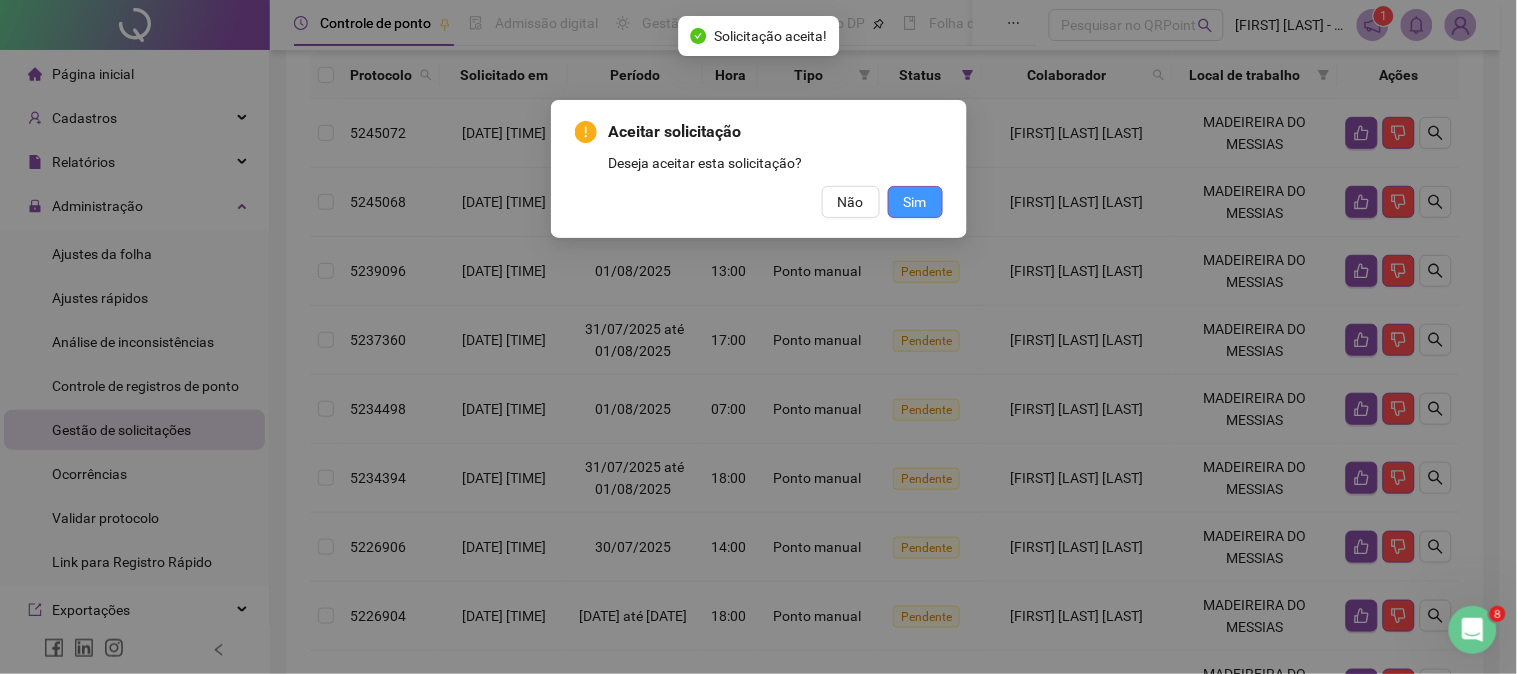 click on "Sim" at bounding box center (915, 202) 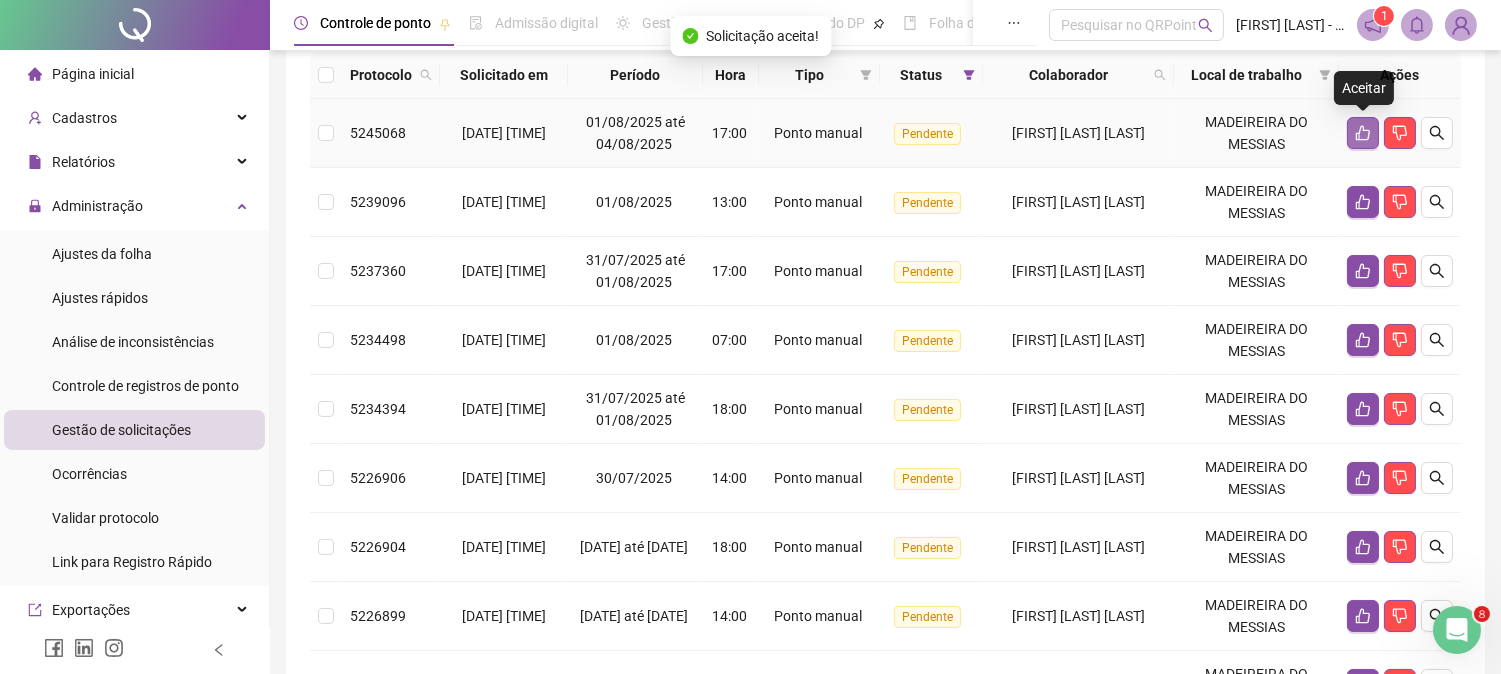 click at bounding box center (1363, 133) 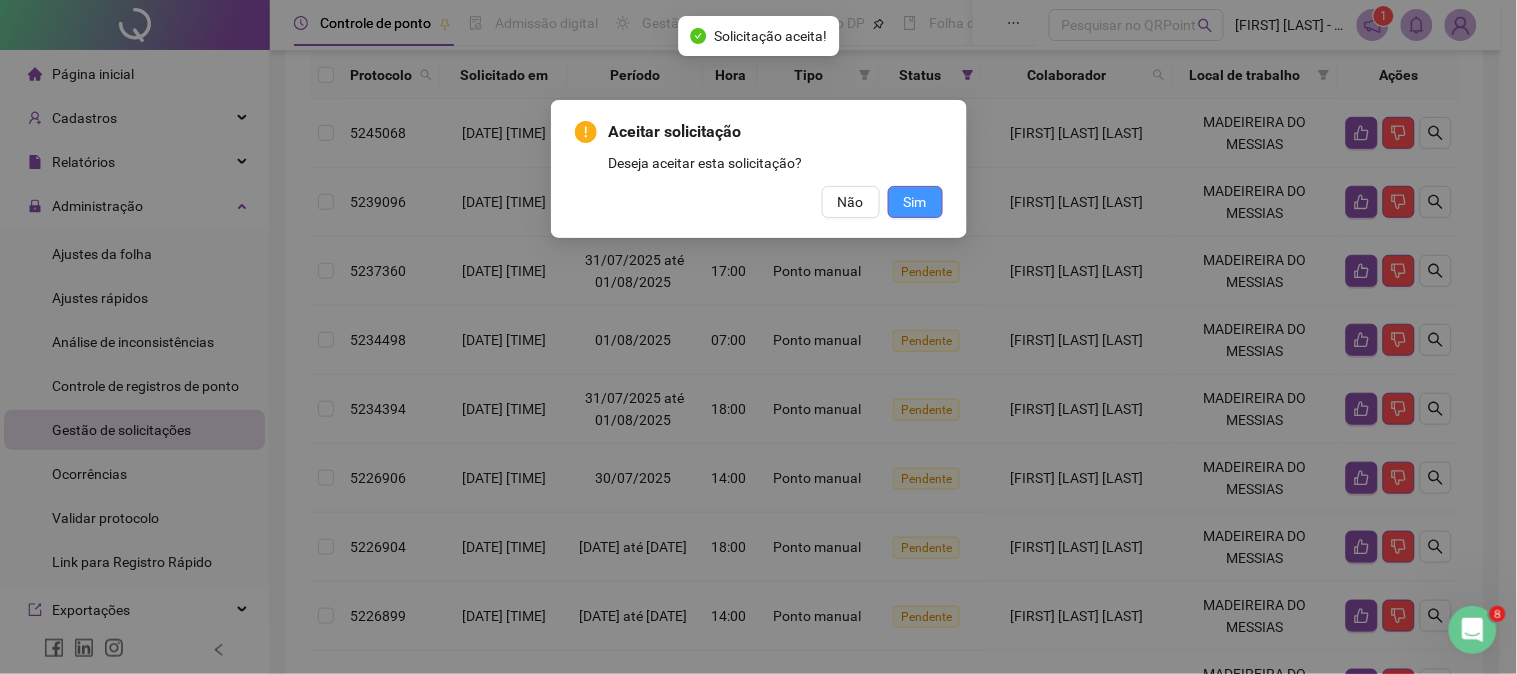 click on "Sim" at bounding box center (915, 202) 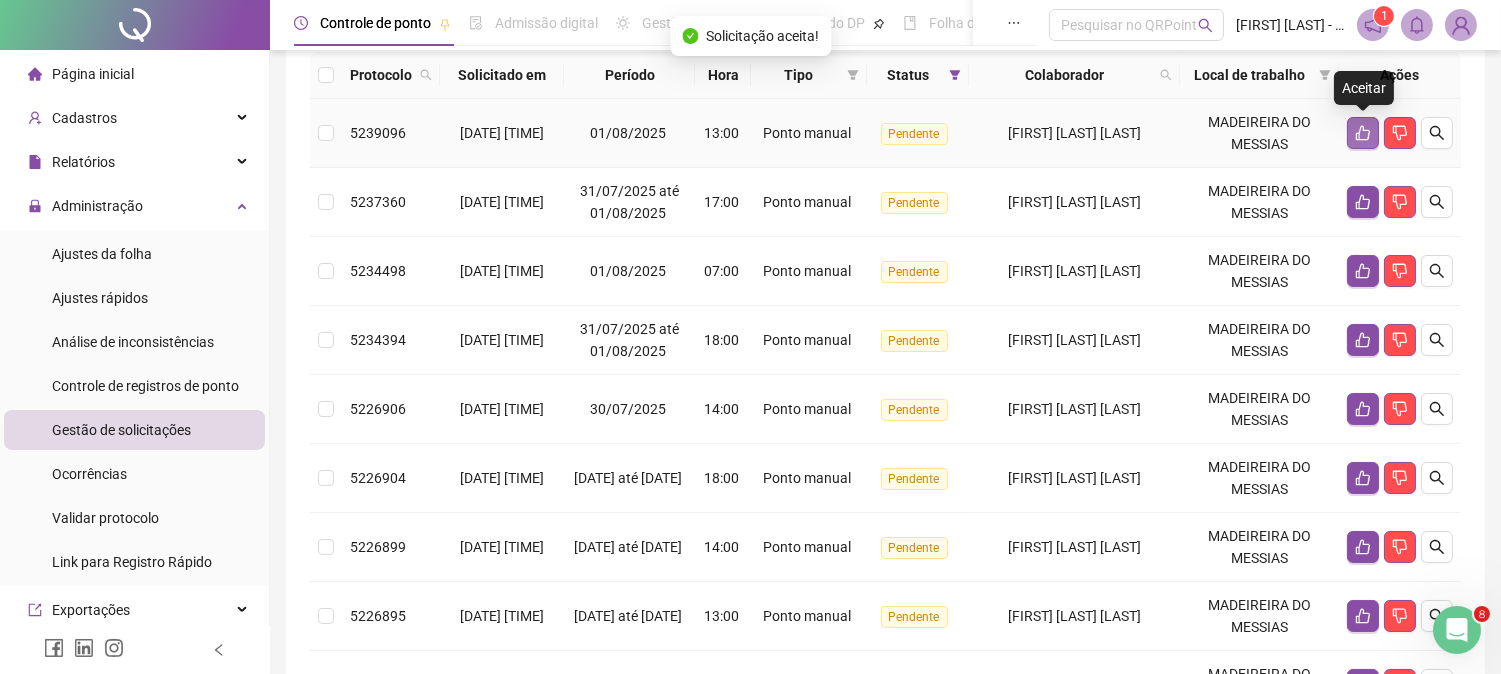 click 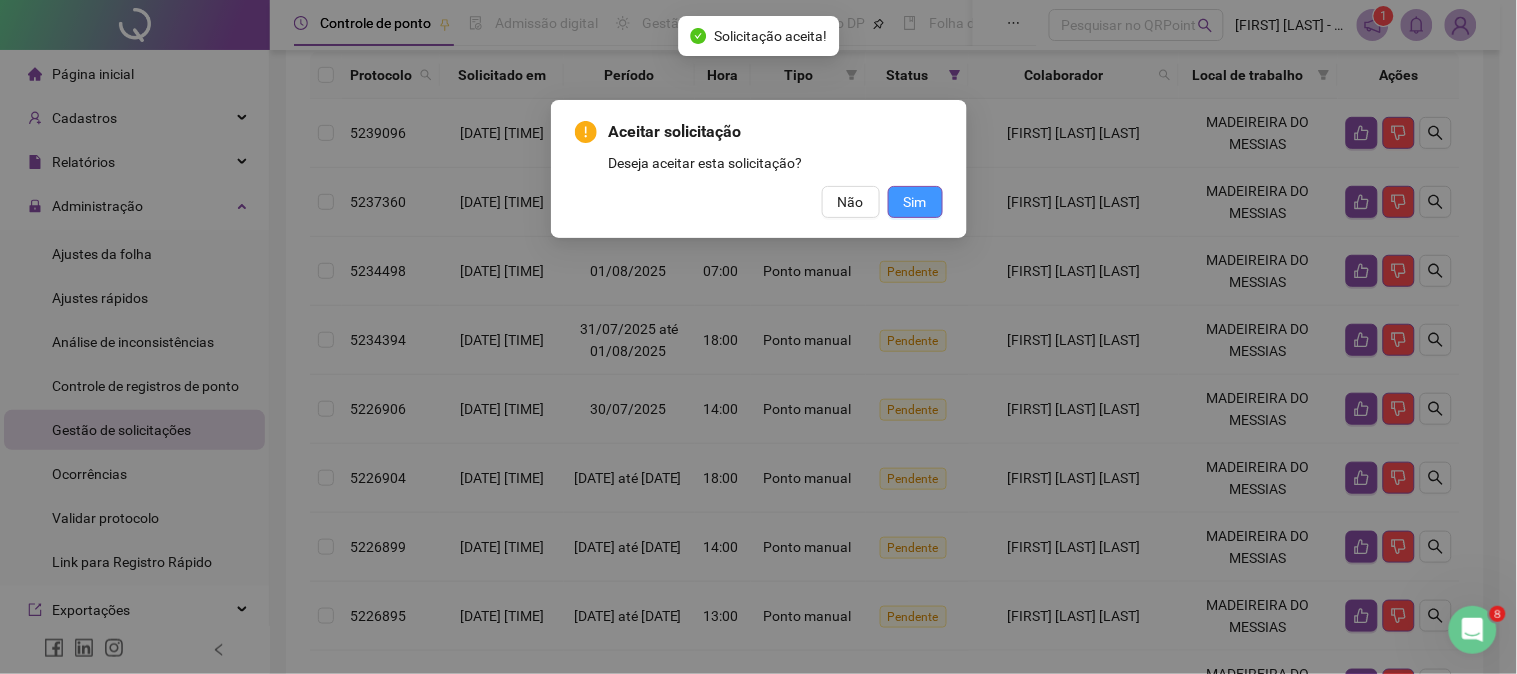 click on "Sim" at bounding box center [915, 202] 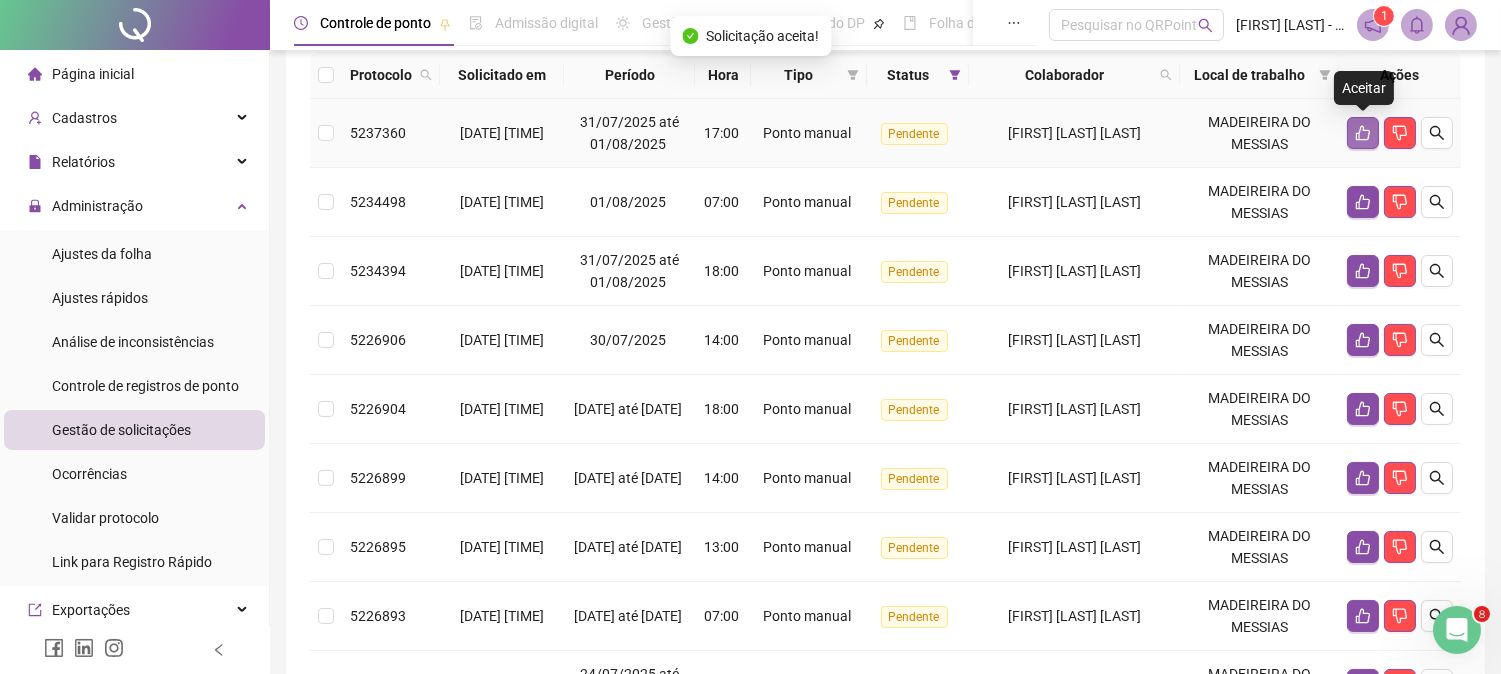 click 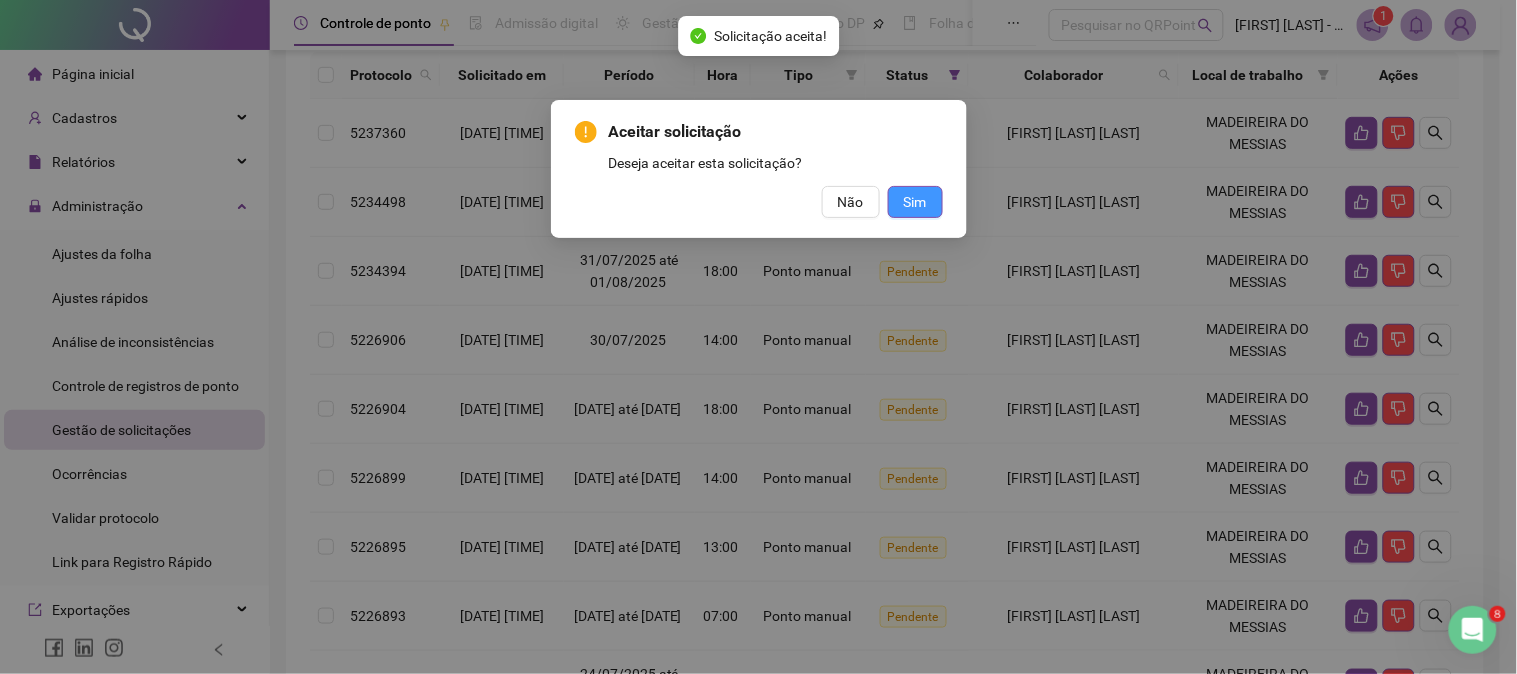 click on "Sim" at bounding box center [915, 202] 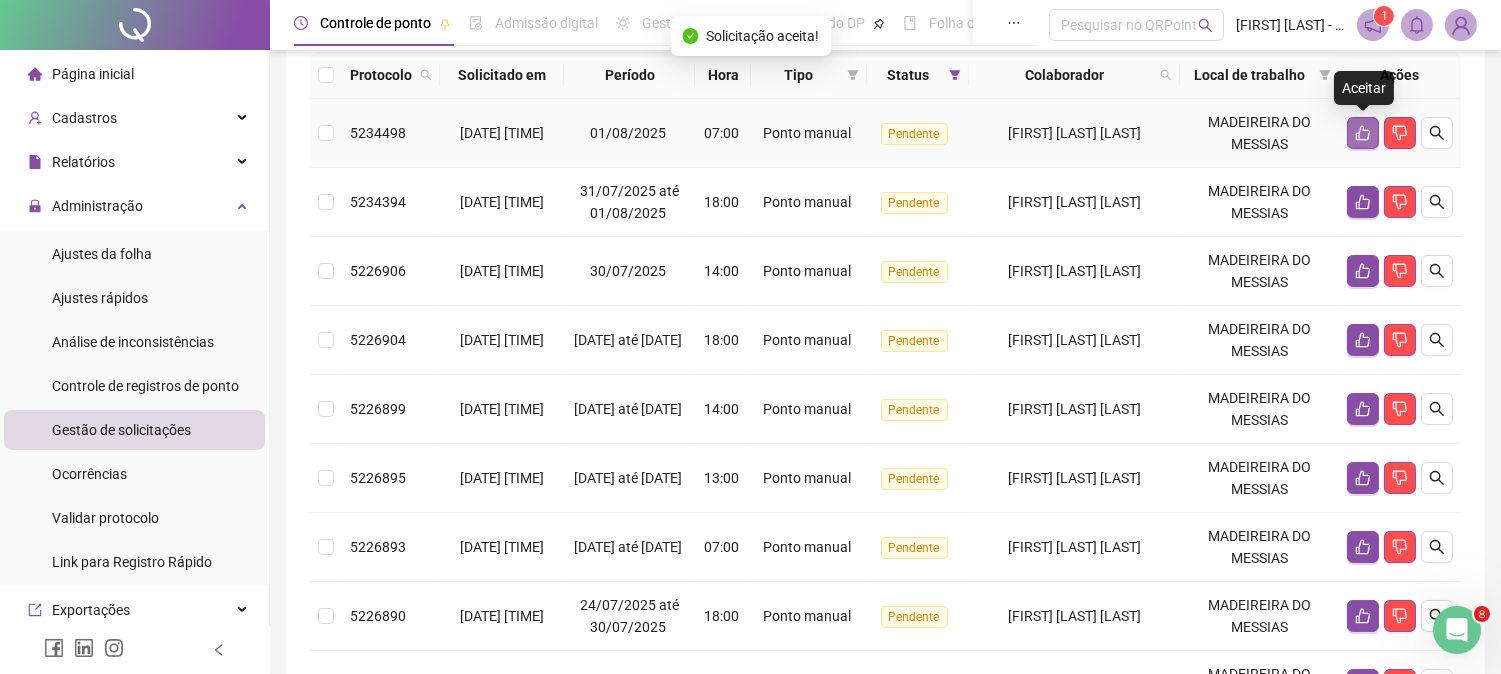click 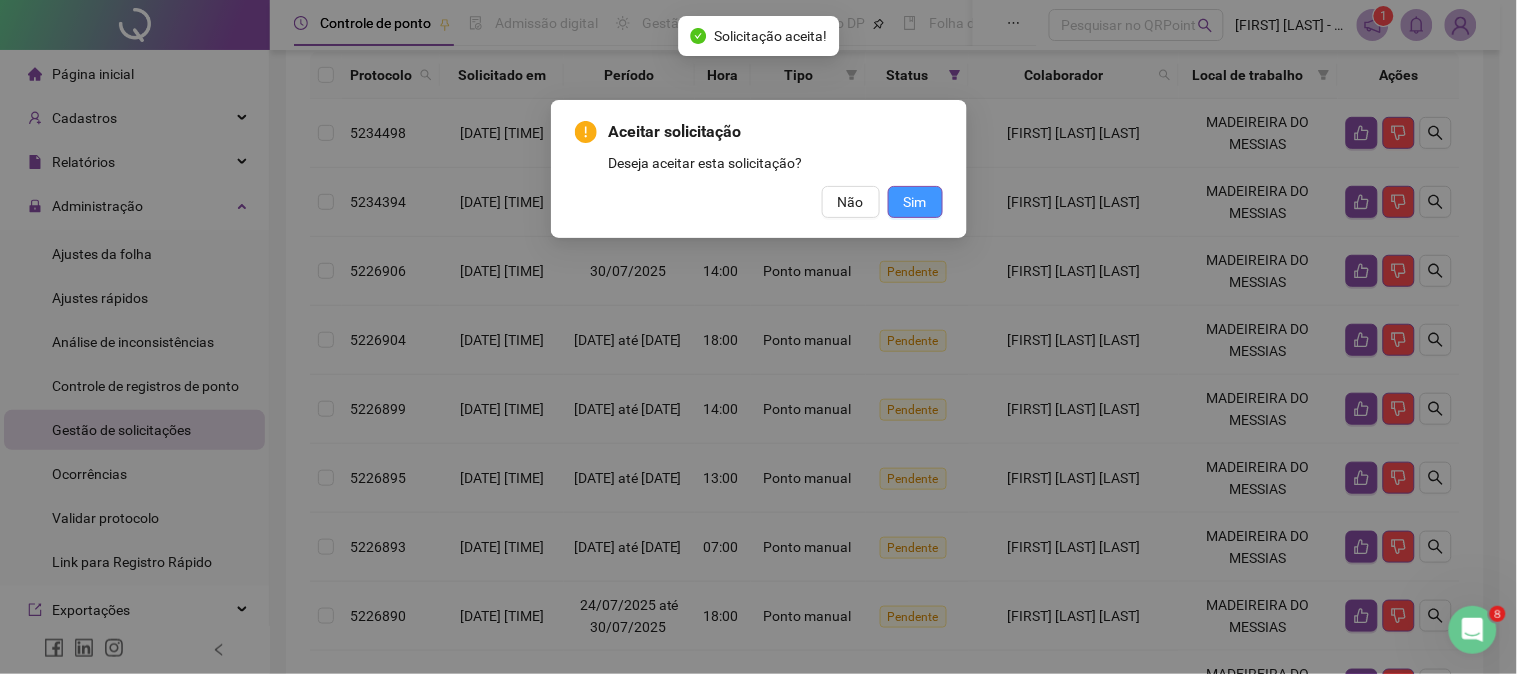 click on "Sim" at bounding box center [915, 202] 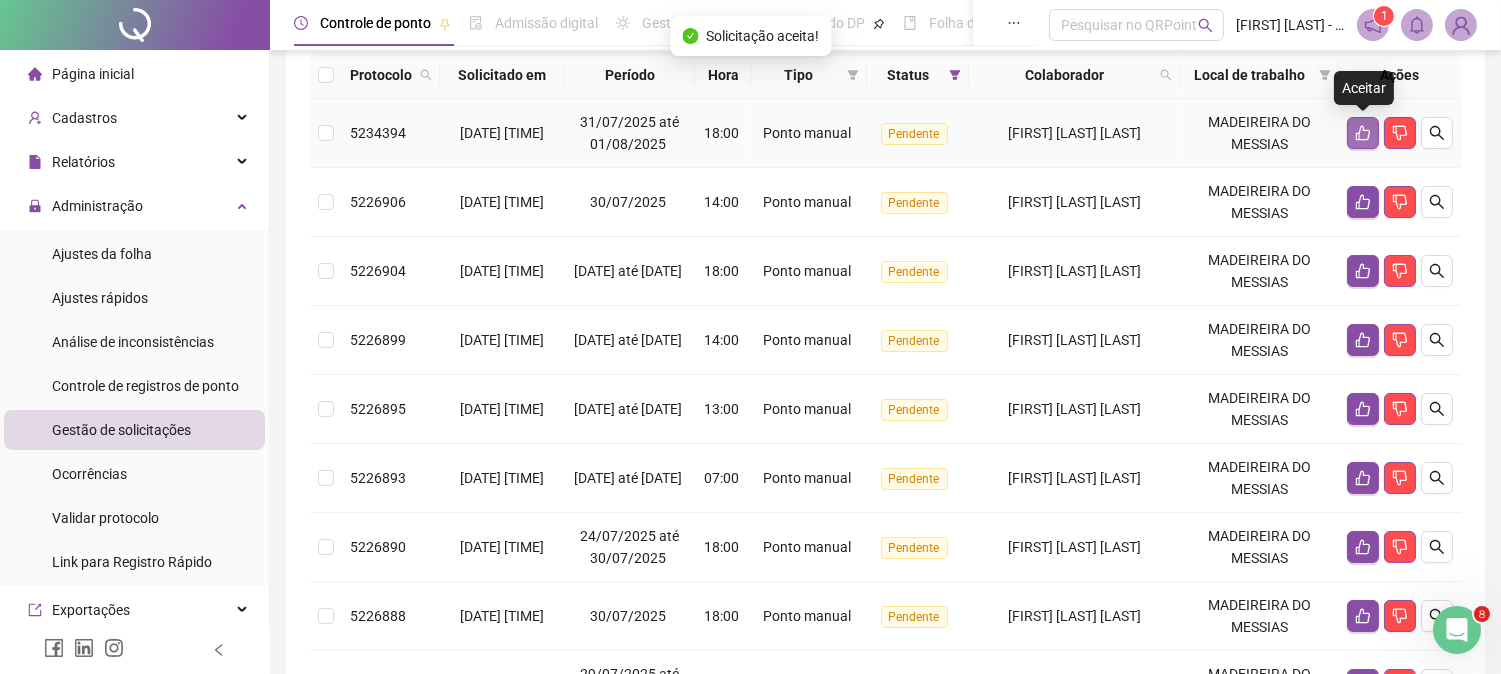 click at bounding box center (1363, 133) 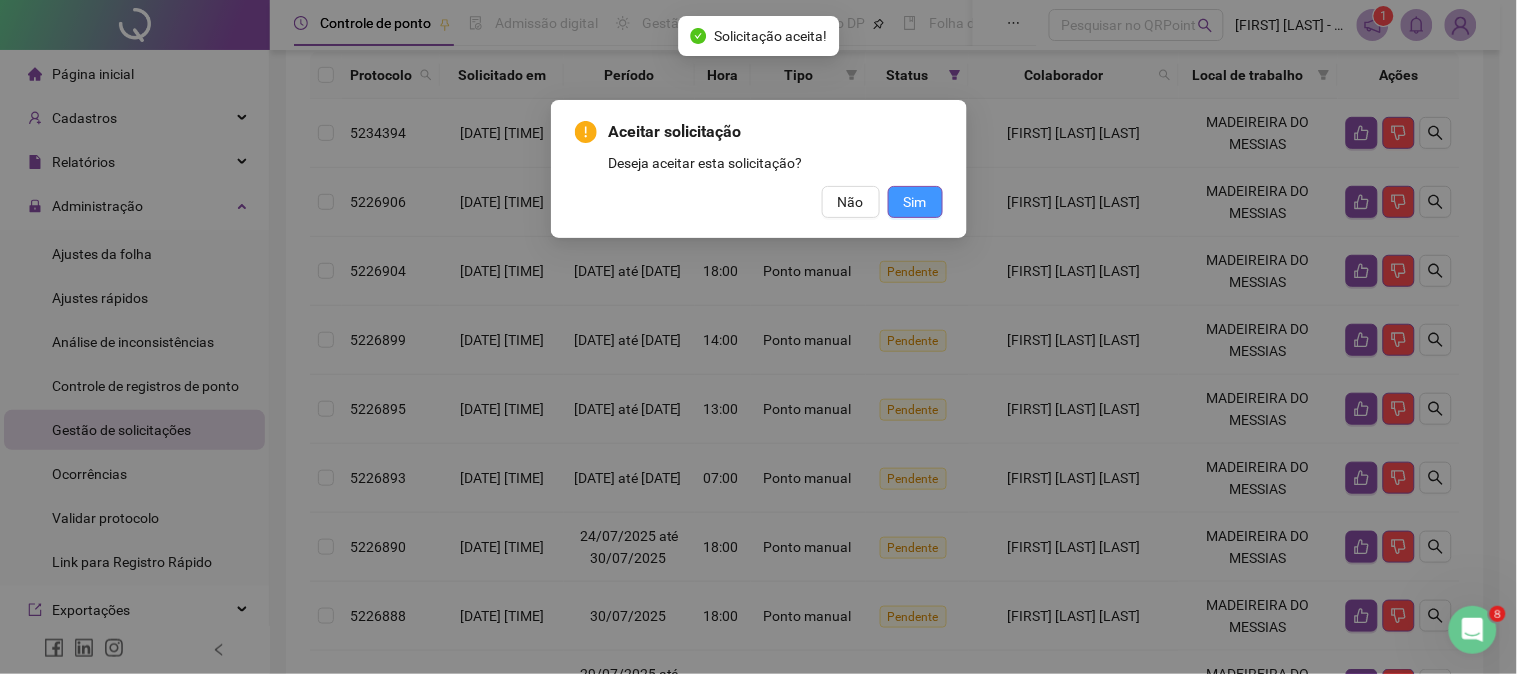 click on "Sim" at bounding box center (915, 202) 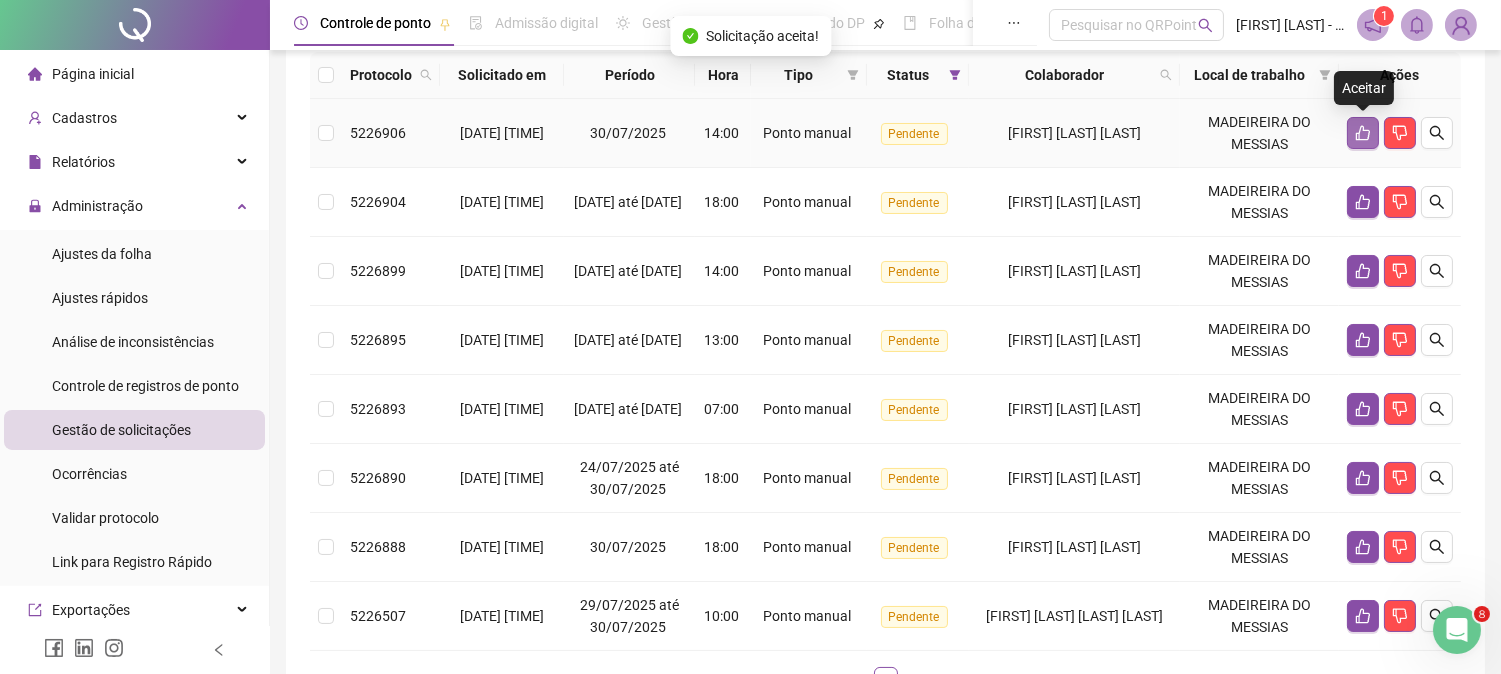click 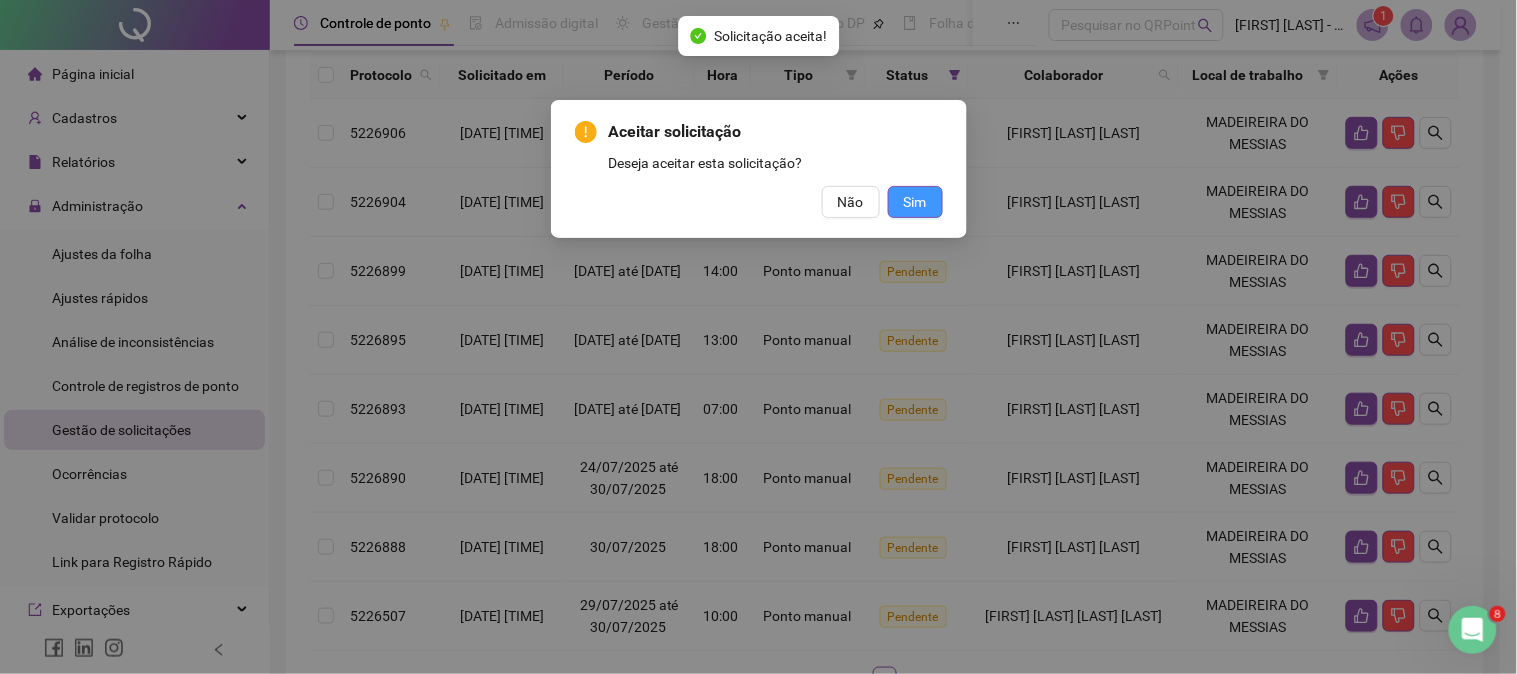 click on "Sim" at bounding box center [915, 202] 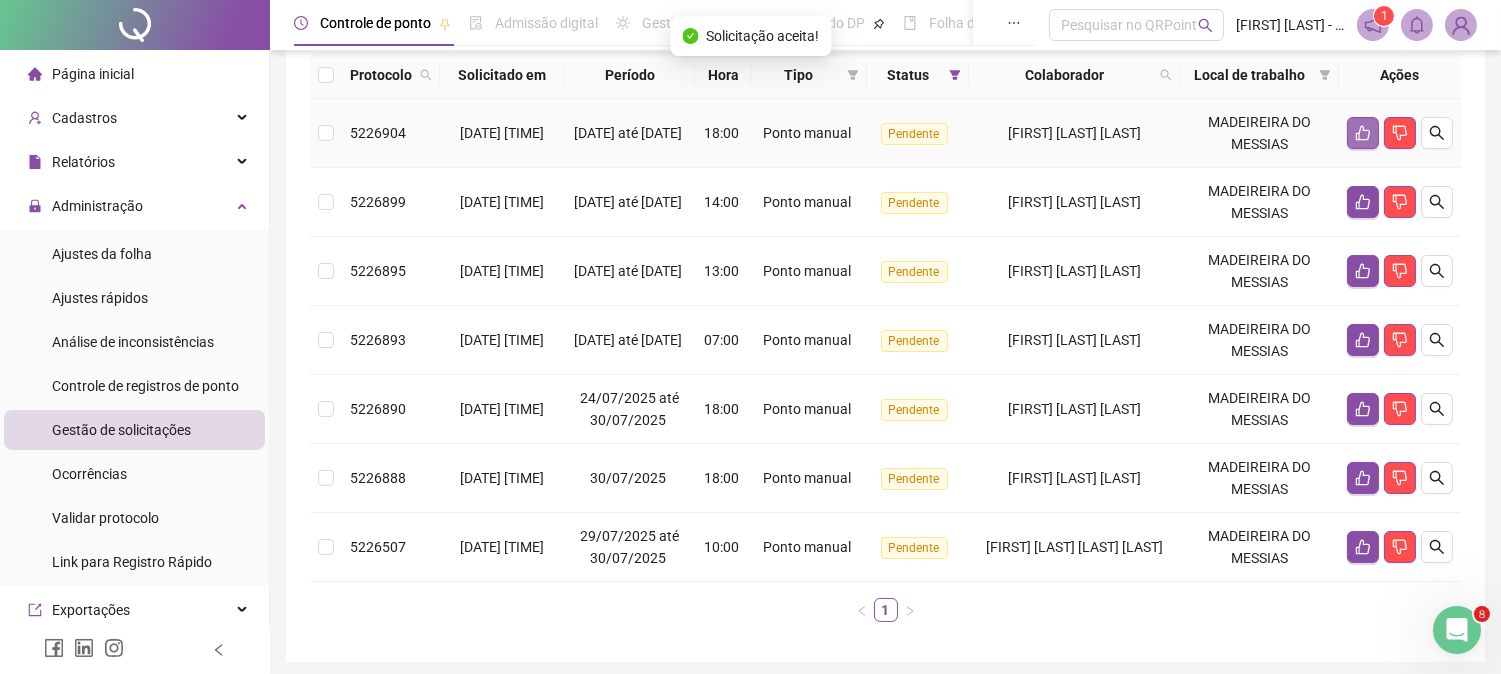 click 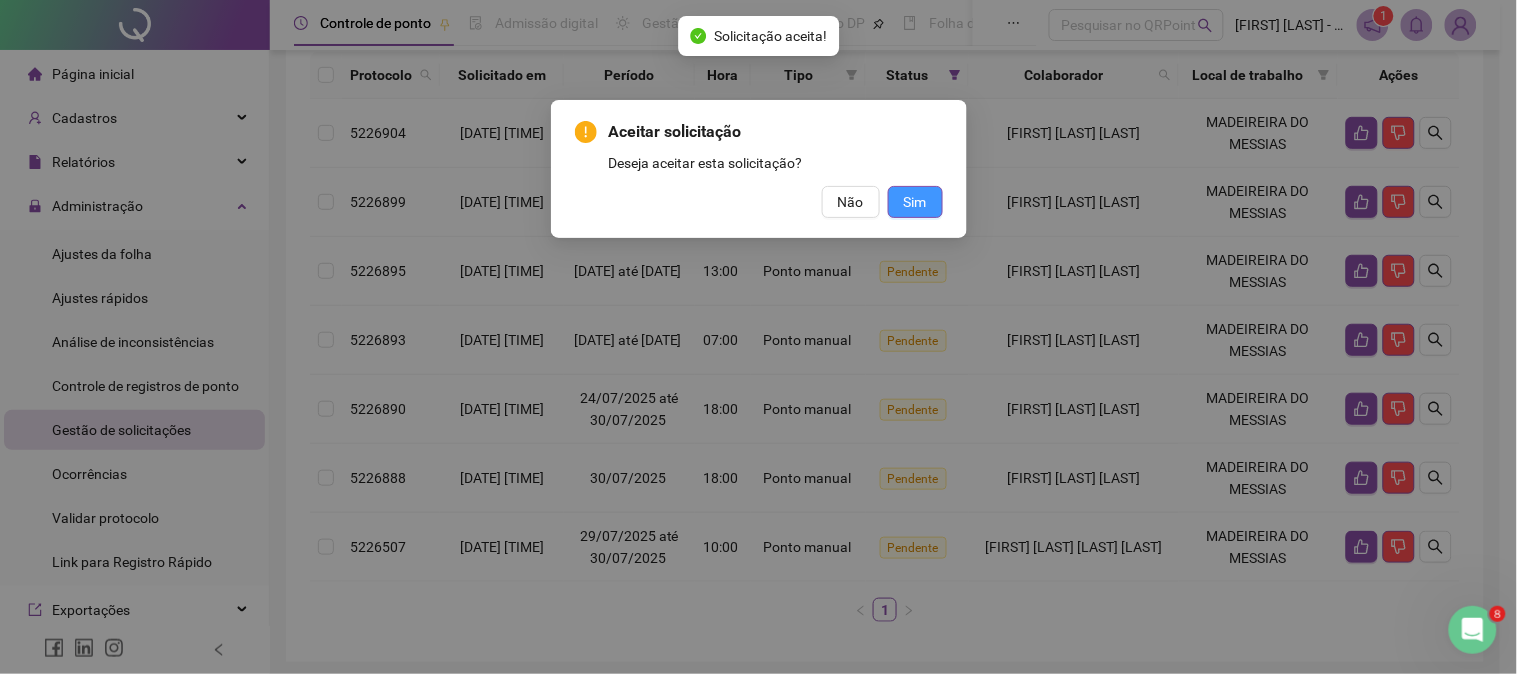 click on "Sim" at bounding box center (915, 202) 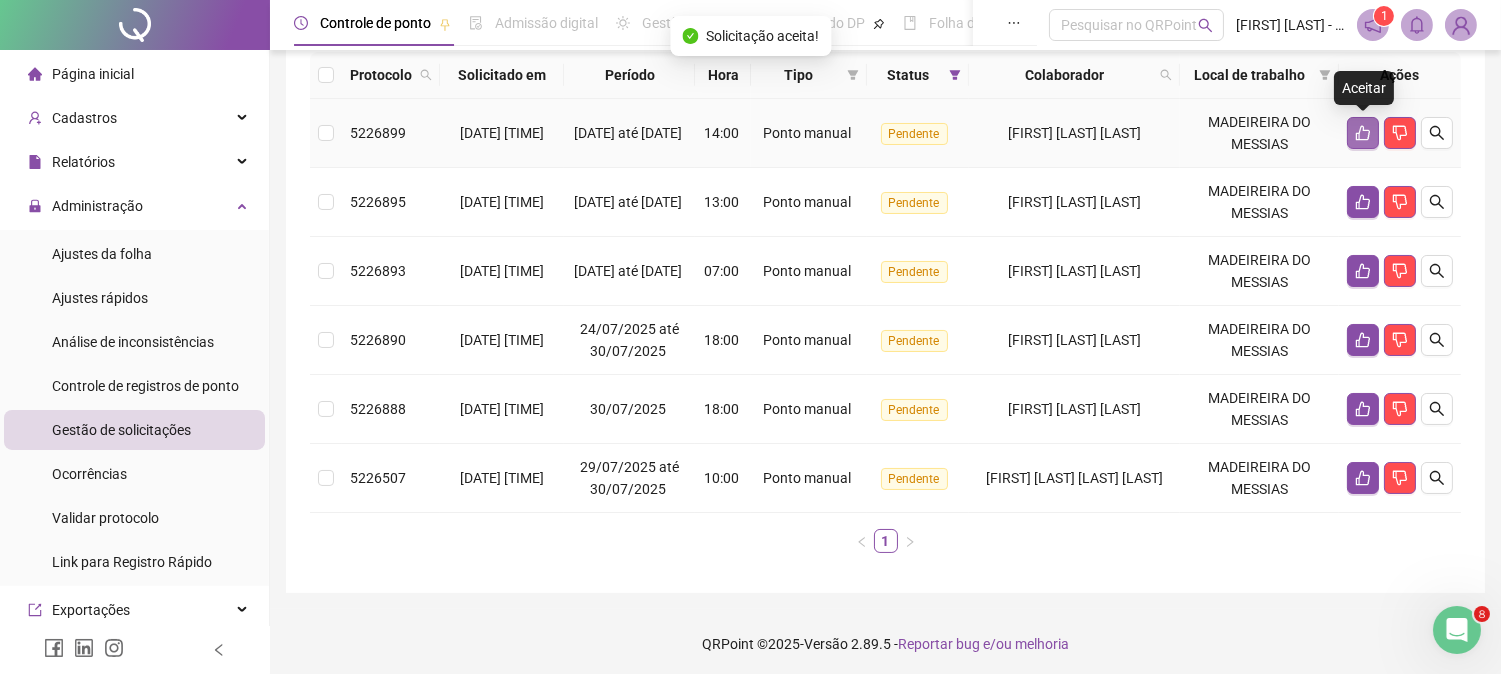 click 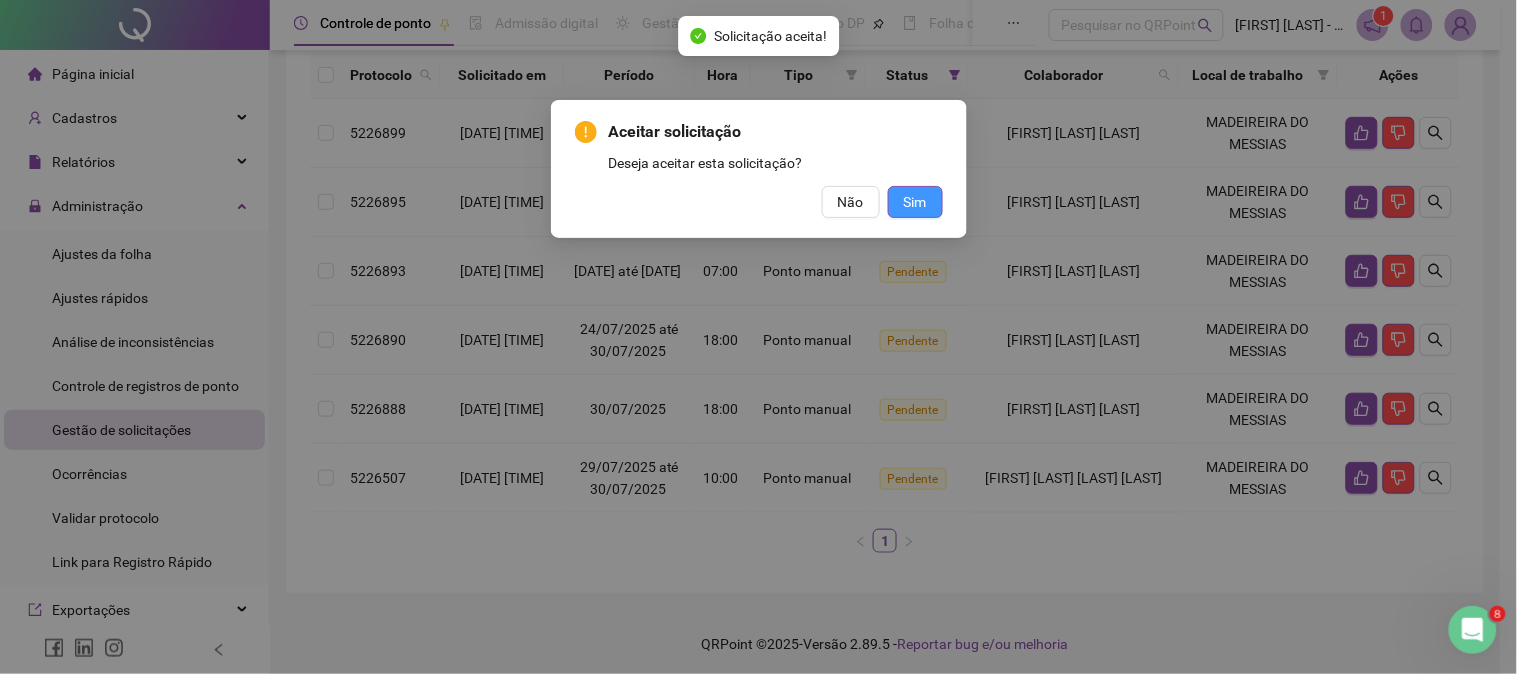 click on "Sim" at bounding box center (915, 202) 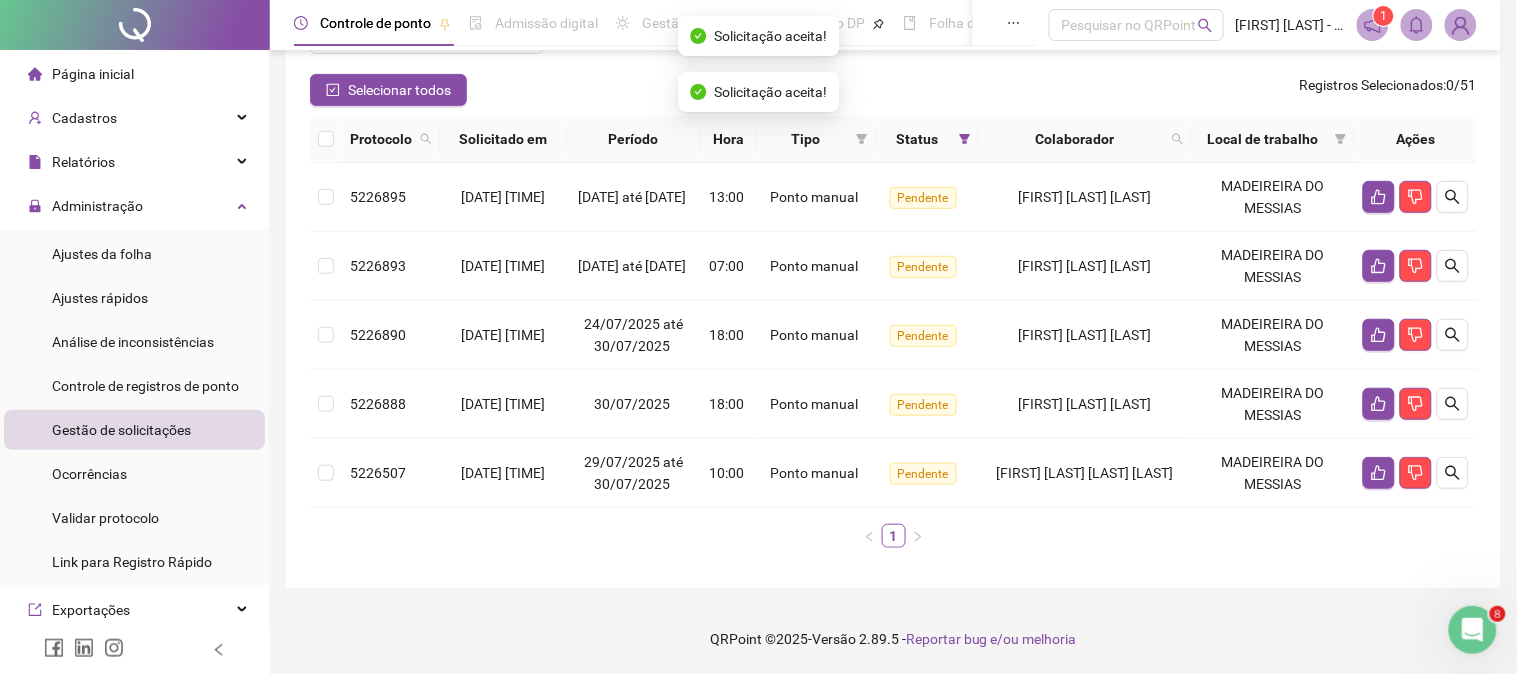 scroll, scrollTop: 157, scrollLeft: 0, axis: vertical 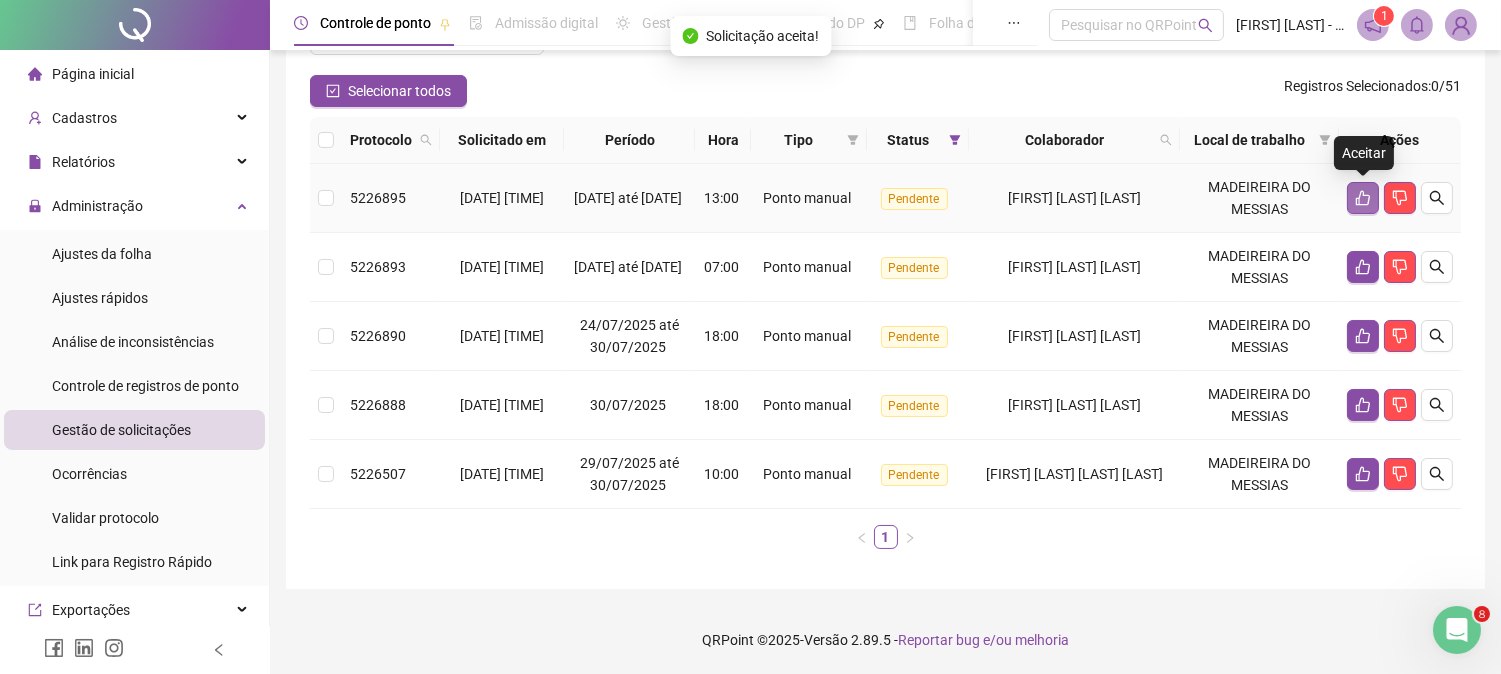 click 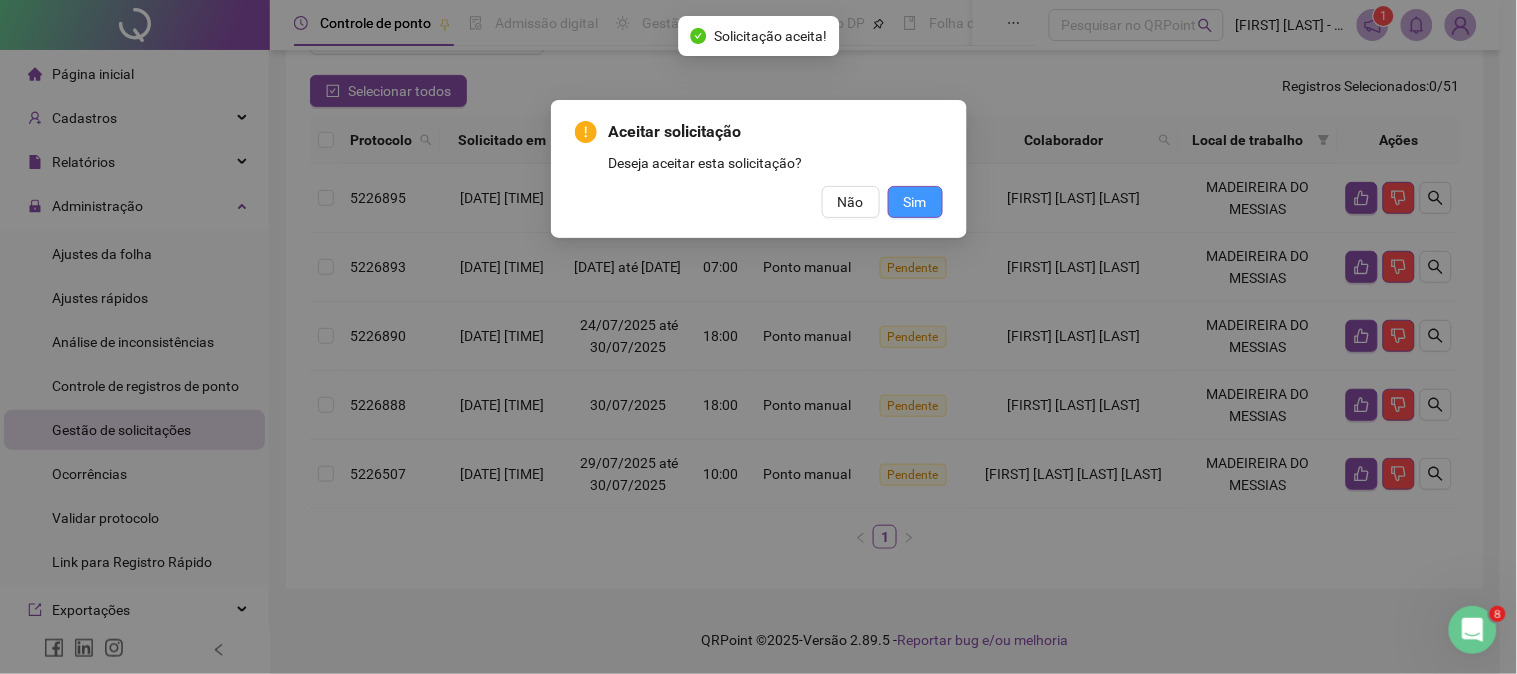 click on "Sim" at bounding box center (915, 202) 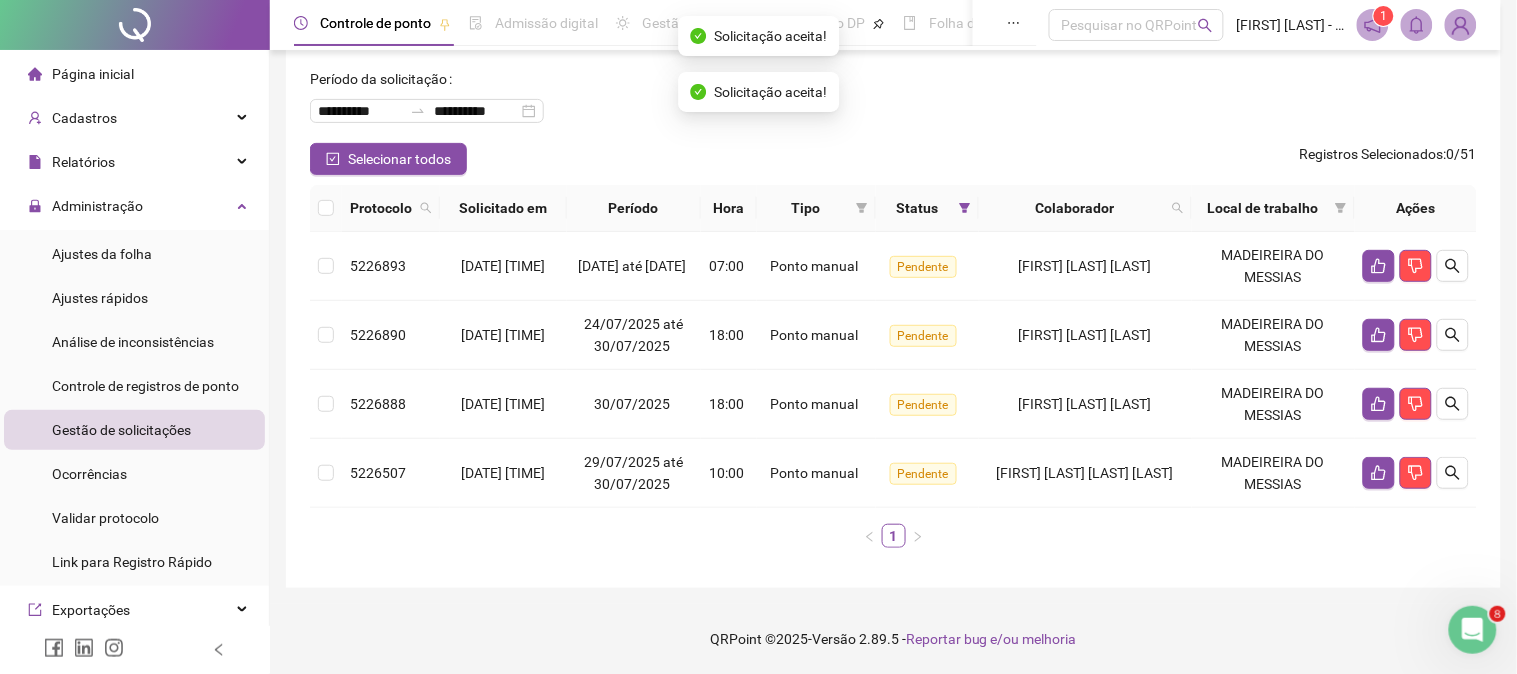 scroll, scrollTop: 88, scrollLeft: 0, axis: vertical 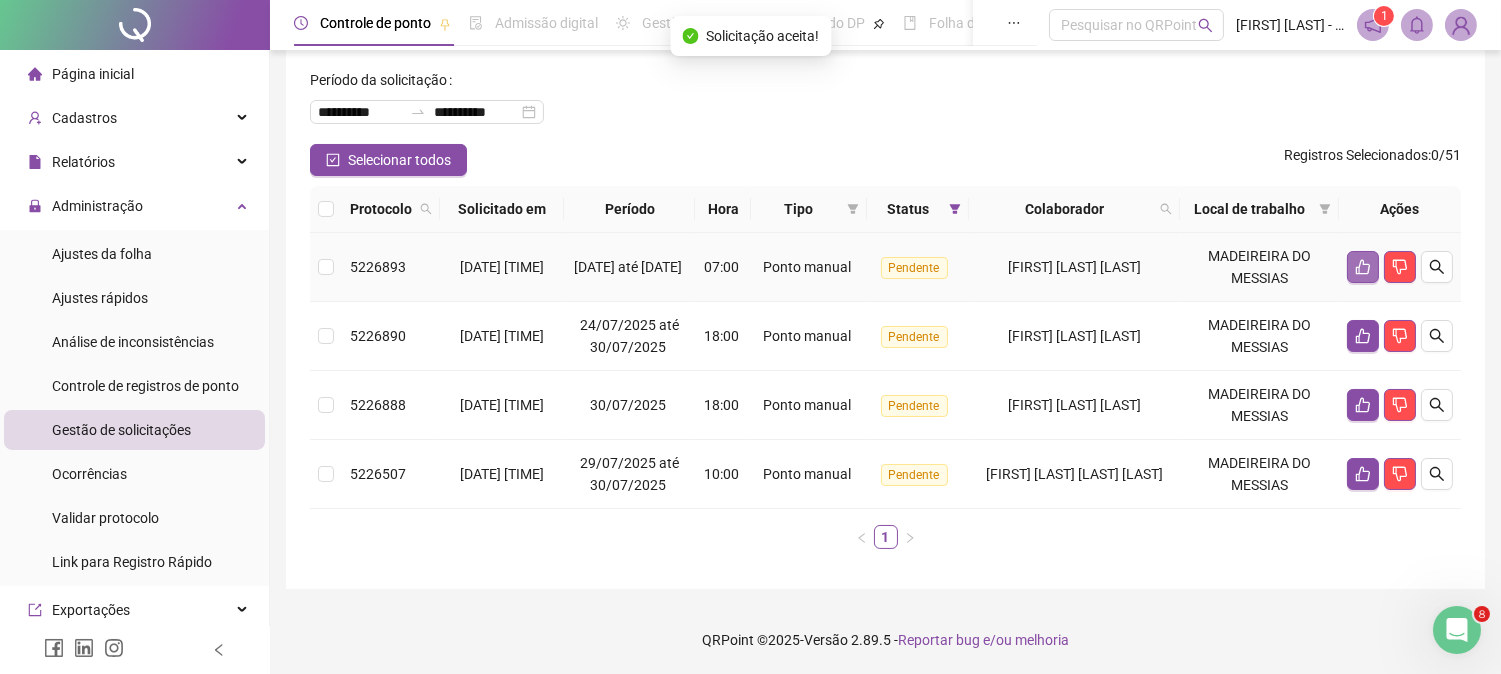 click at bounding box center [1363, 267] 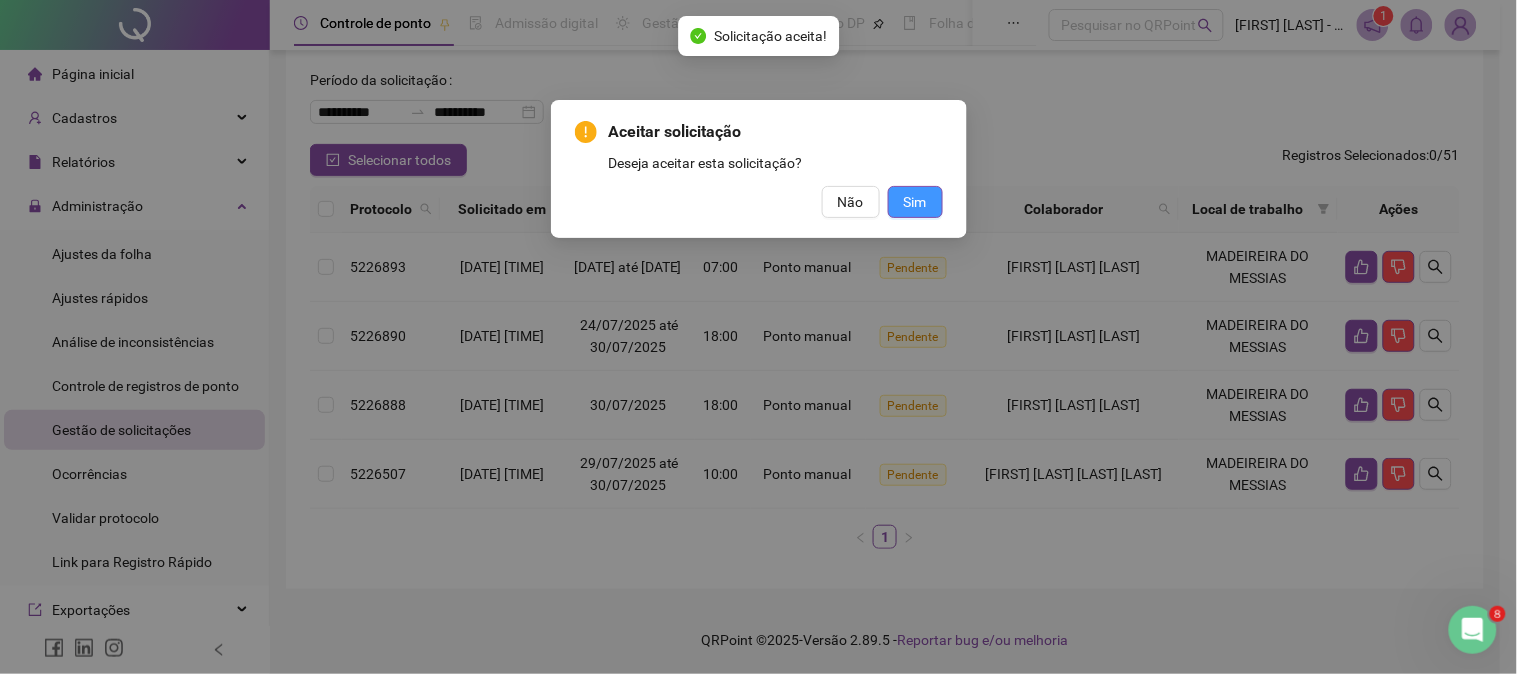 click on "Sim" at bounding box center (915, 202) 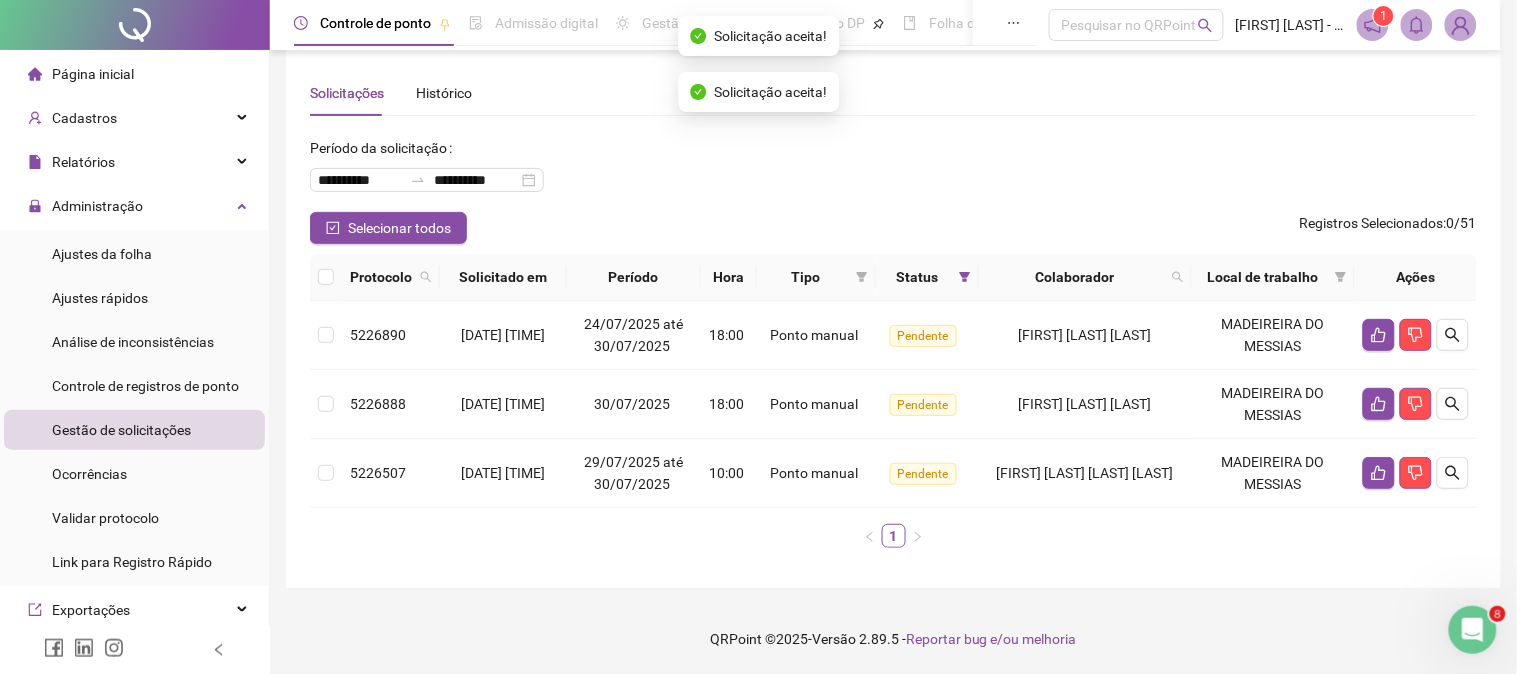 scroll, scrollTop: 20, scrollLeft: 0, axis: vertical 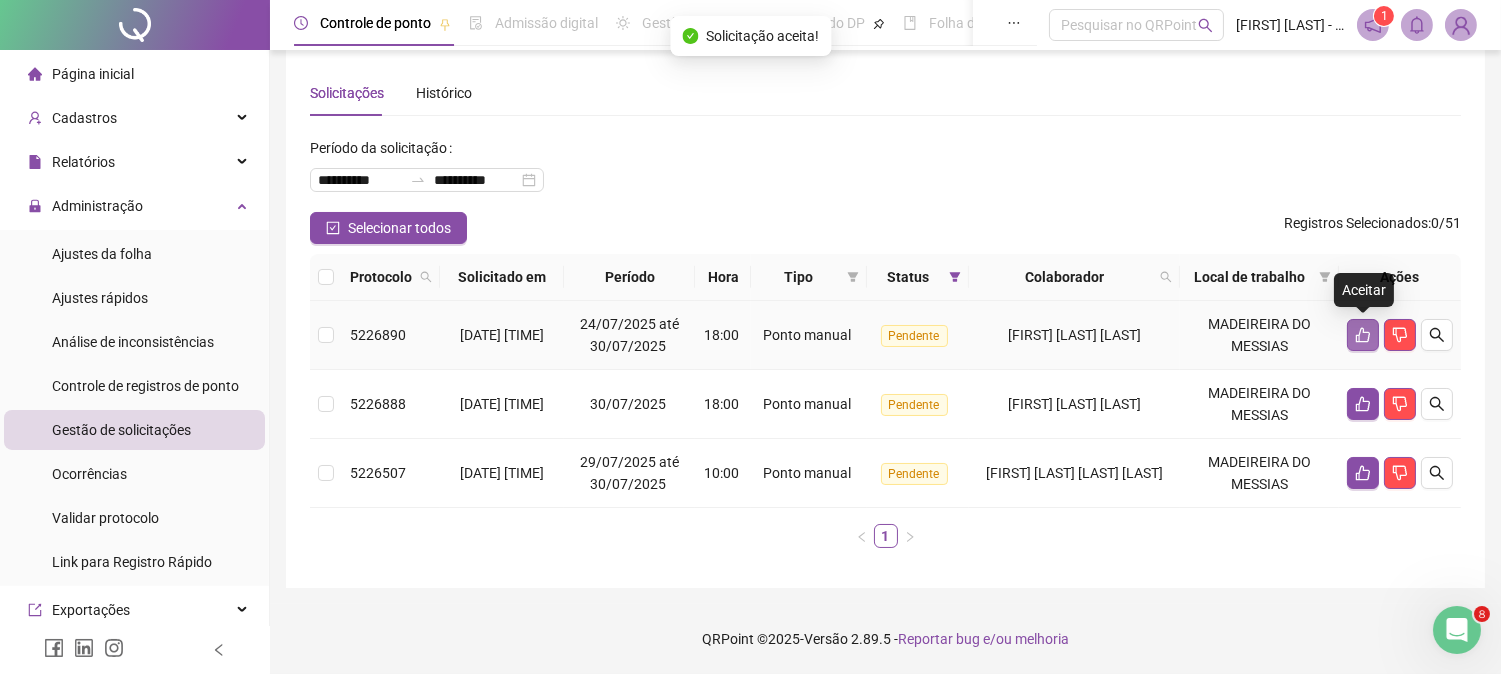 click at bounding box center [1363, 335] 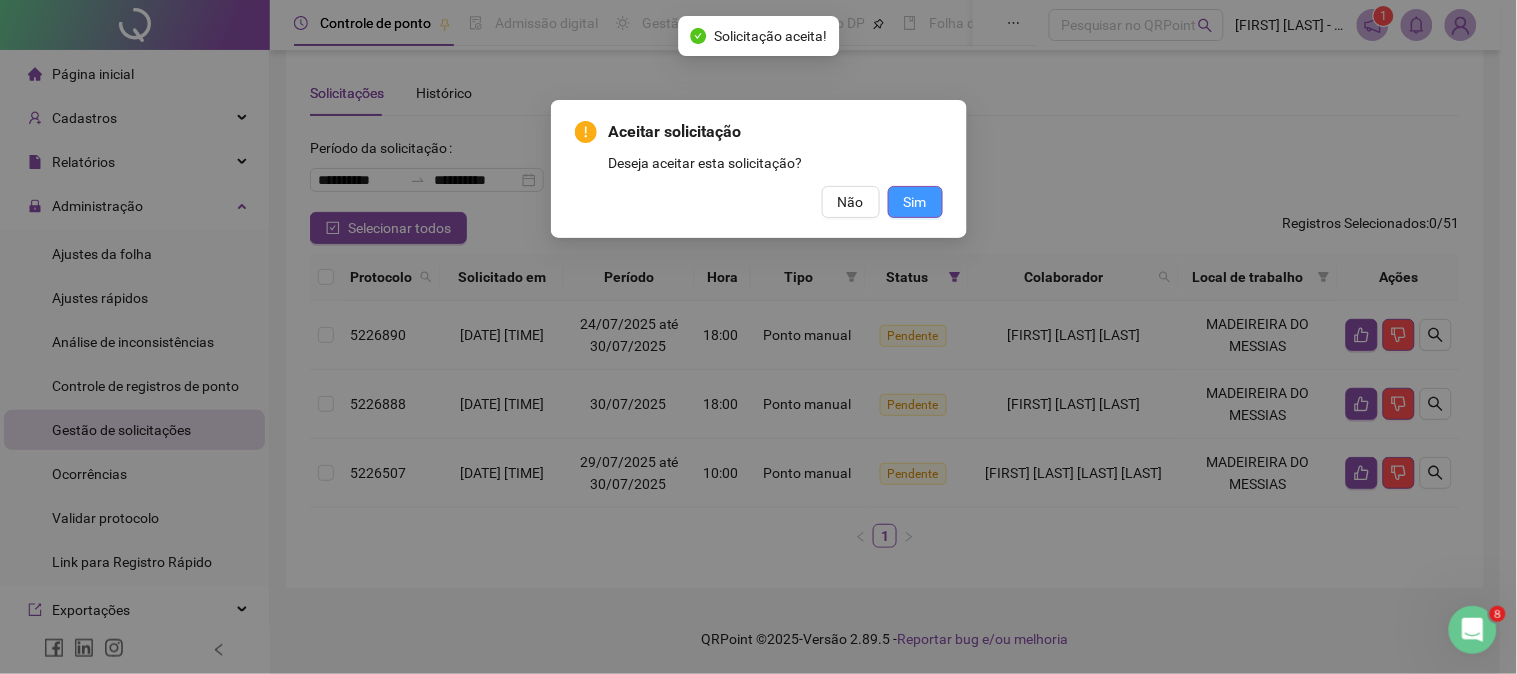 click on "Sim" at bounding box center (915, 202) 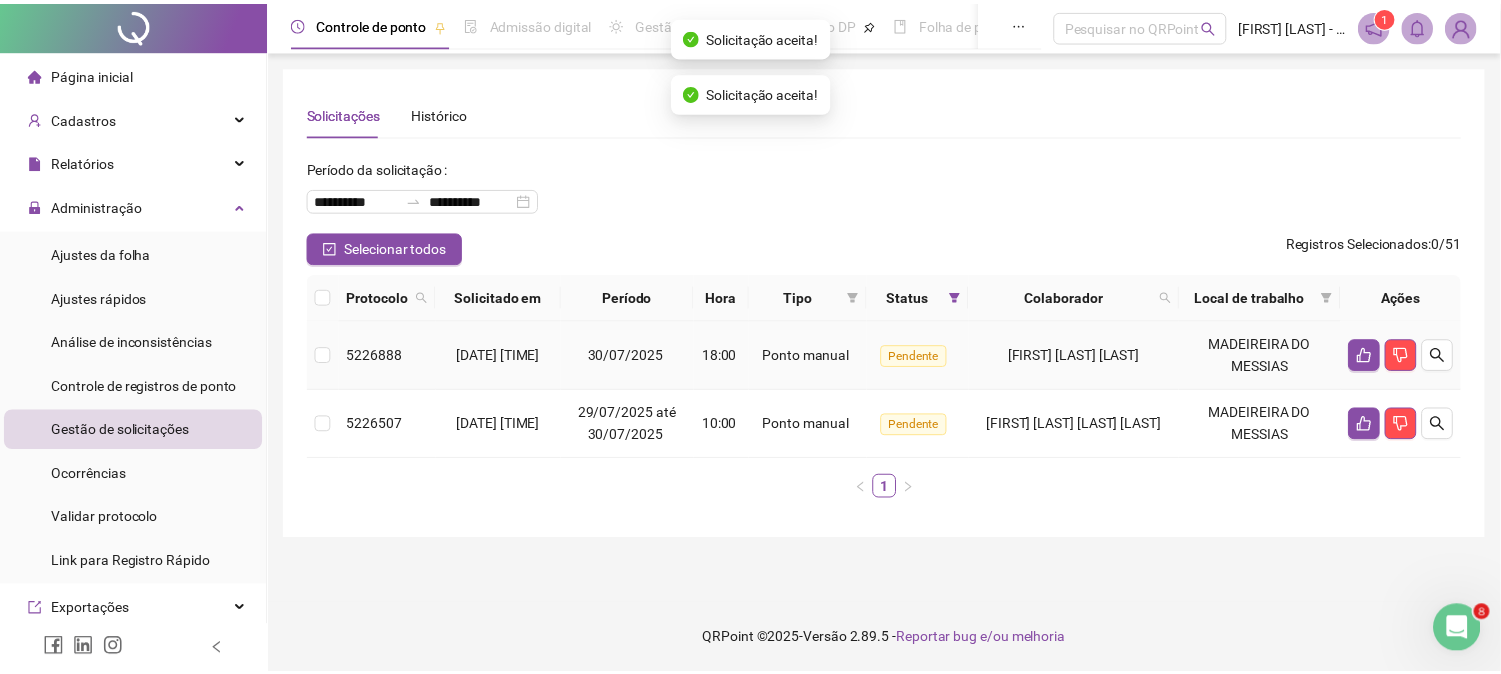 scroll, scrollTop: 0, scrollLeft: 0, axis: both 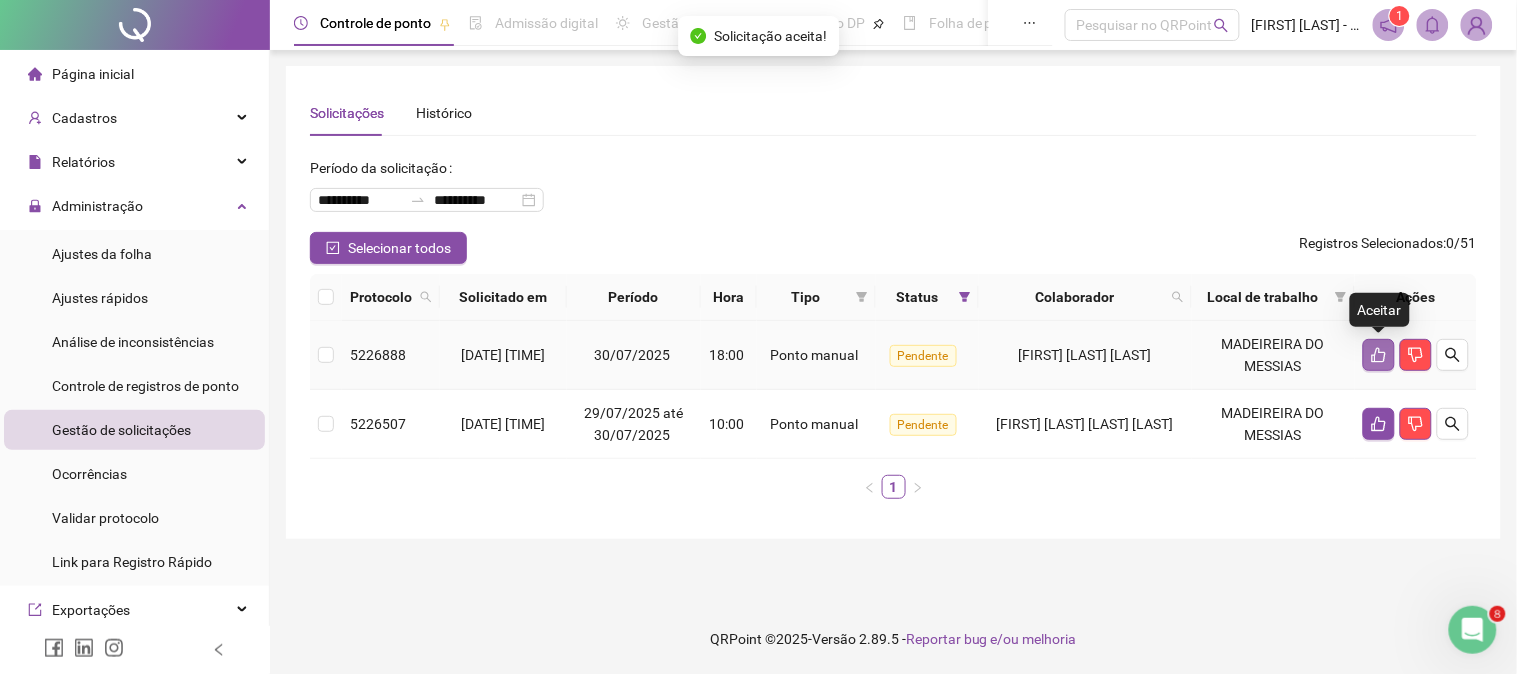 click 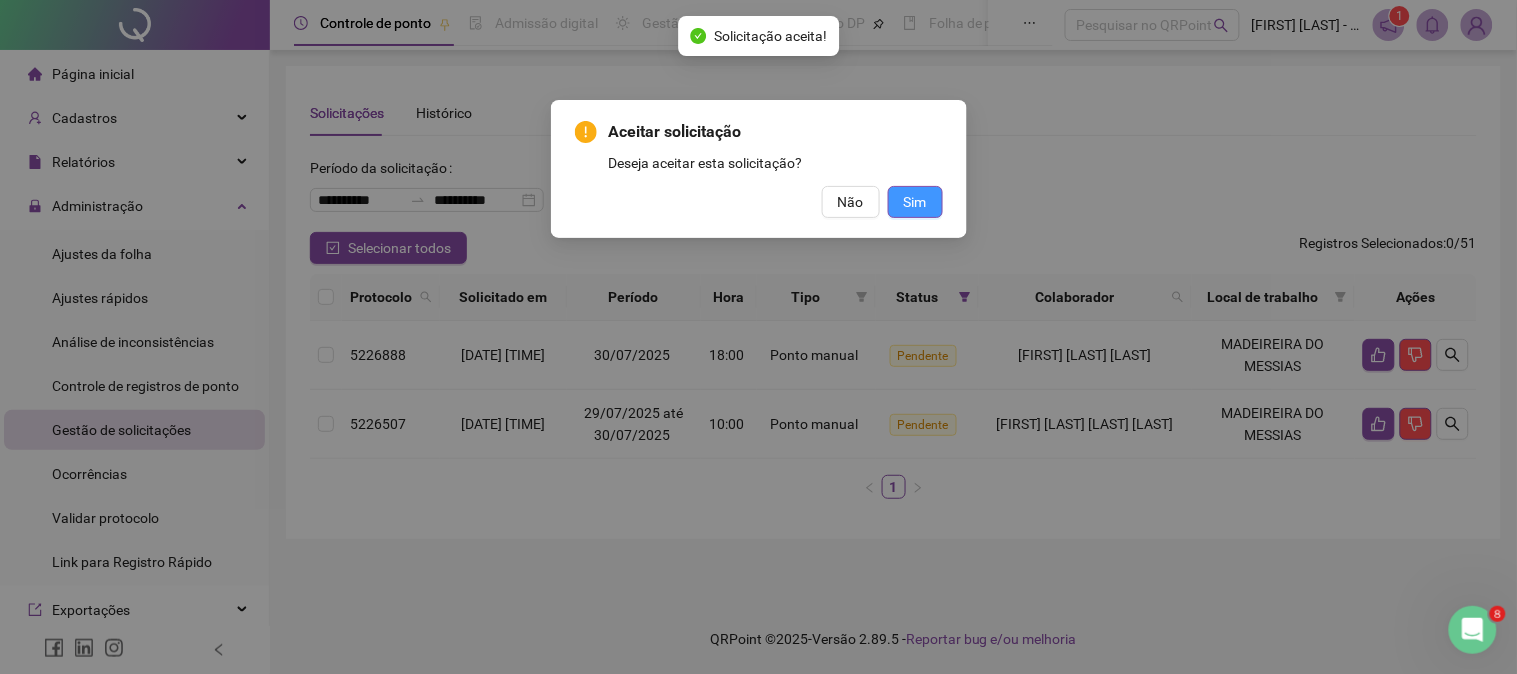 click on "Sim" at bounding box center (915, 202) 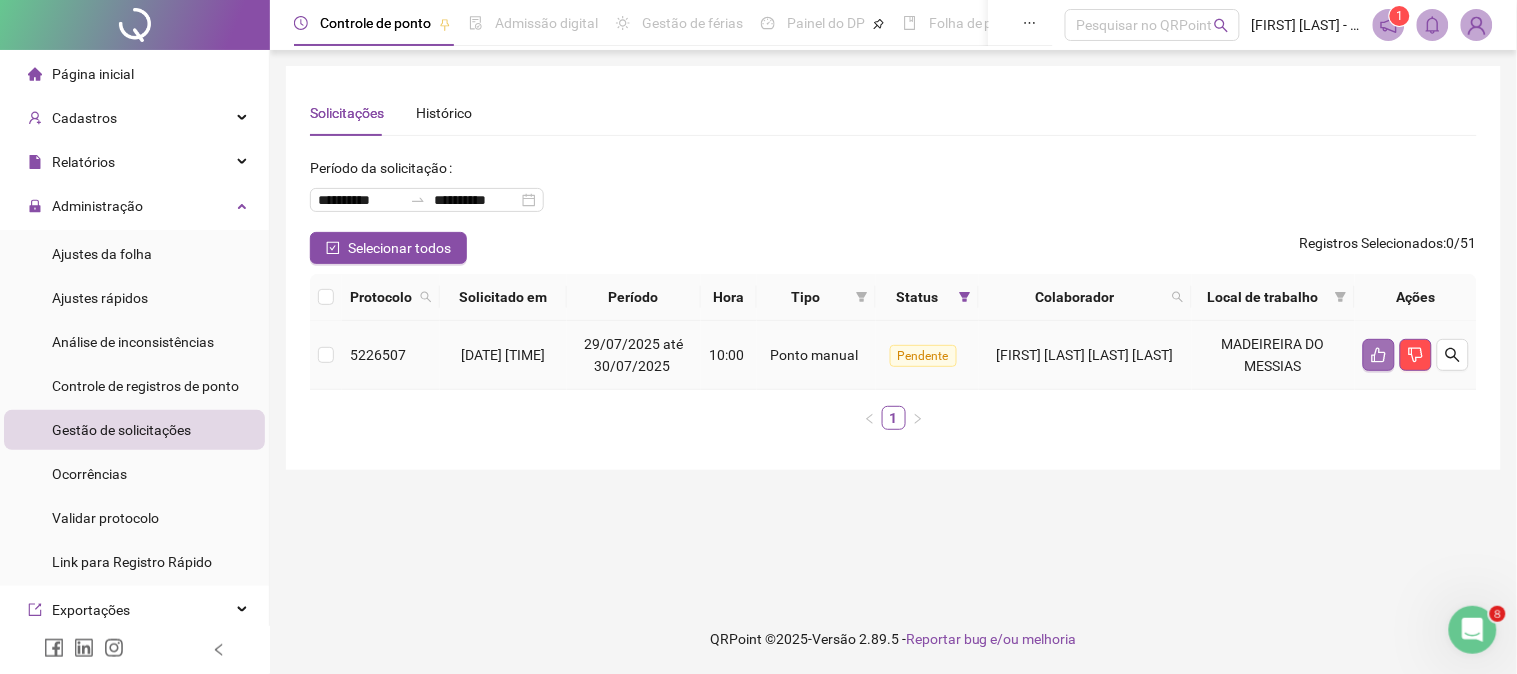 click 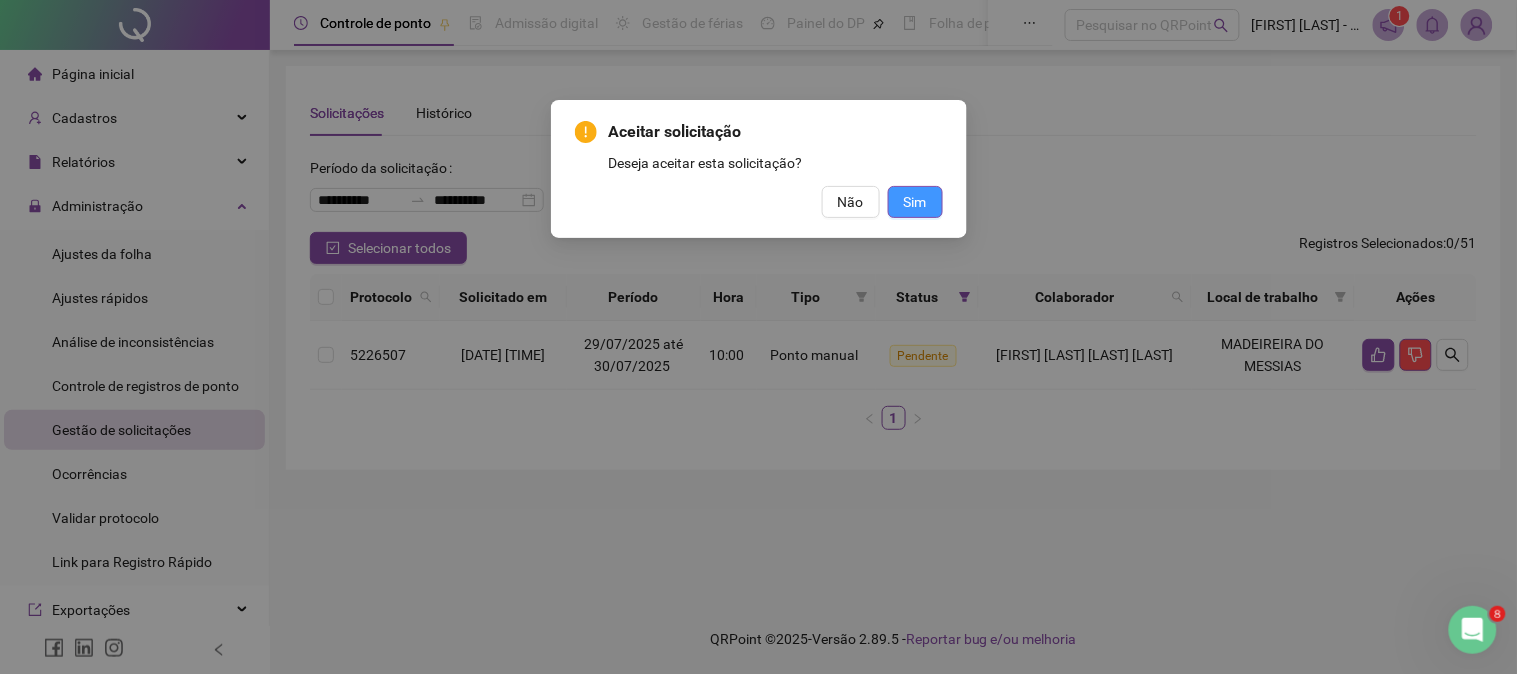 click on "Sim" at bounding box center [915, 202] 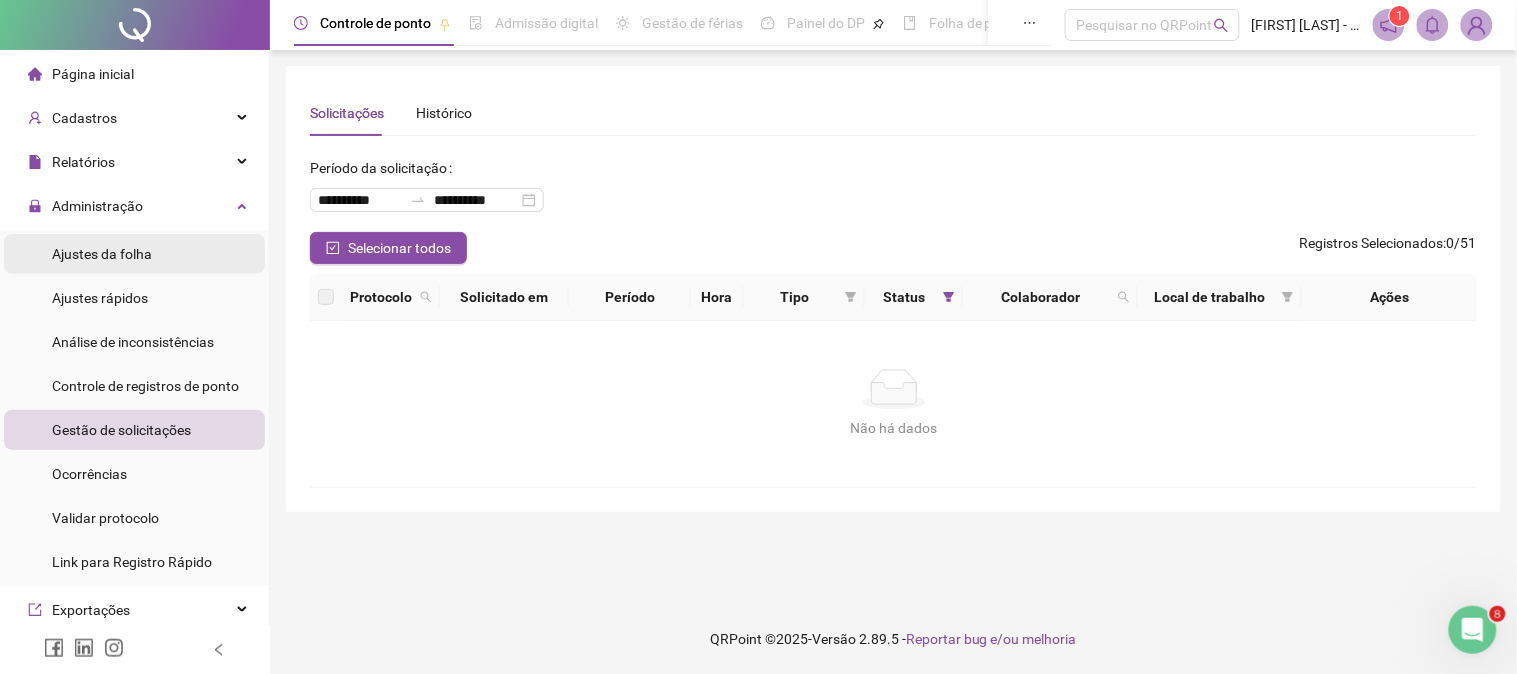 click on "Ajustes da folha" at bounding box center [102, 254] 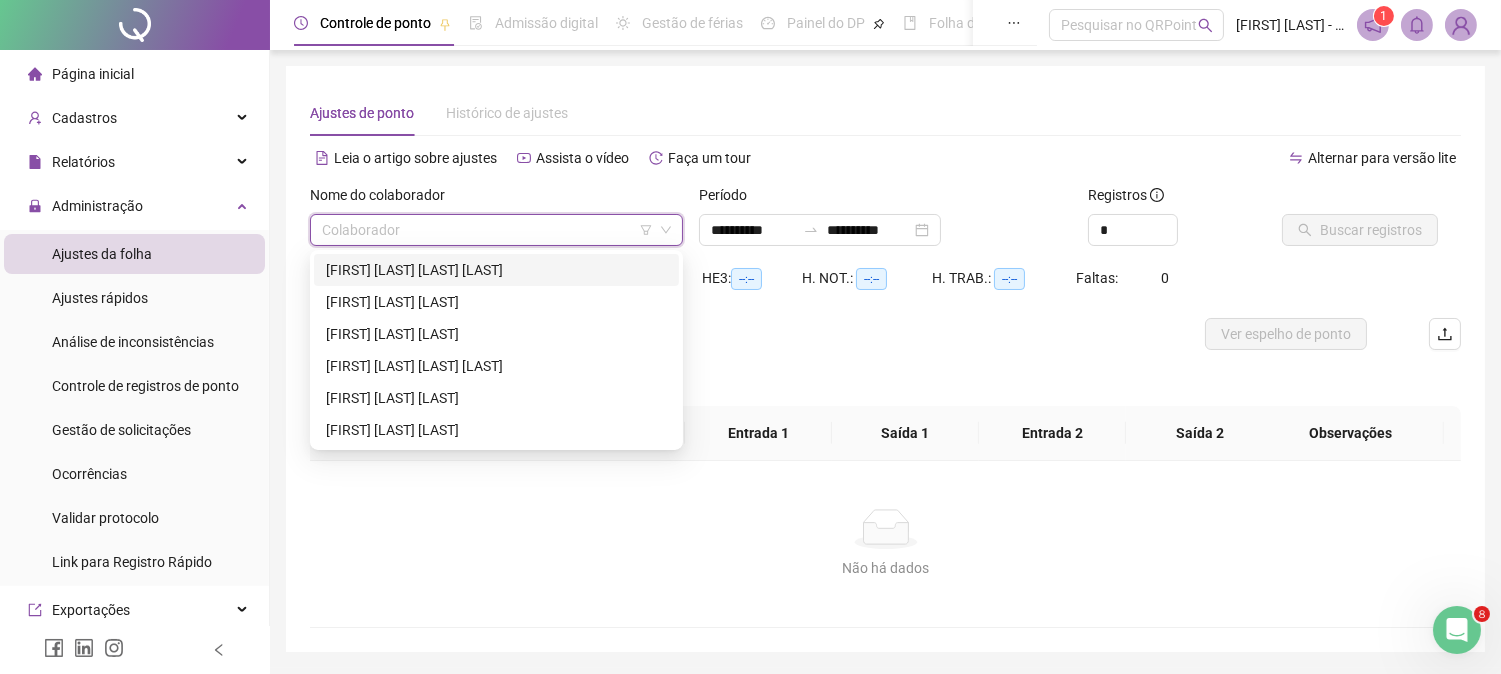 click at bounding box center (487, 230) 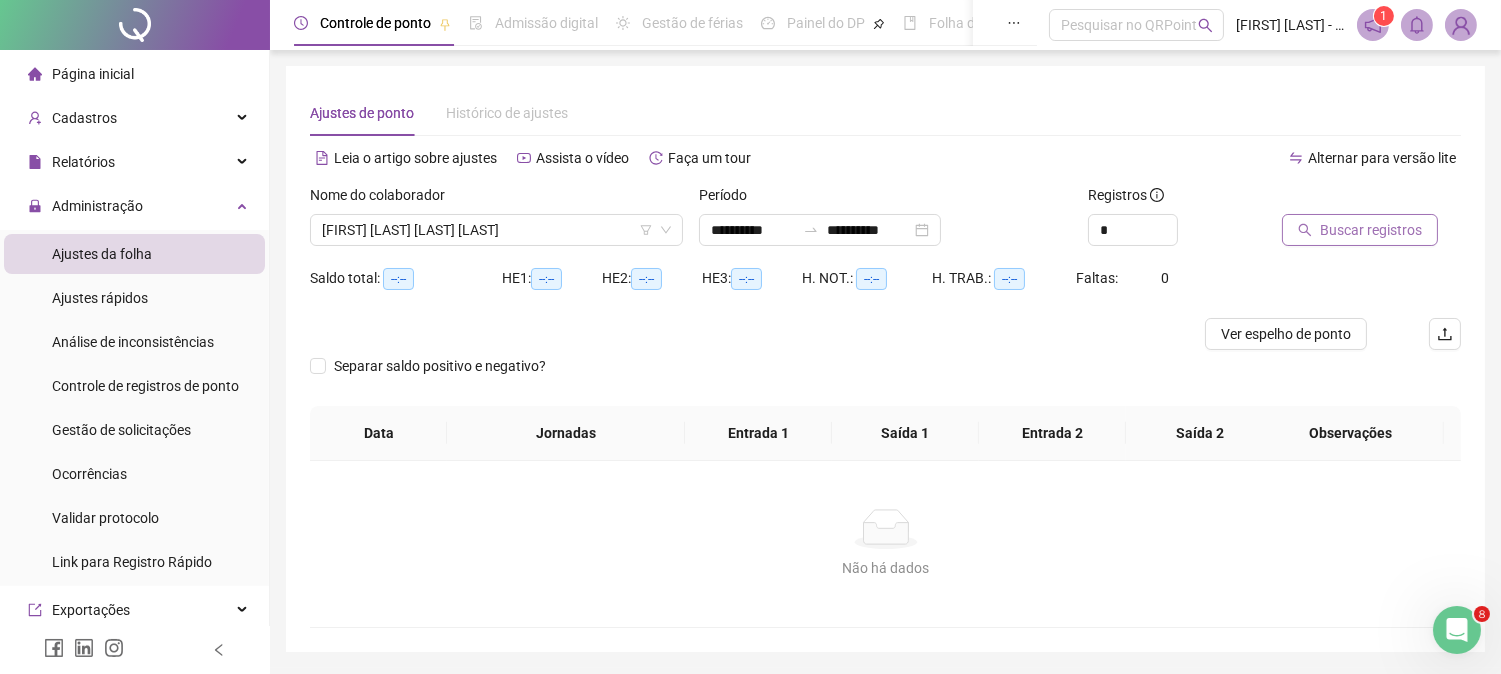 click on "Buscar registros" at bounding box center [1371, 230] 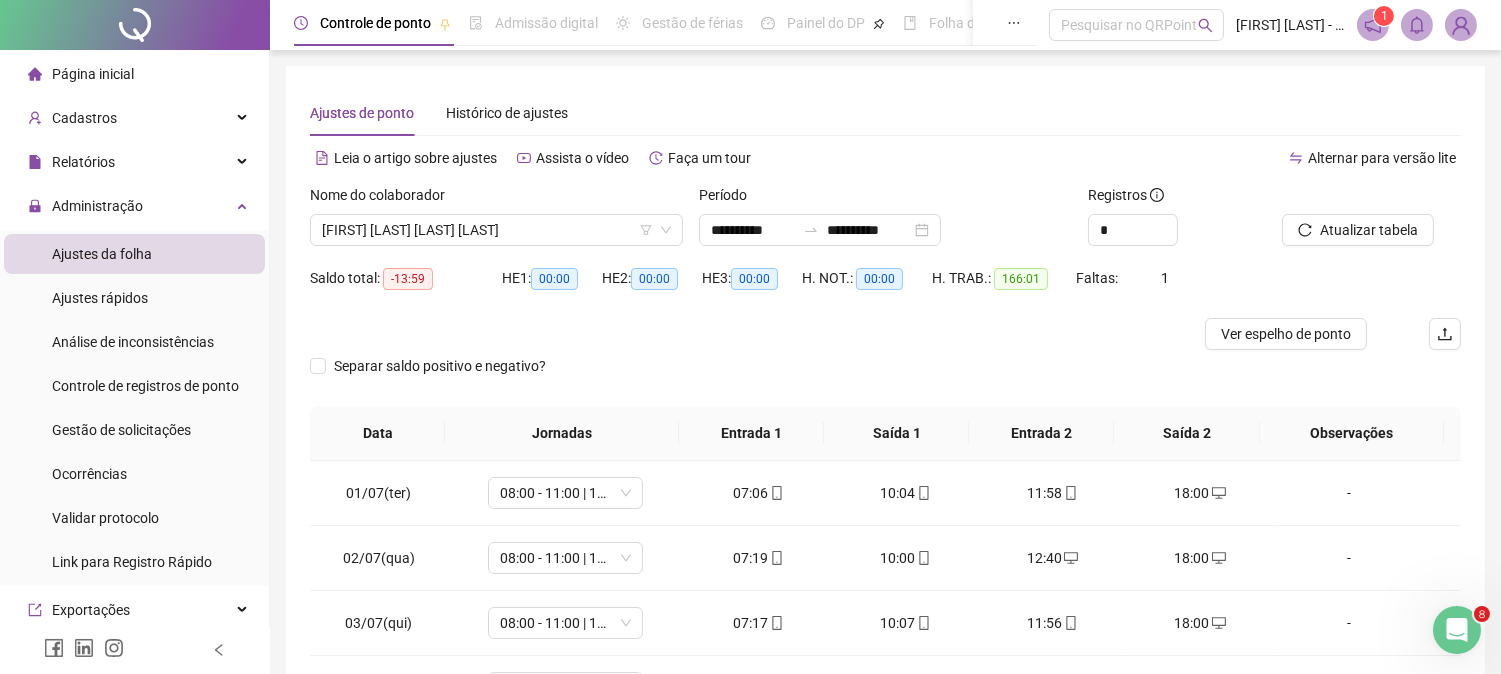 scroll, scrollTop: 323, scrollLeft: 0, axis: vertical 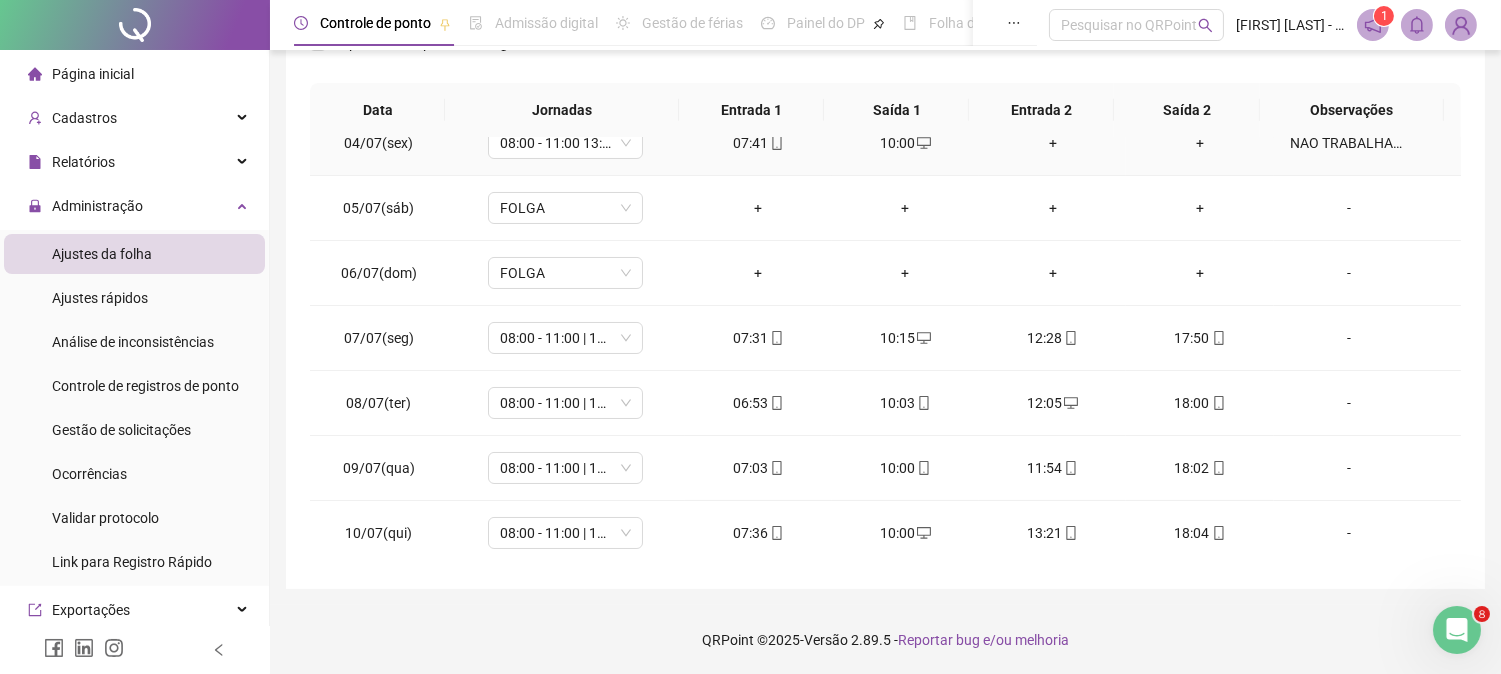 click on "NÃO TRABALHAMOS NA PARTE DA TARDE, VIAGEM P/ RIO VERDE." at bounding box center (1349, 143) 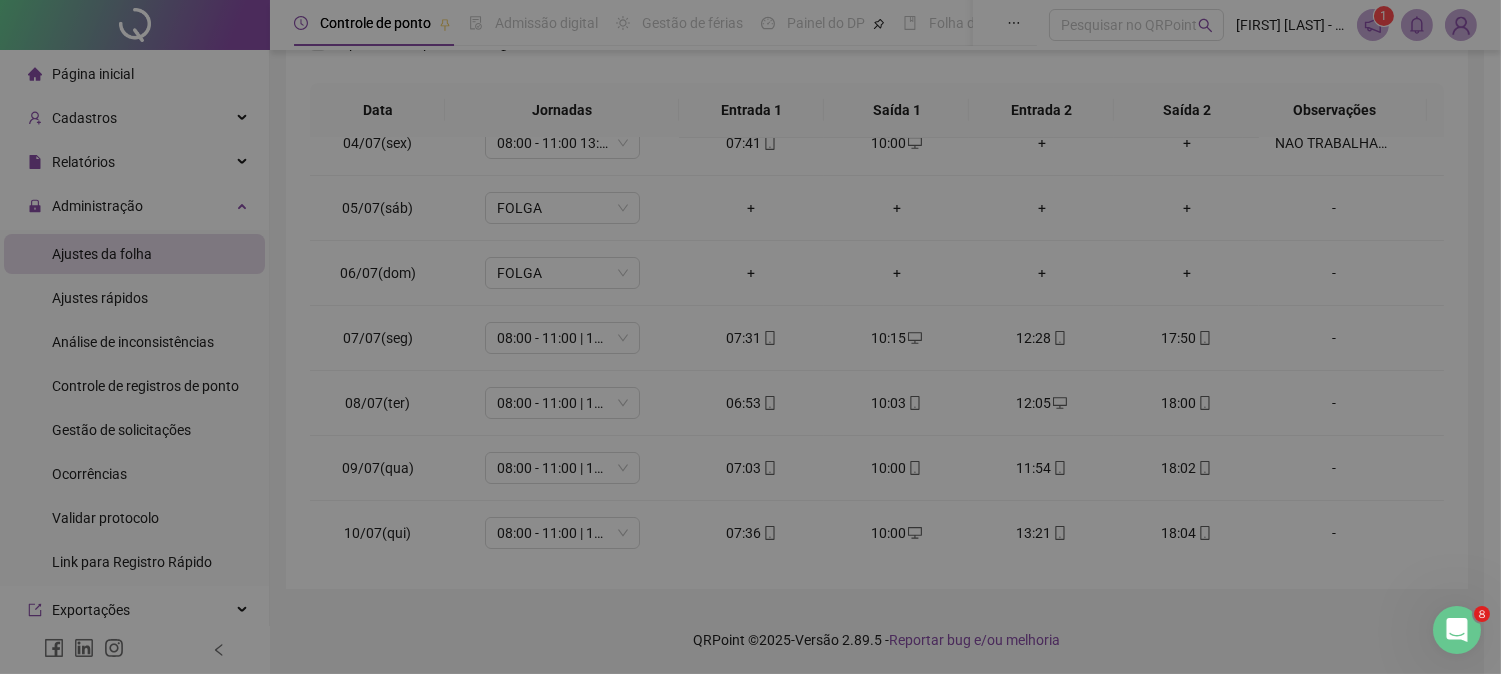 type on "**********" 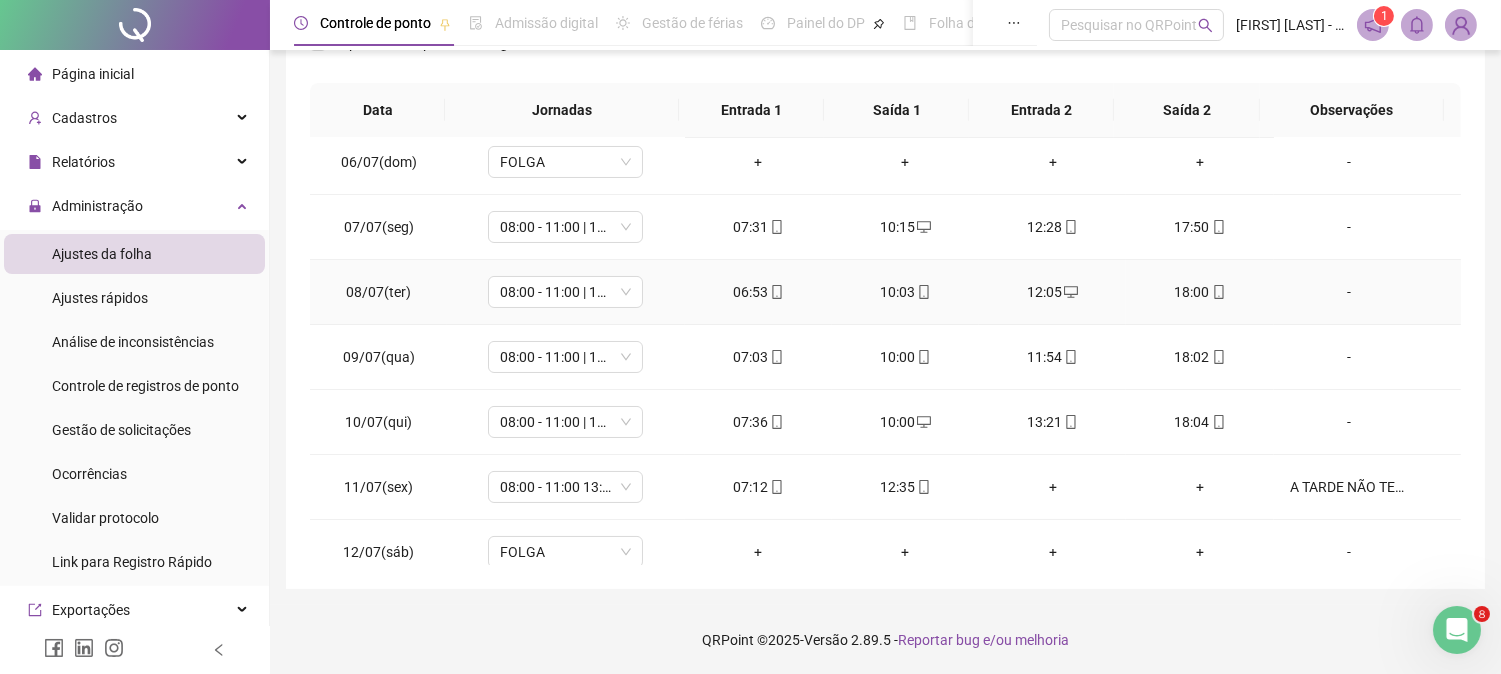 scroll, scrollTop: 444, scrollLeft: 0, axis: vertical 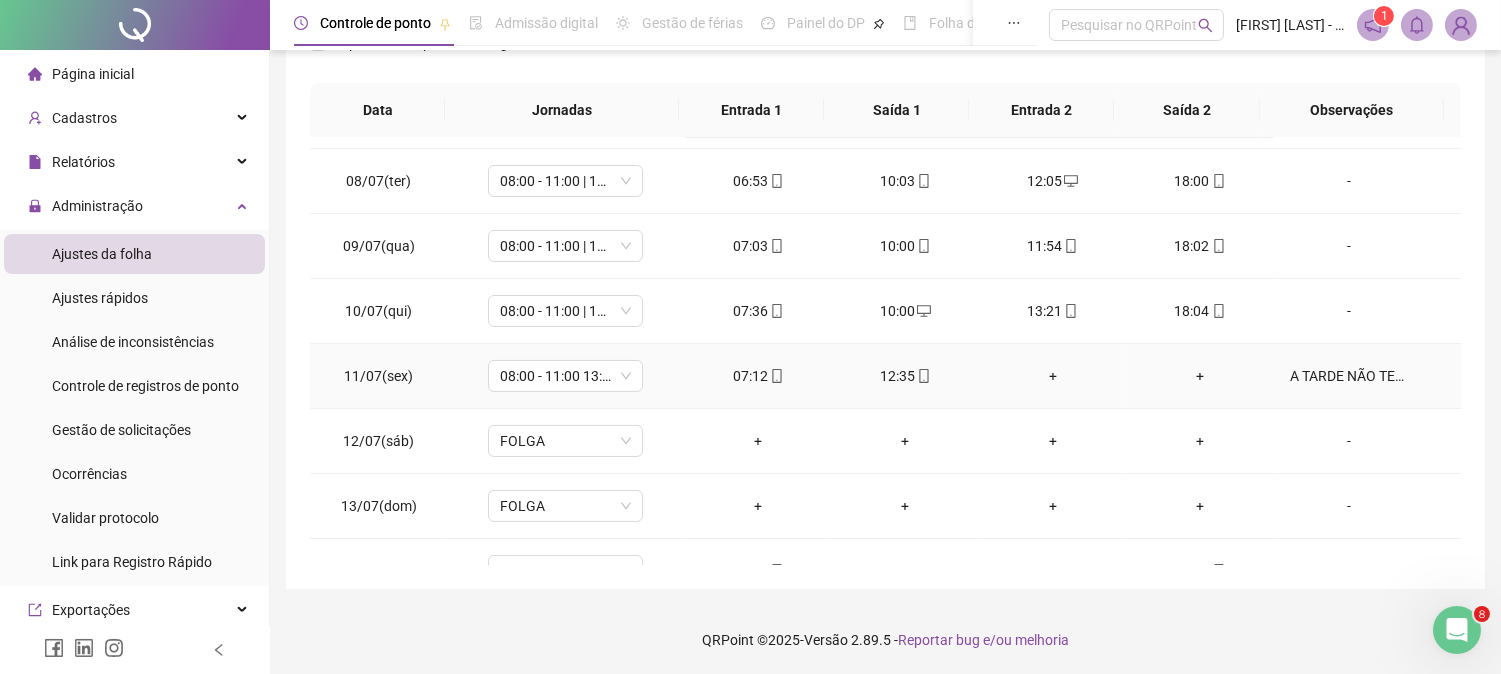 click on "A TARDE NÃO TEVE ENERGIA, OS FUNCIONARIOS FOI DESPENSADO" at bounding box center [1349, 376] 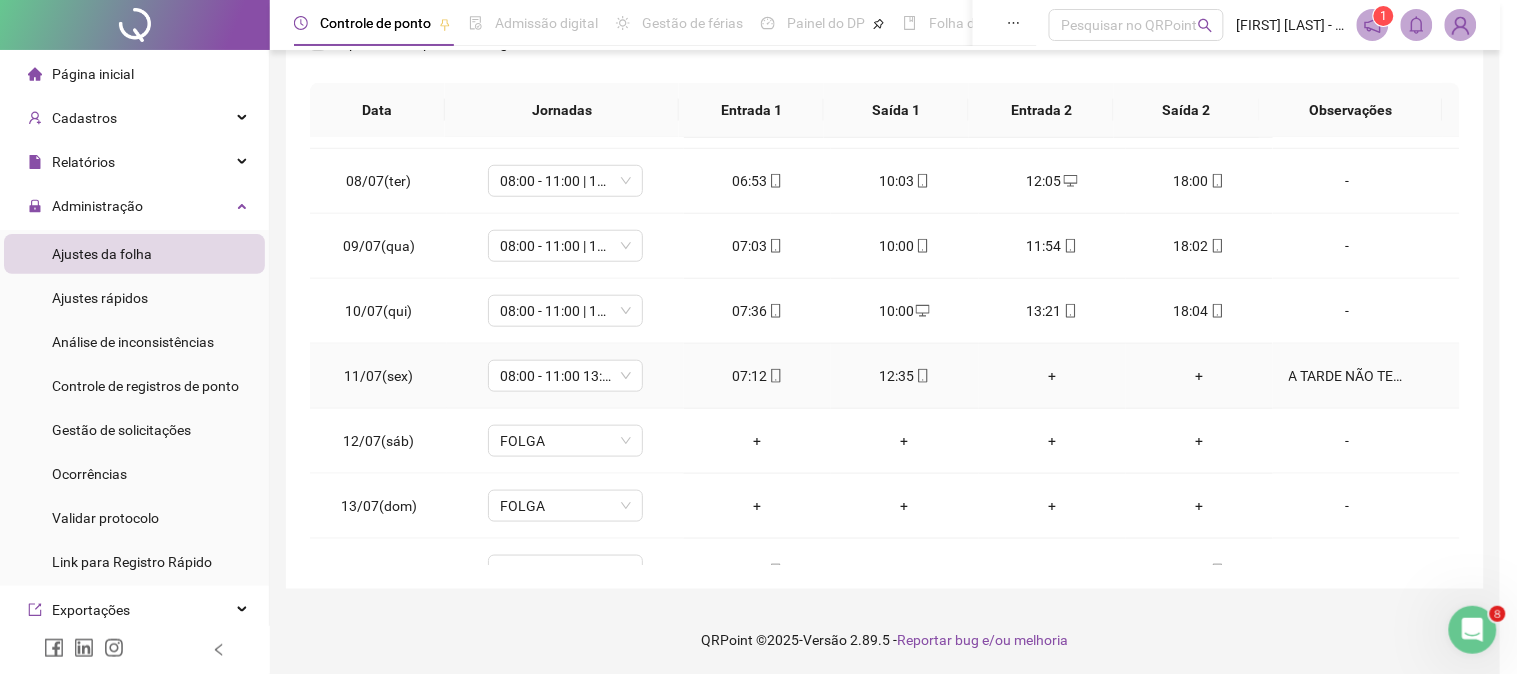 type on "**********" 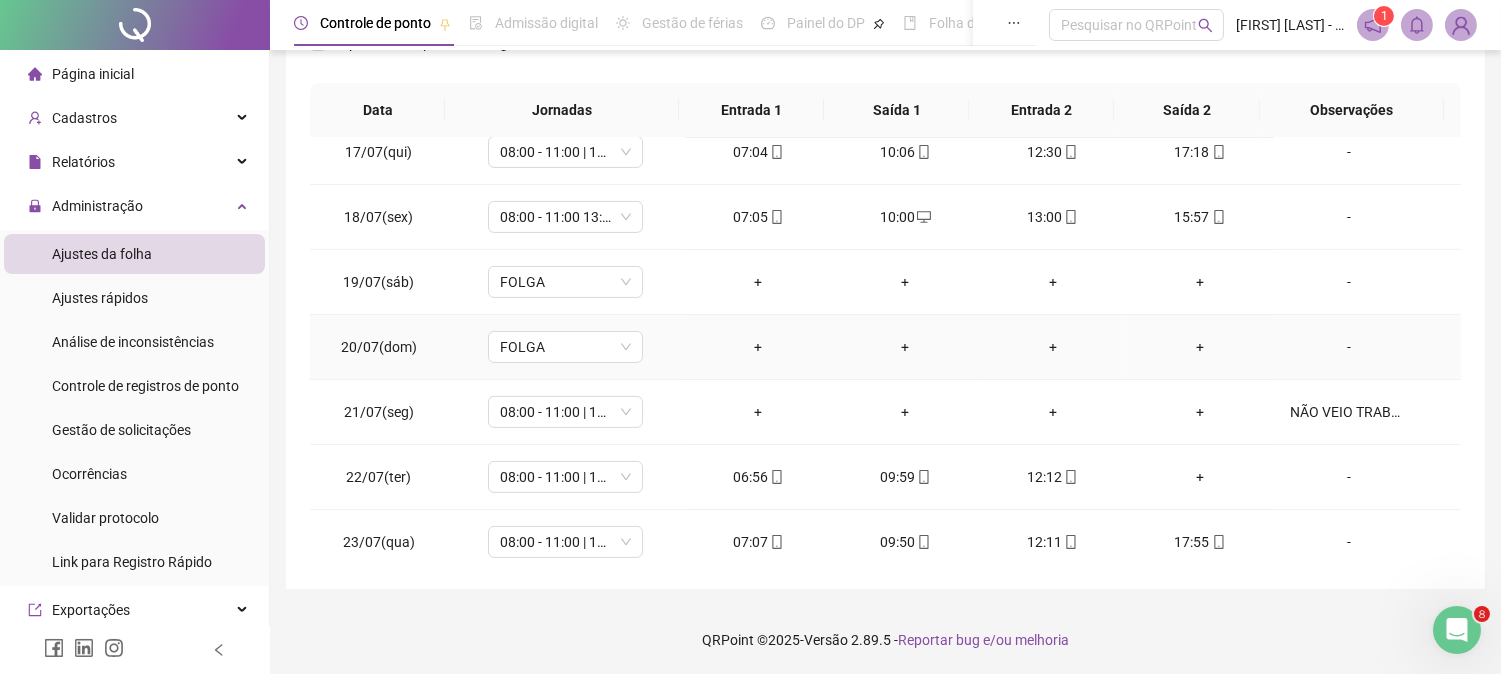 scroll, scrollTop: 1111, scrollLeft: 0, axis: vertical 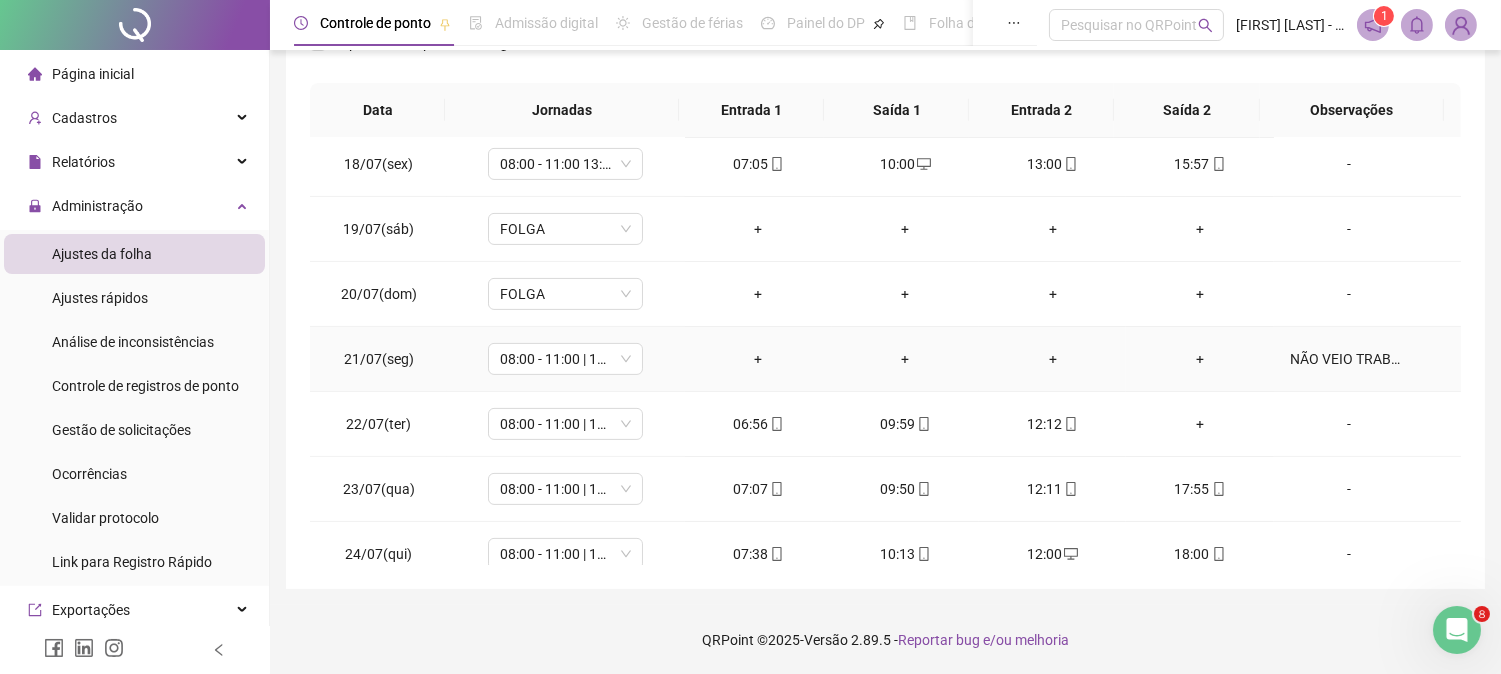 click on "NÃO VEIO TRABALHAR POIS ESTAVA DESPEDINDO DOS PARENTES" at bounding box center (1349, 359) 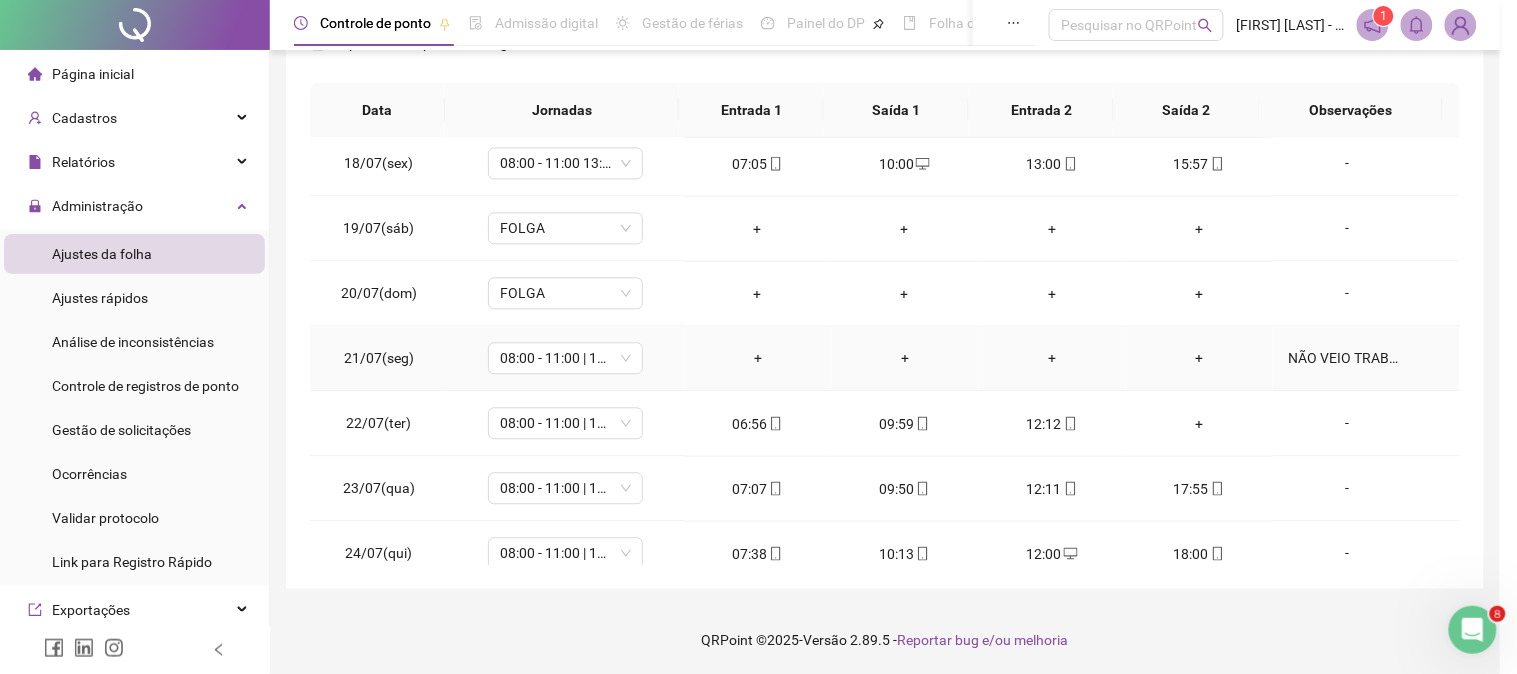 type on "**********" 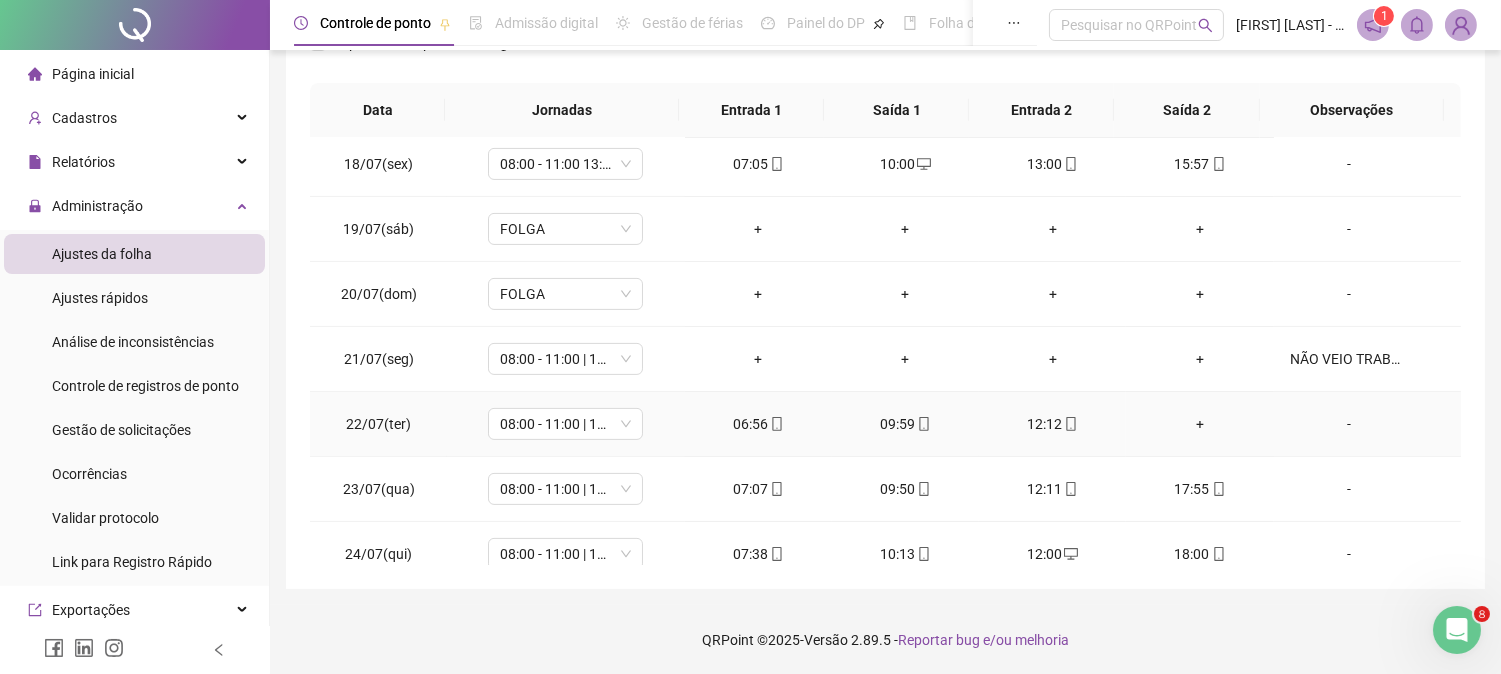 click on "+" at bounding box center (1199, 424) 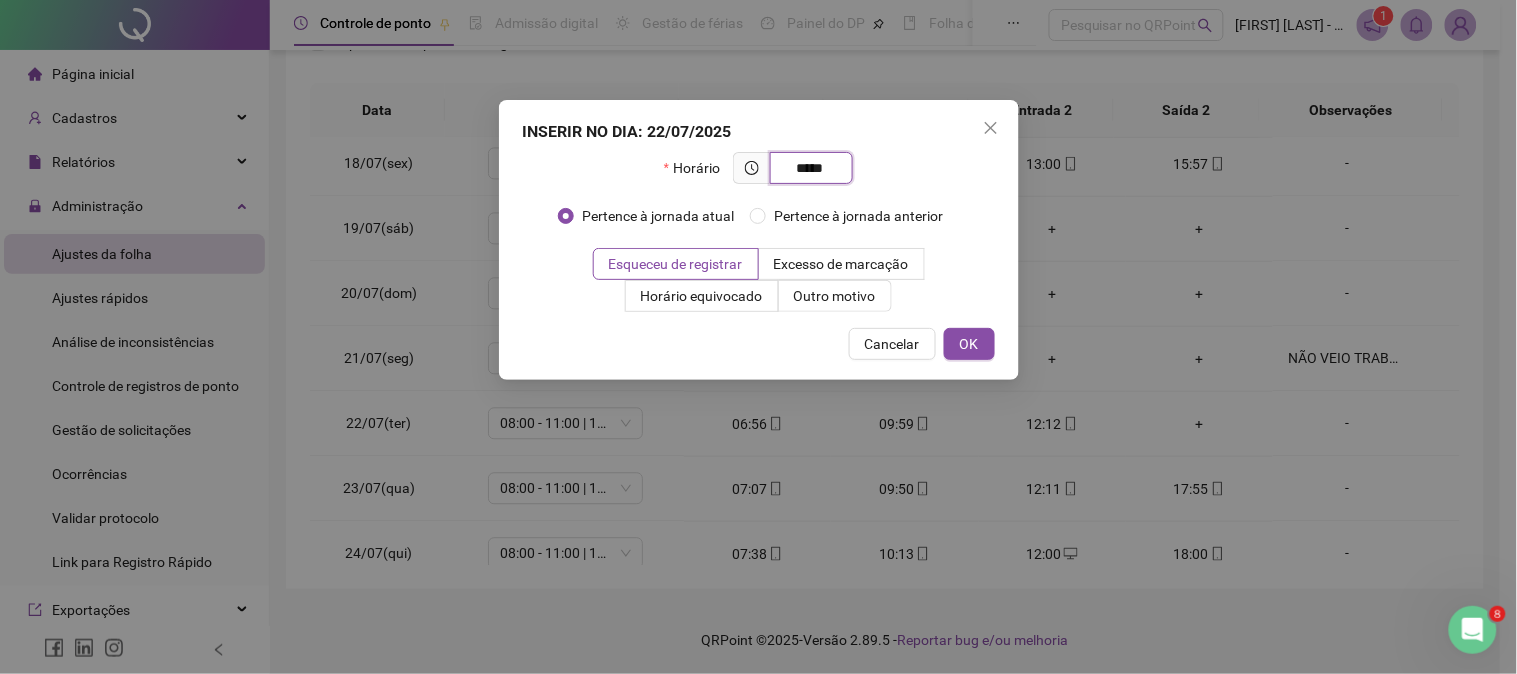 type on "*****" 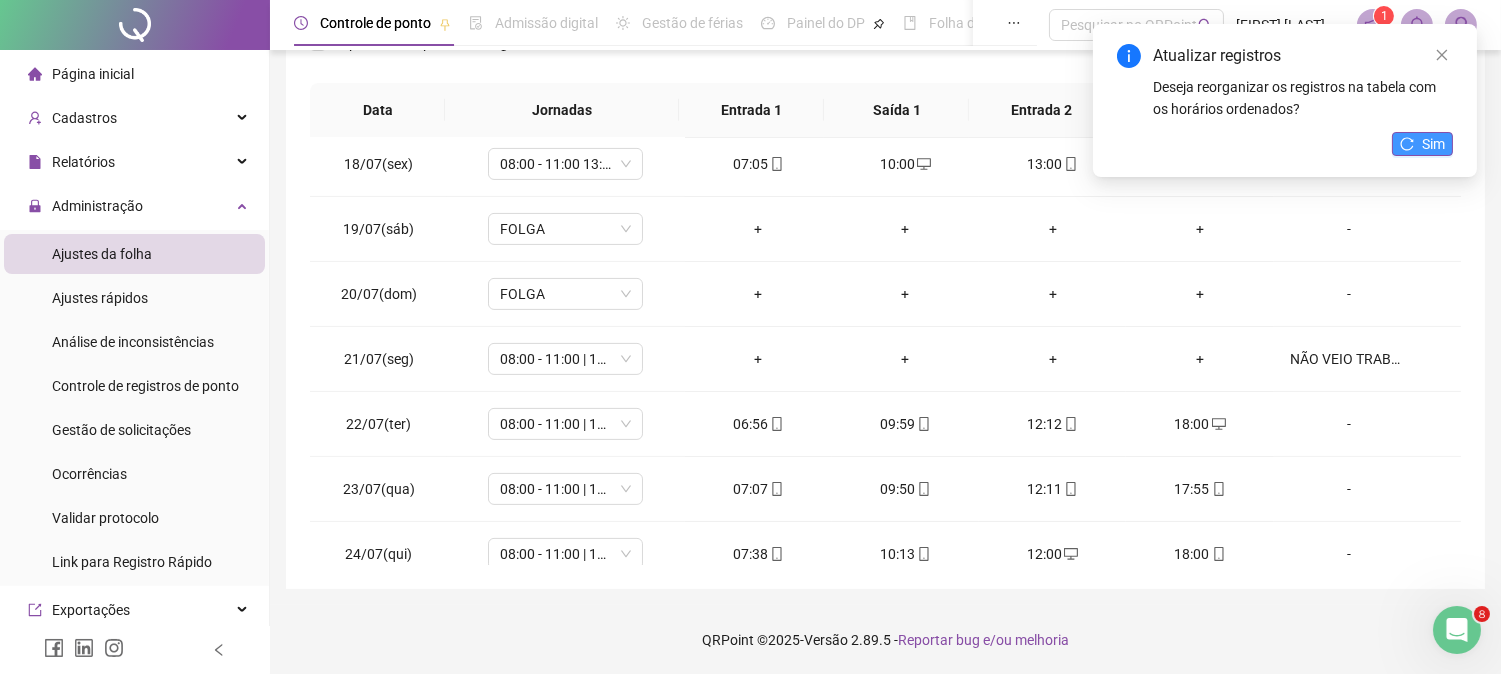 click 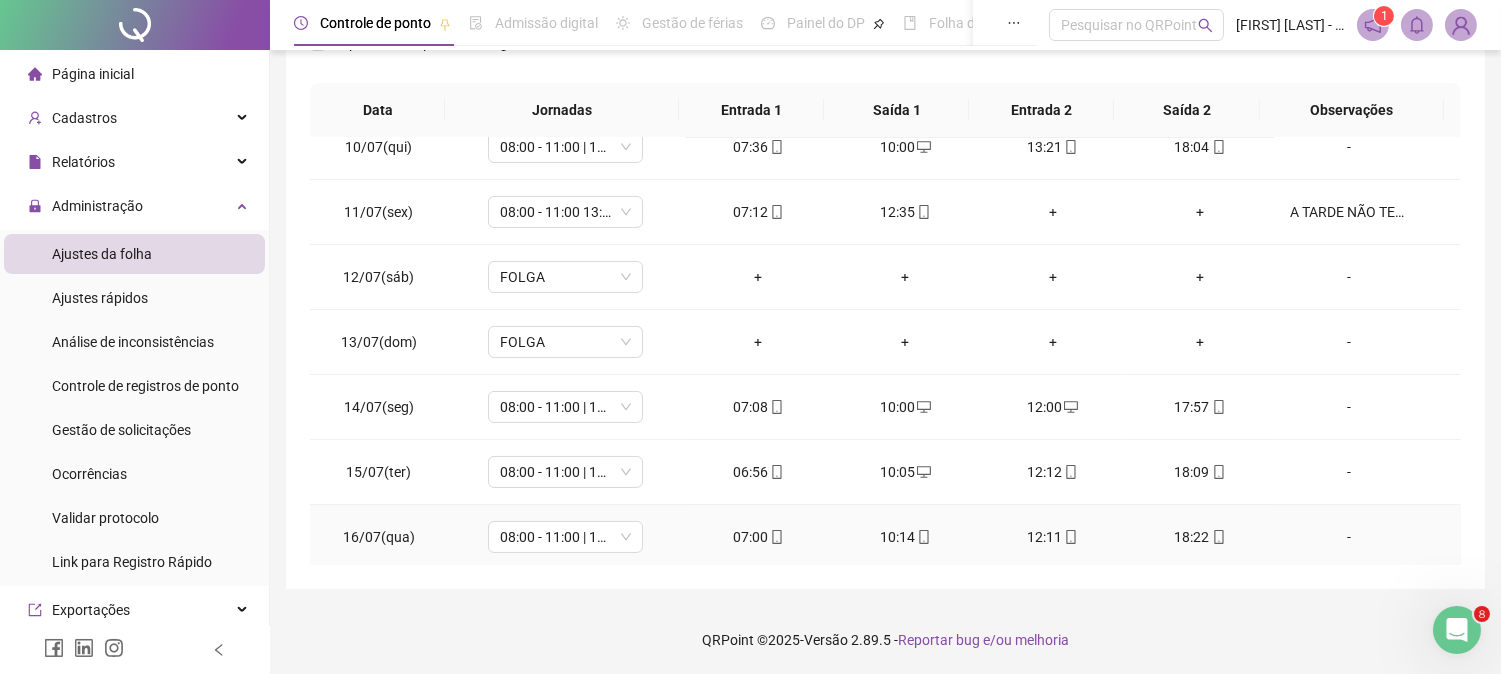 scroll, scrollTop: 257, scrollLeft: 0, axis: vertical 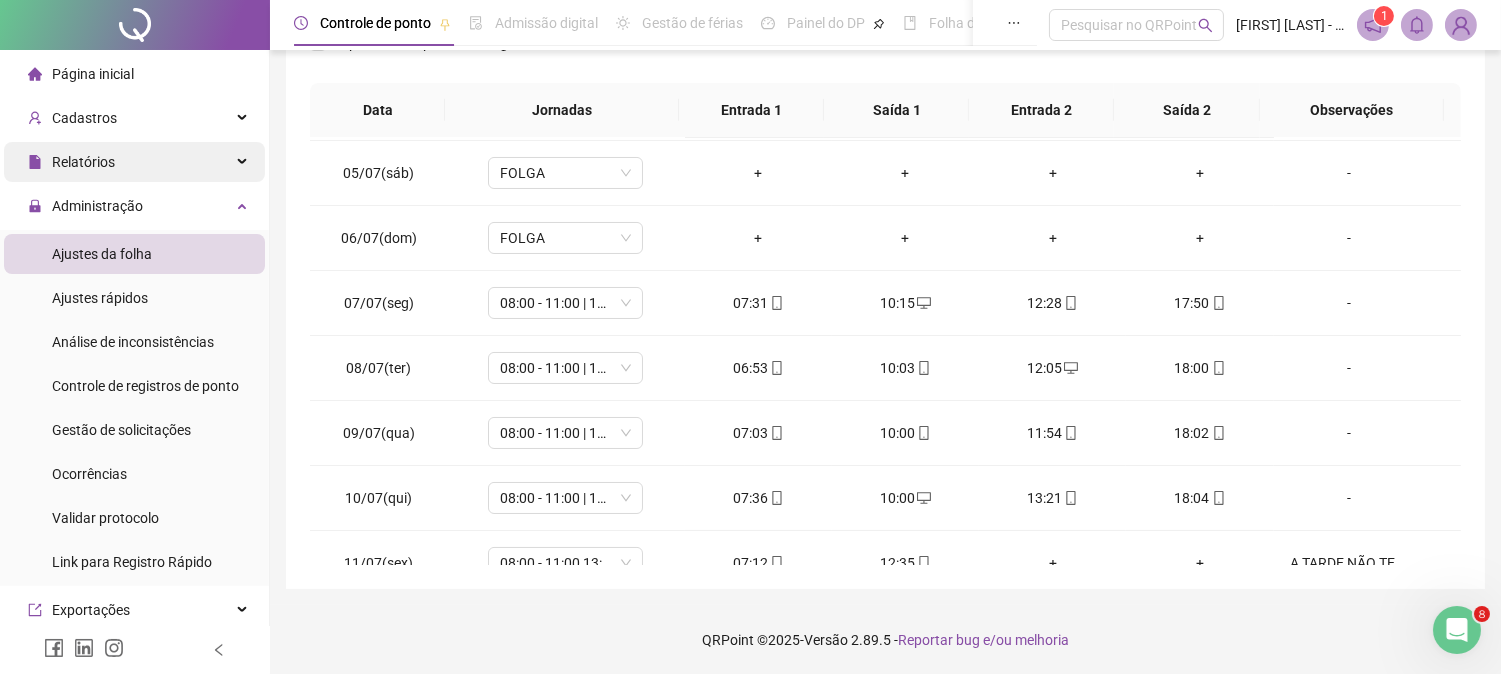 click on "Relatórios" at bounding box center (71, 162) 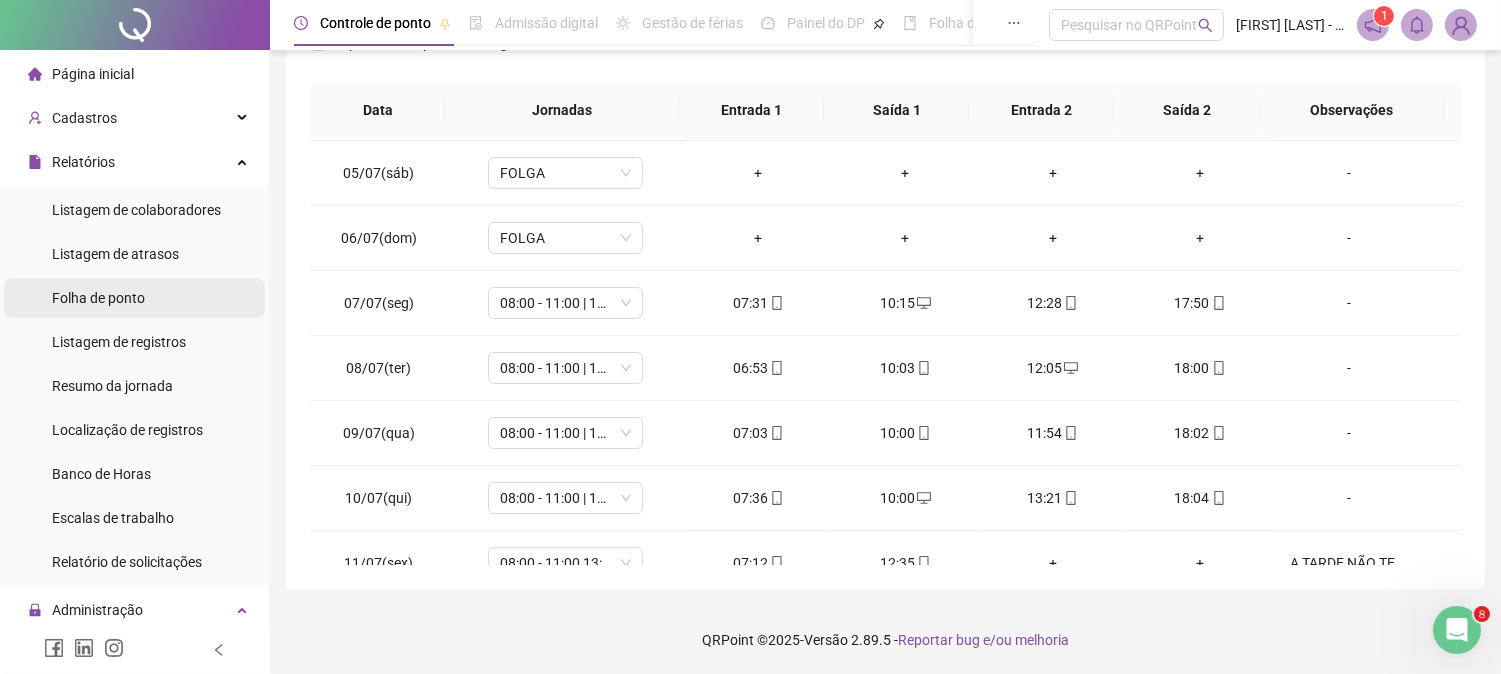 click on "Folha de ponto" at bounding box center [98, 298] 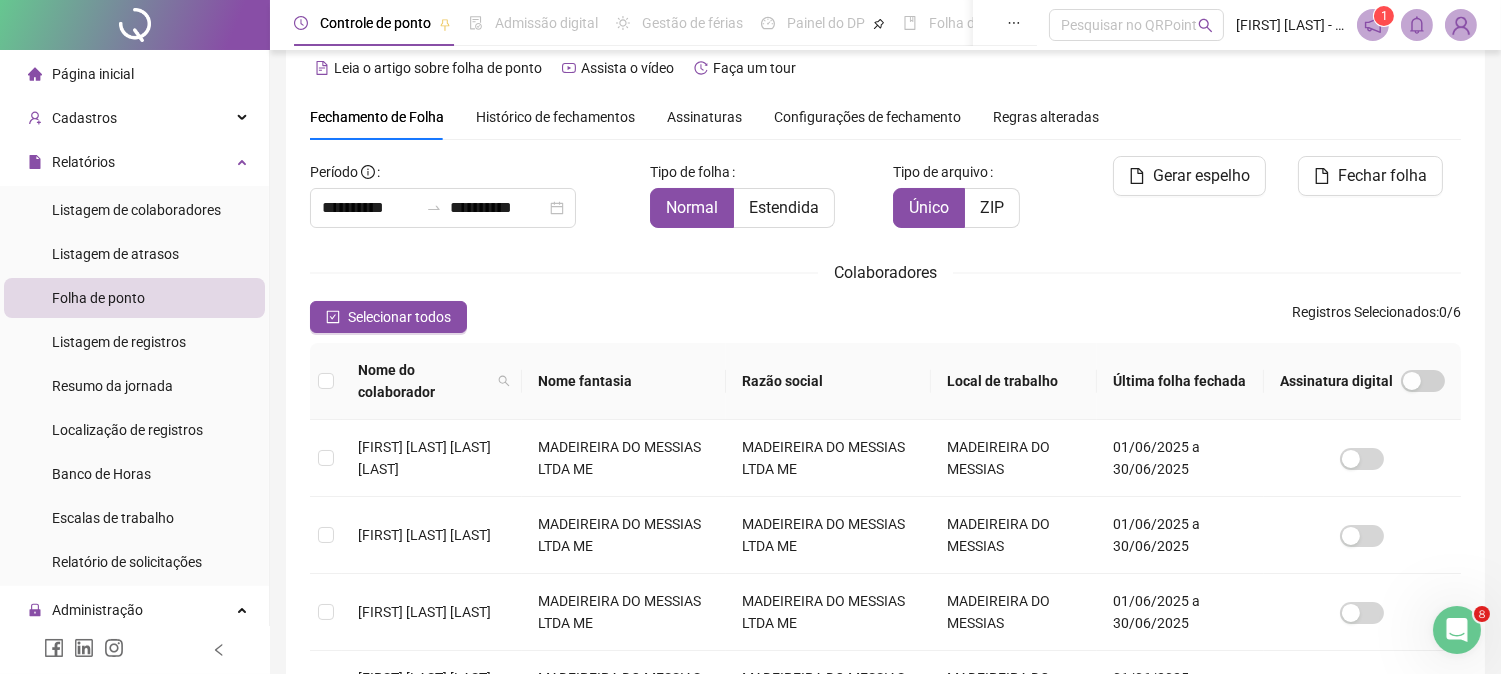 scroll, scrollTop: 72, scrollLeft: 0, axis: vertical 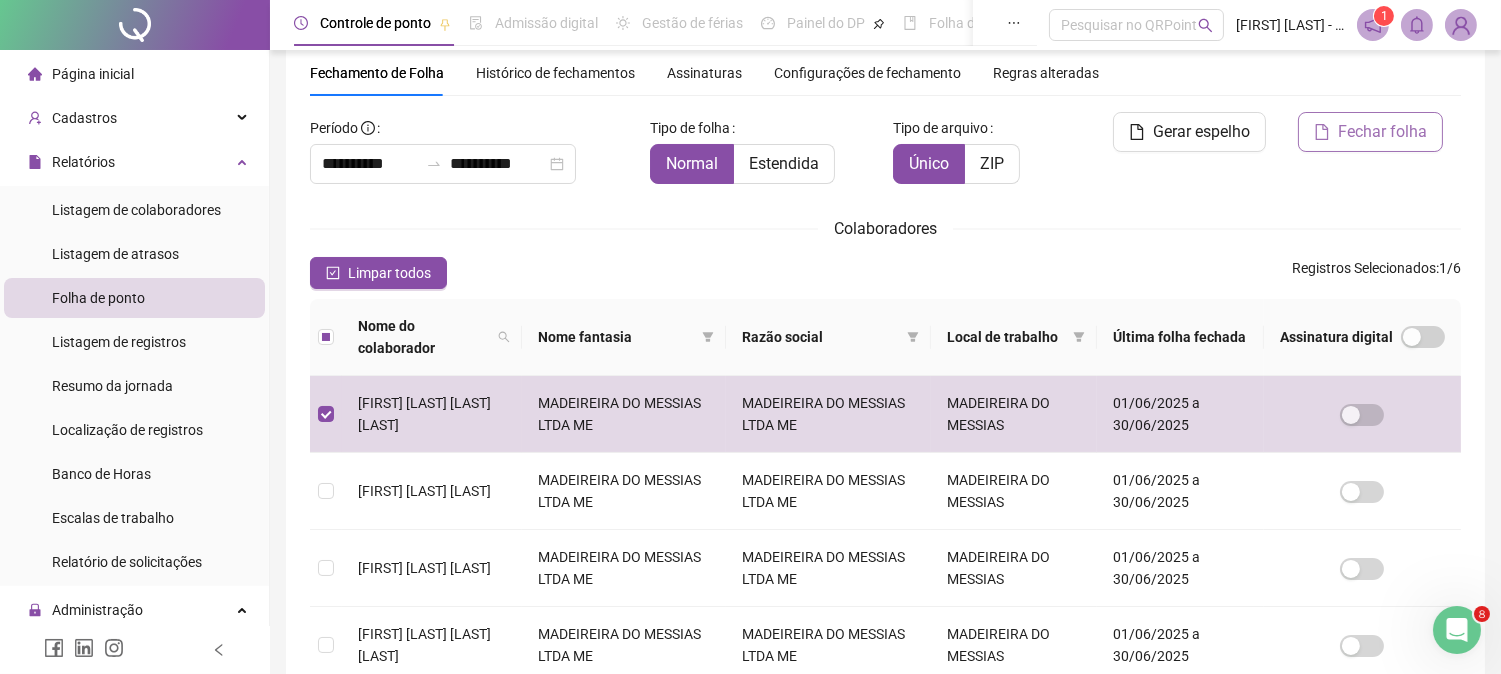click 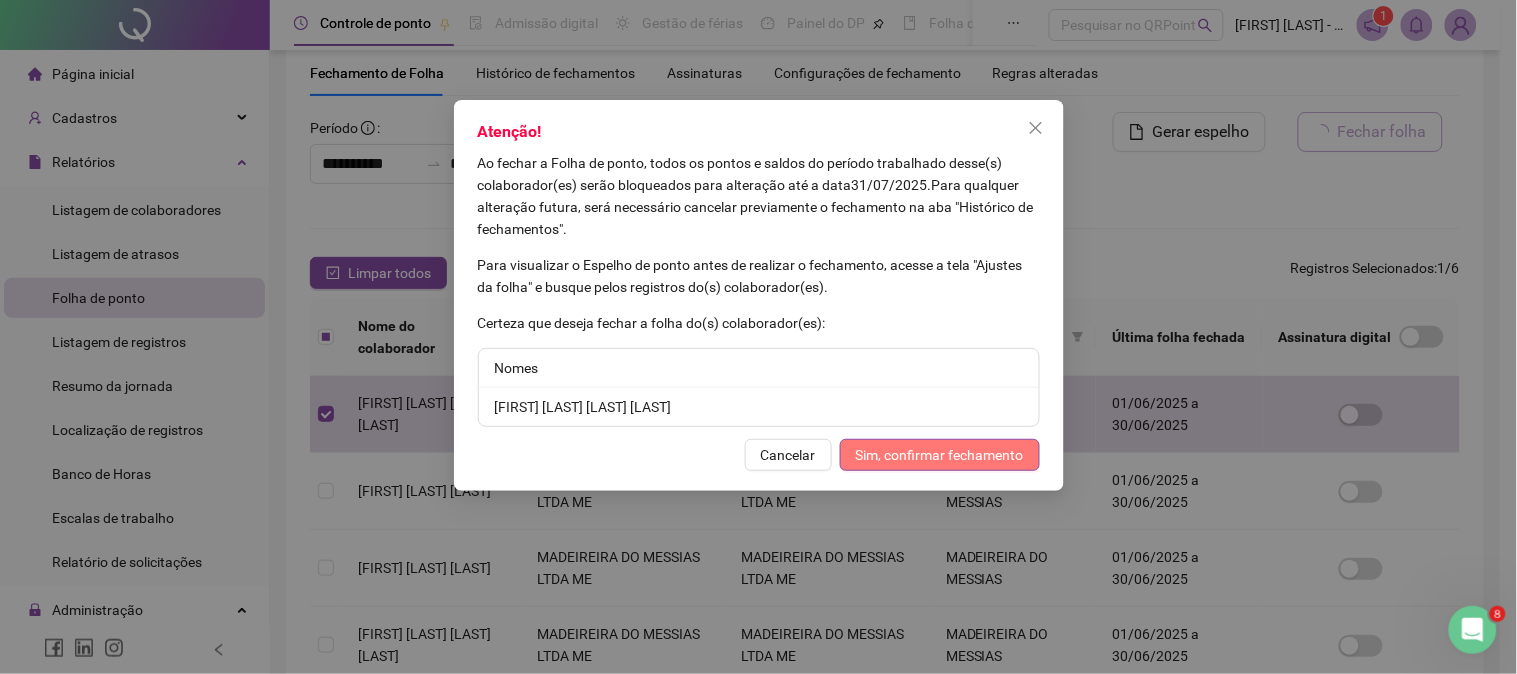 click on "Sim, confirmar fechamento" at bounding box center (940, 455) 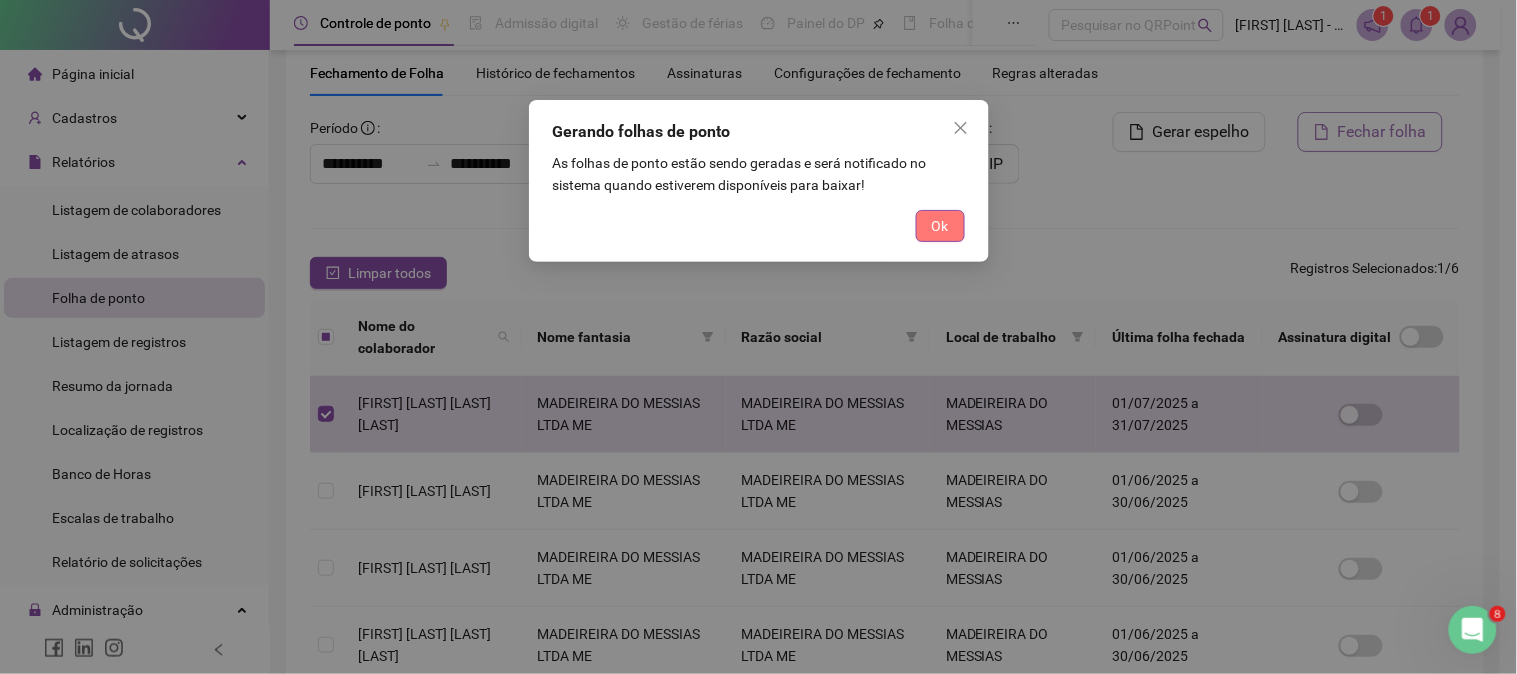 click on "Ok" at bounding box center [940, 226] 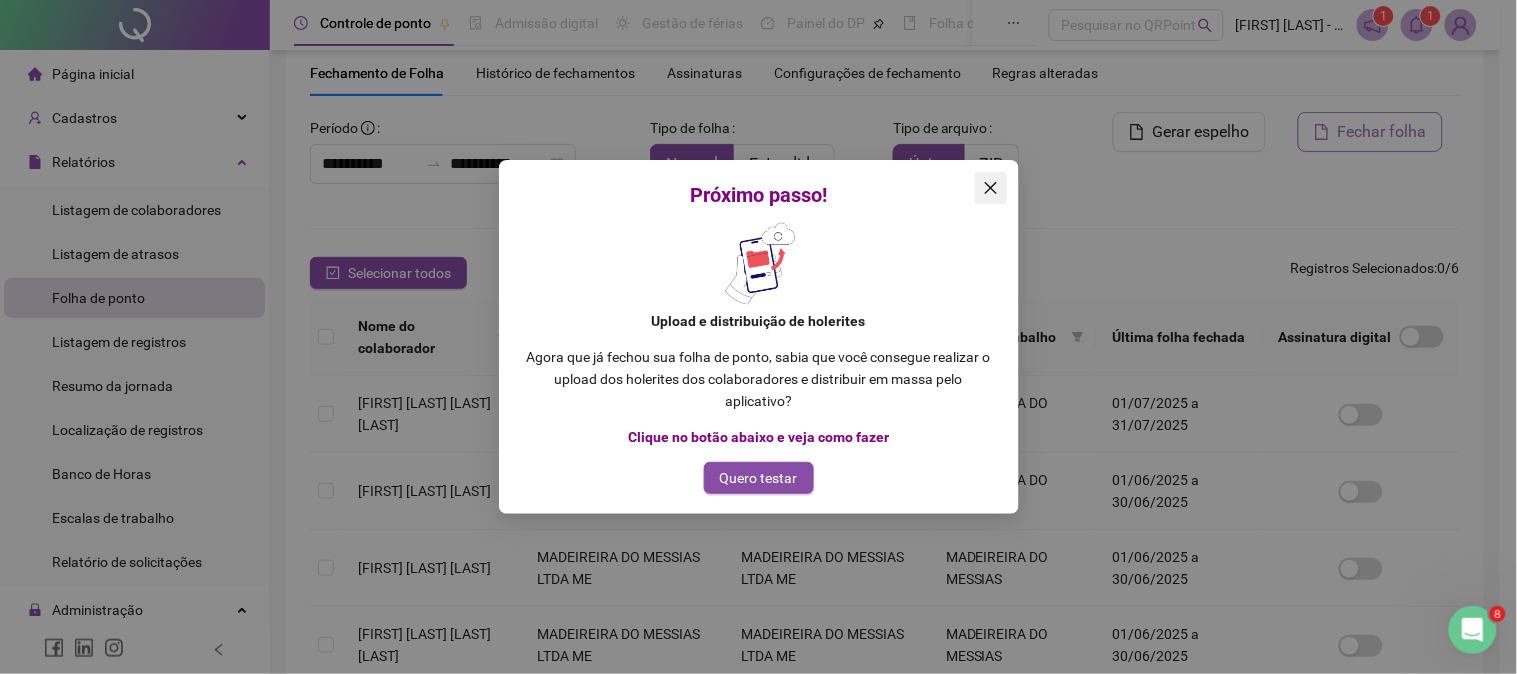 click 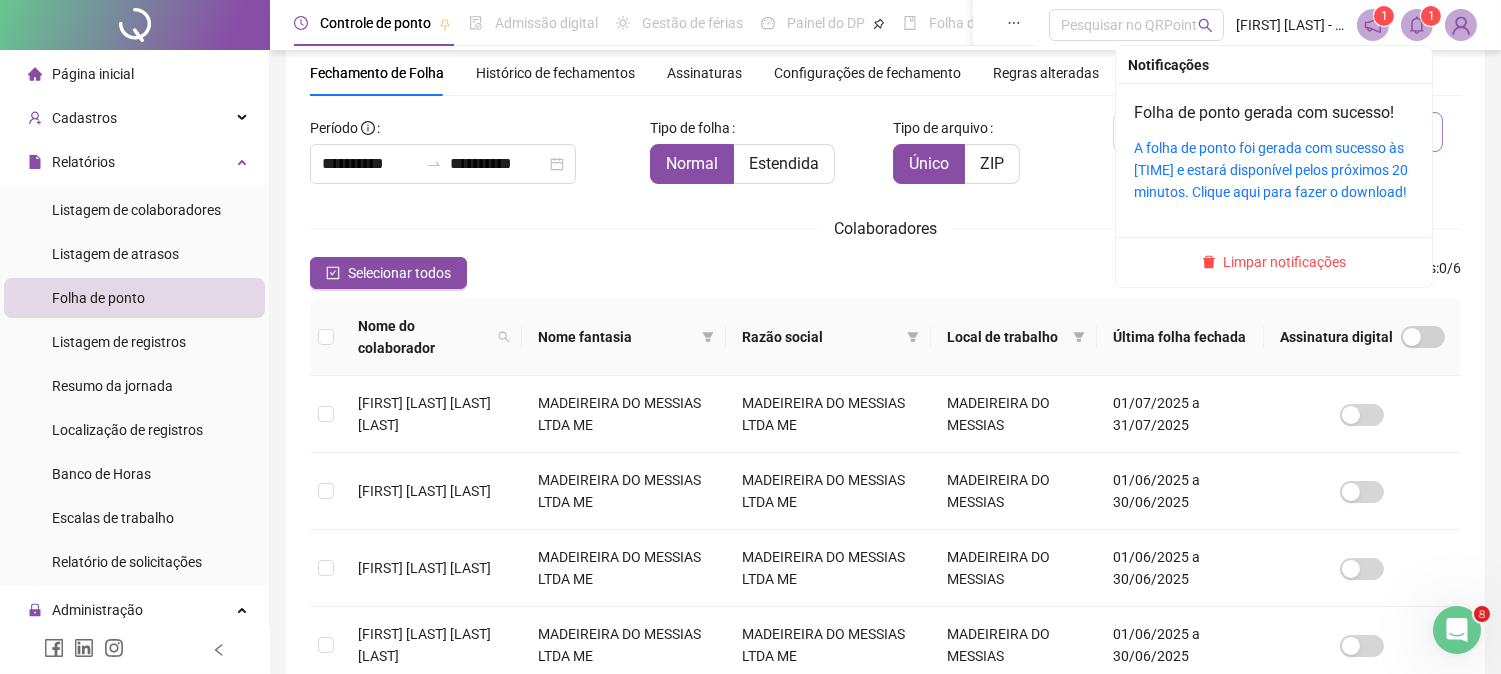 click at bounding box center [1417, 25] 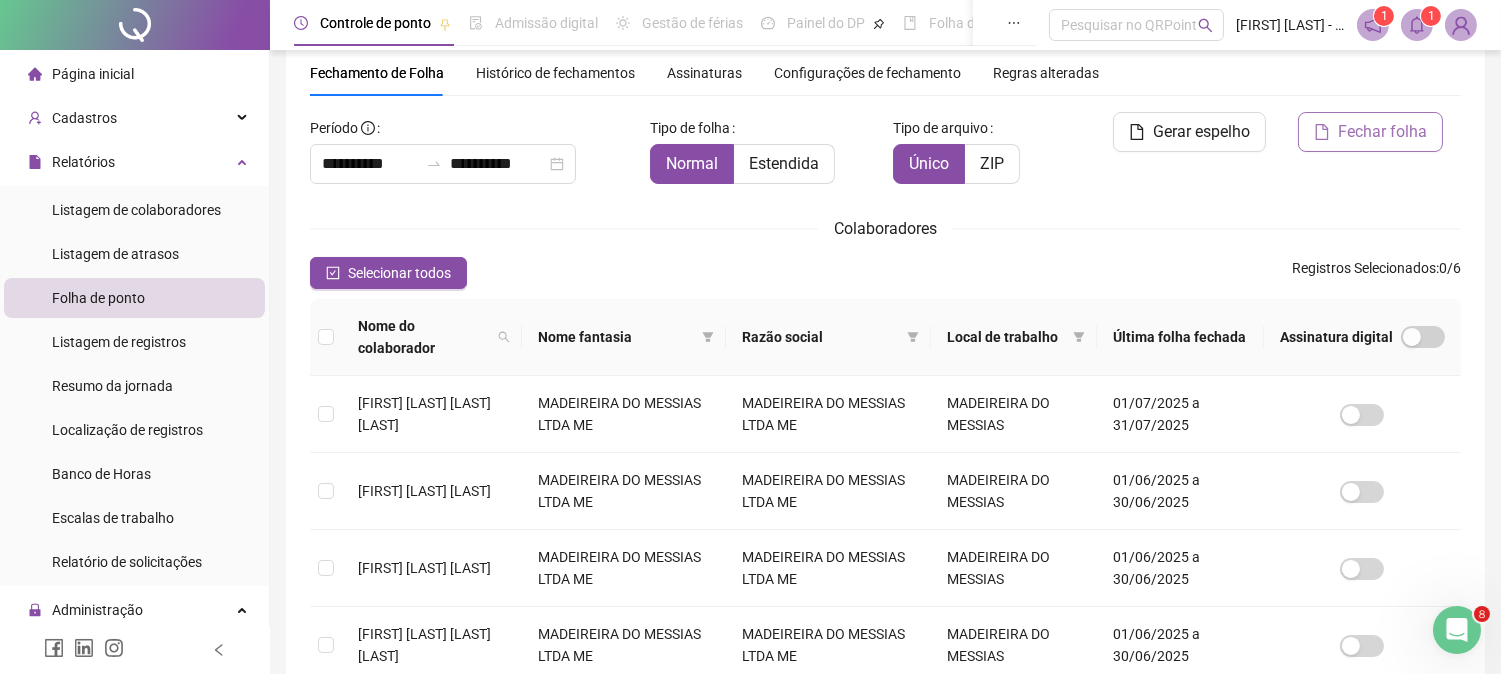 click at bounding box center [1417, 25] 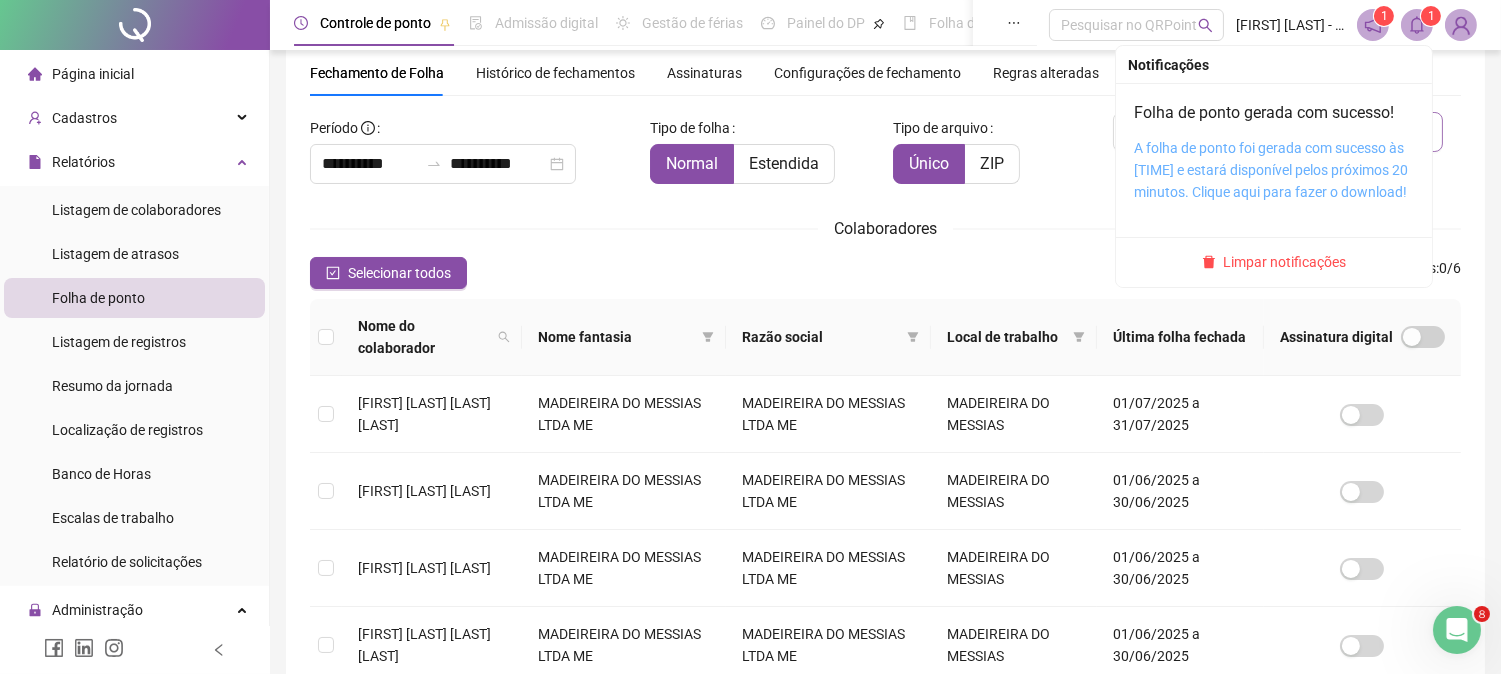 click on "A folha de ponto foi gerada com sucesso às [TIME] e estará disponível pelos próximos 20 minutos.
Clique aqui para fazer o download!" at bounding box center (1271, 170) 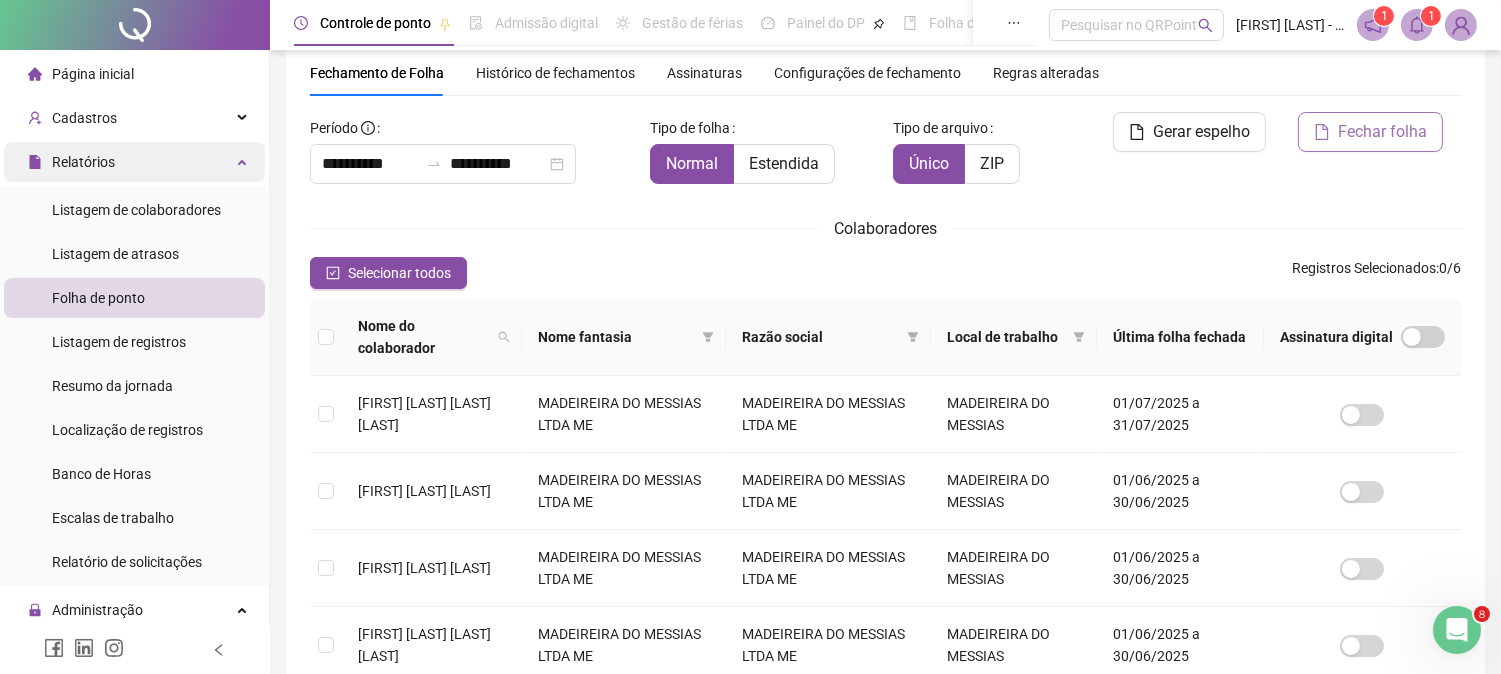 click on "Relatórios" at bounding box center [83, 162] 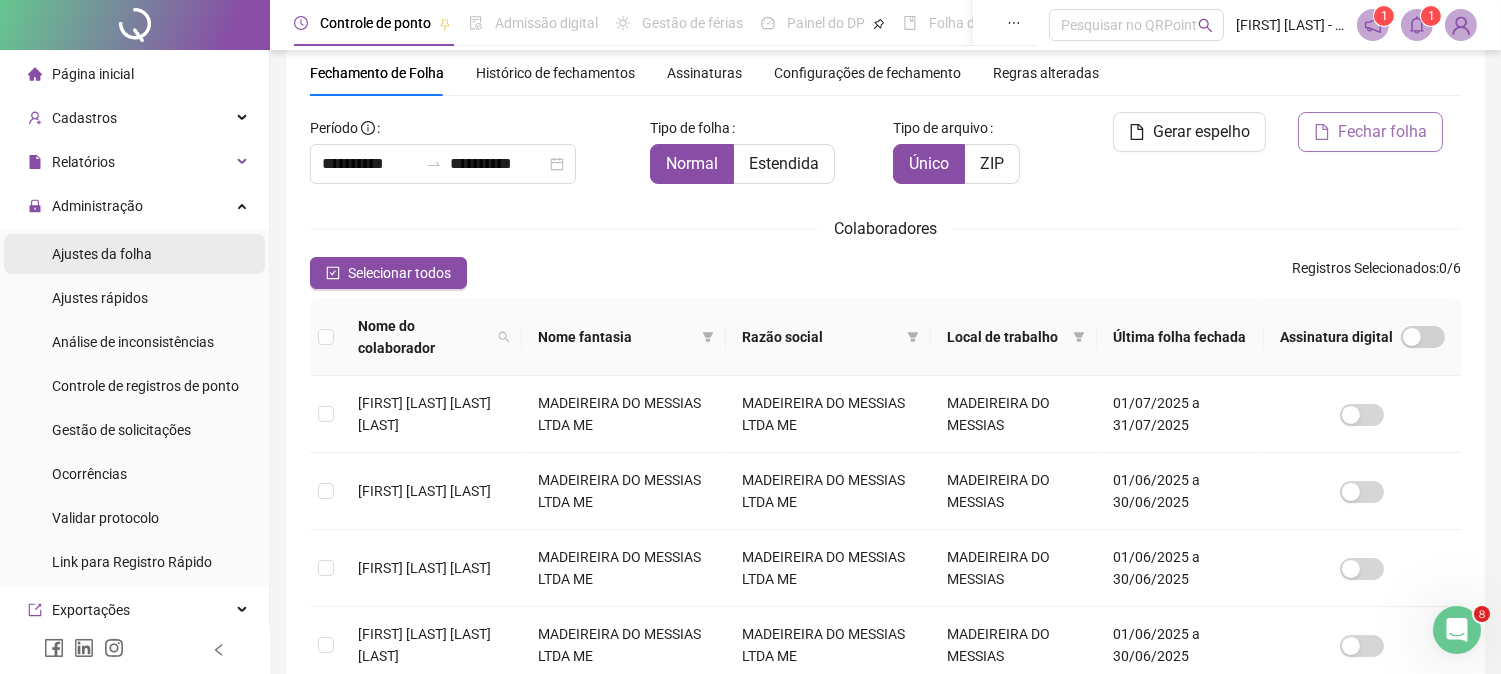click on "Ajustes da folha" at bounding box center (102, 254) 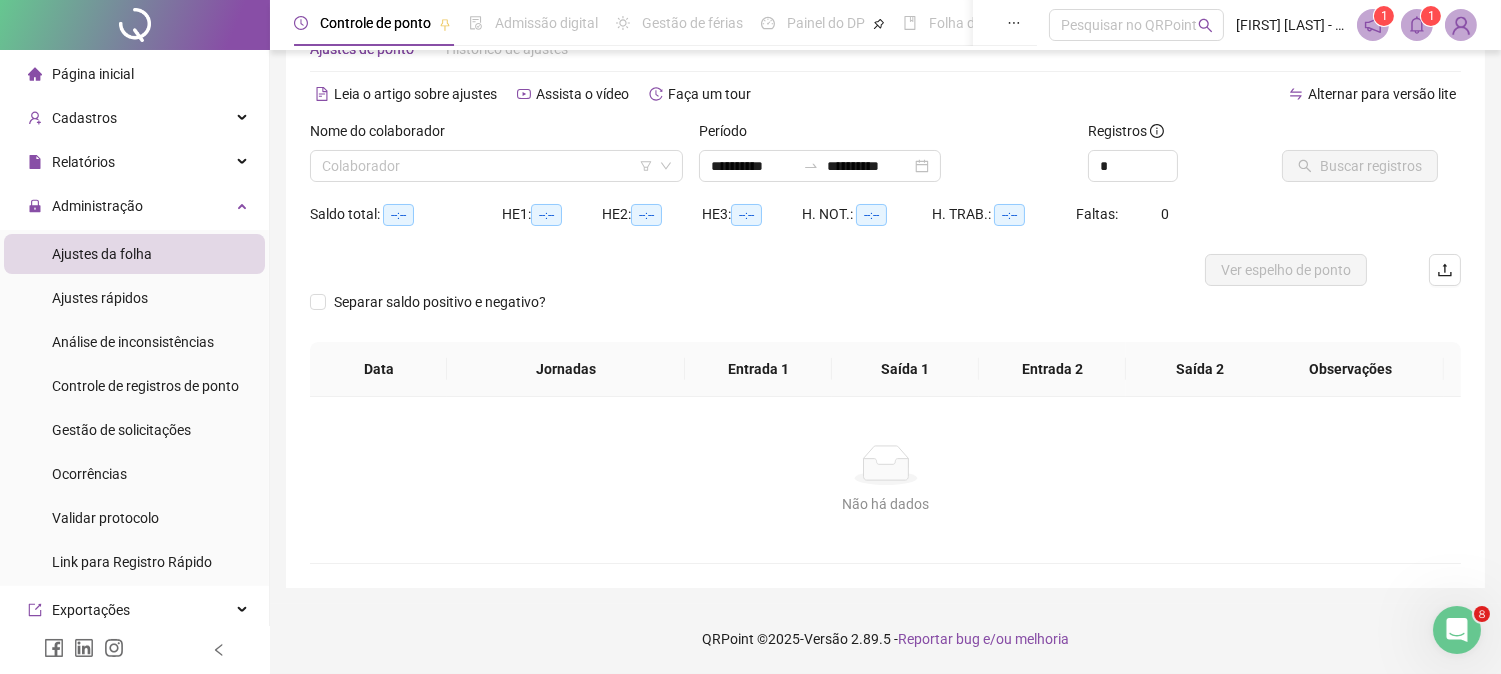 scroll, scrollTop: 63, scrollLeft: 0, axis: vertical 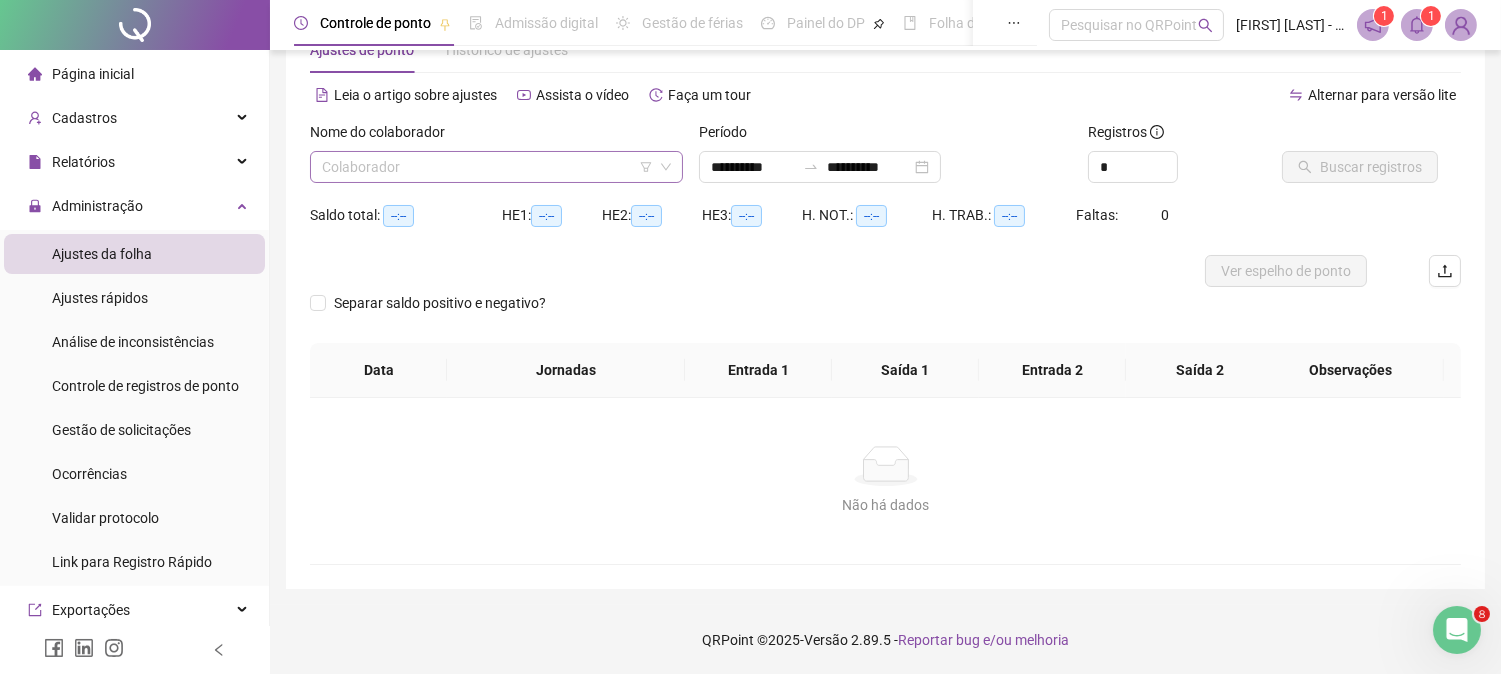 click at bounding box center (487, 167) 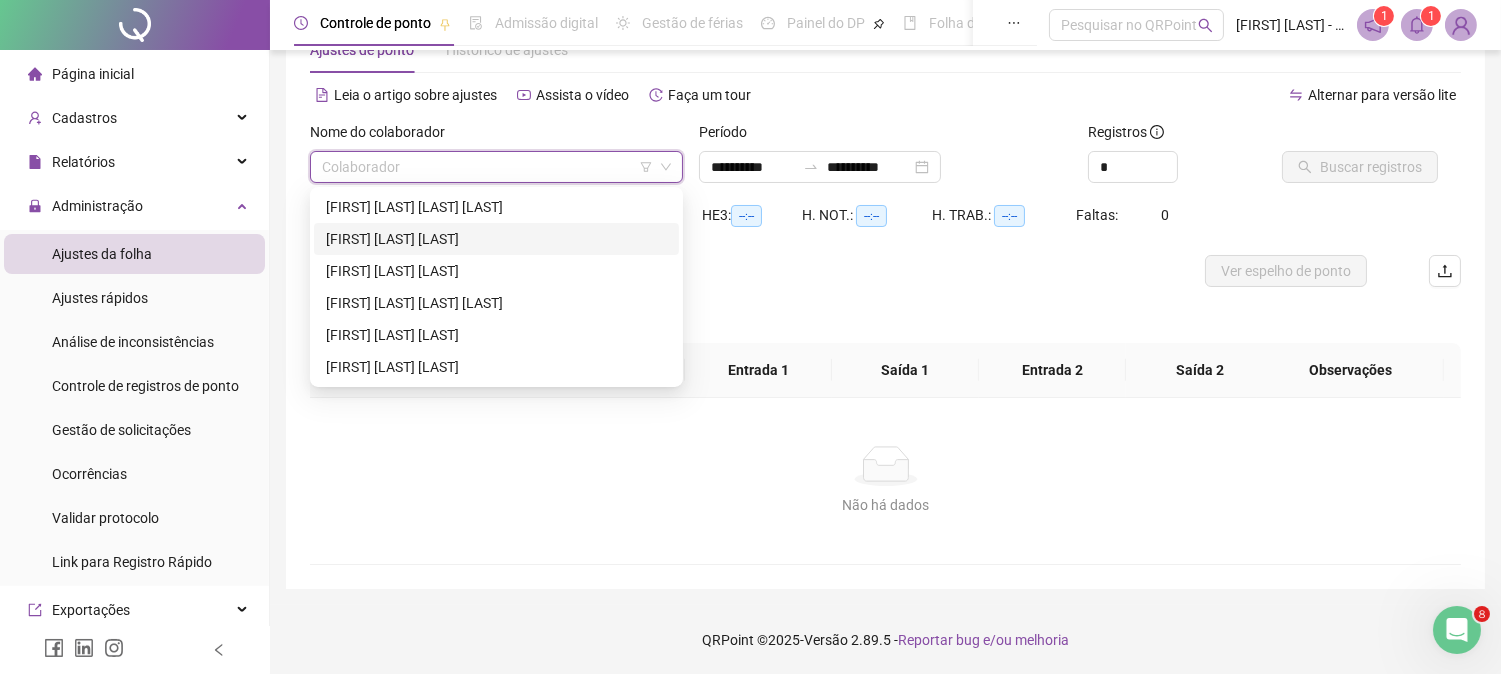 click on "[FIRST] [LAST] [LAST]" at bounding box center [496, 239] 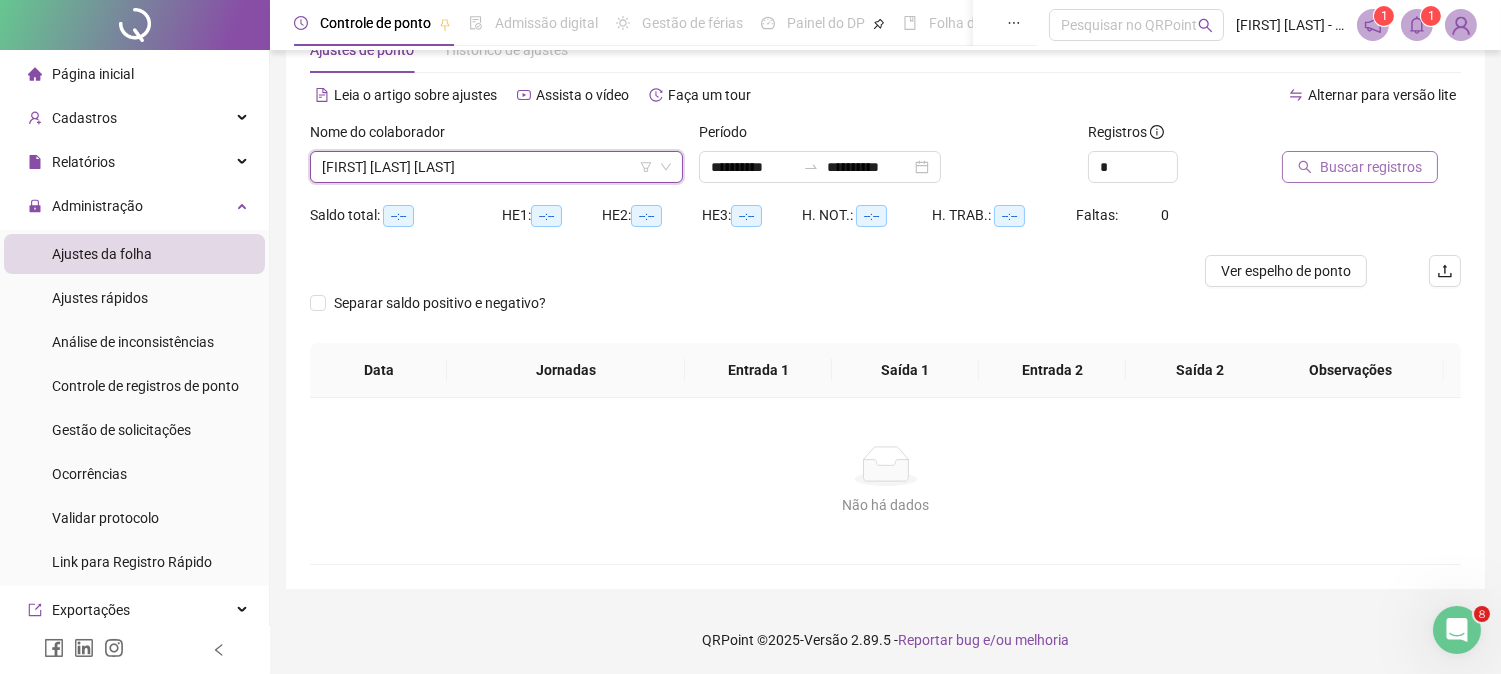 click on "Buscar registros" at bounding box center [1371, 167] 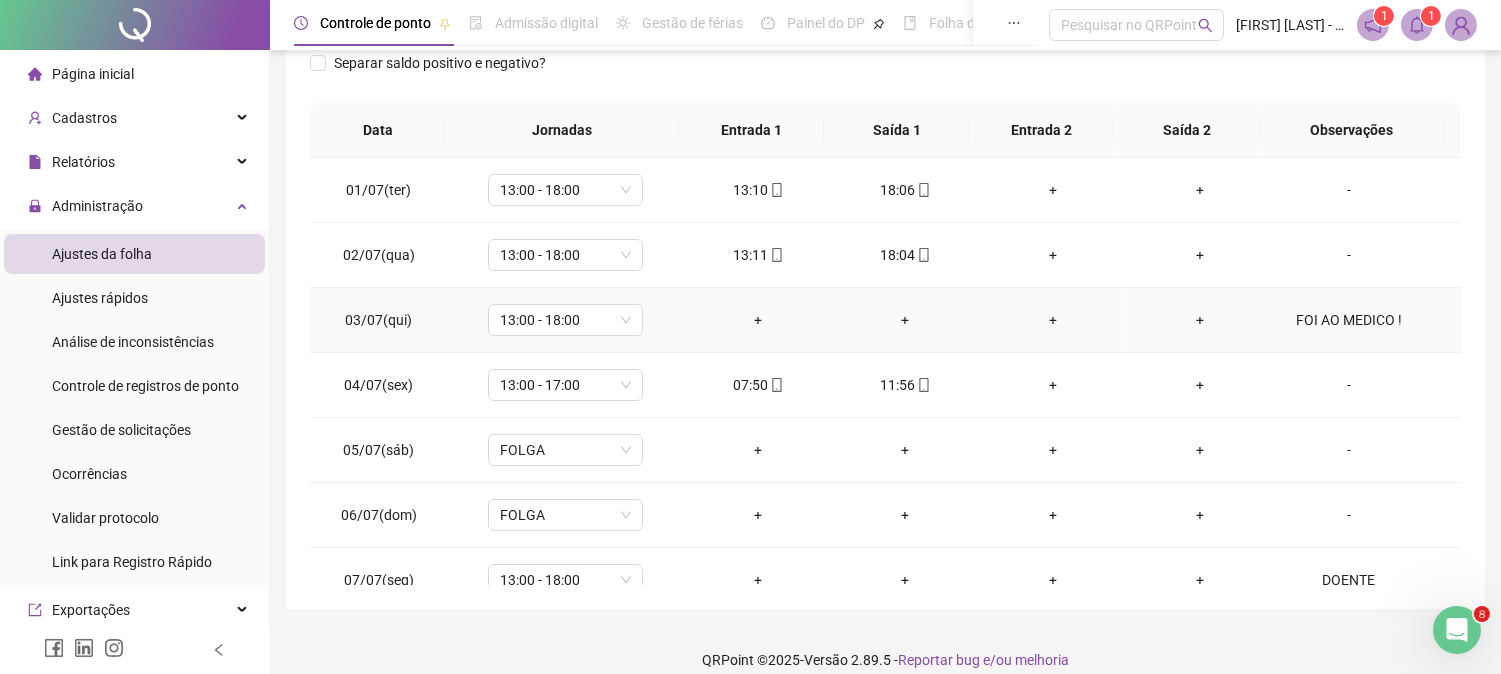 scroll, scrollTop: 323, scrollLeft: 0, axis: vertical 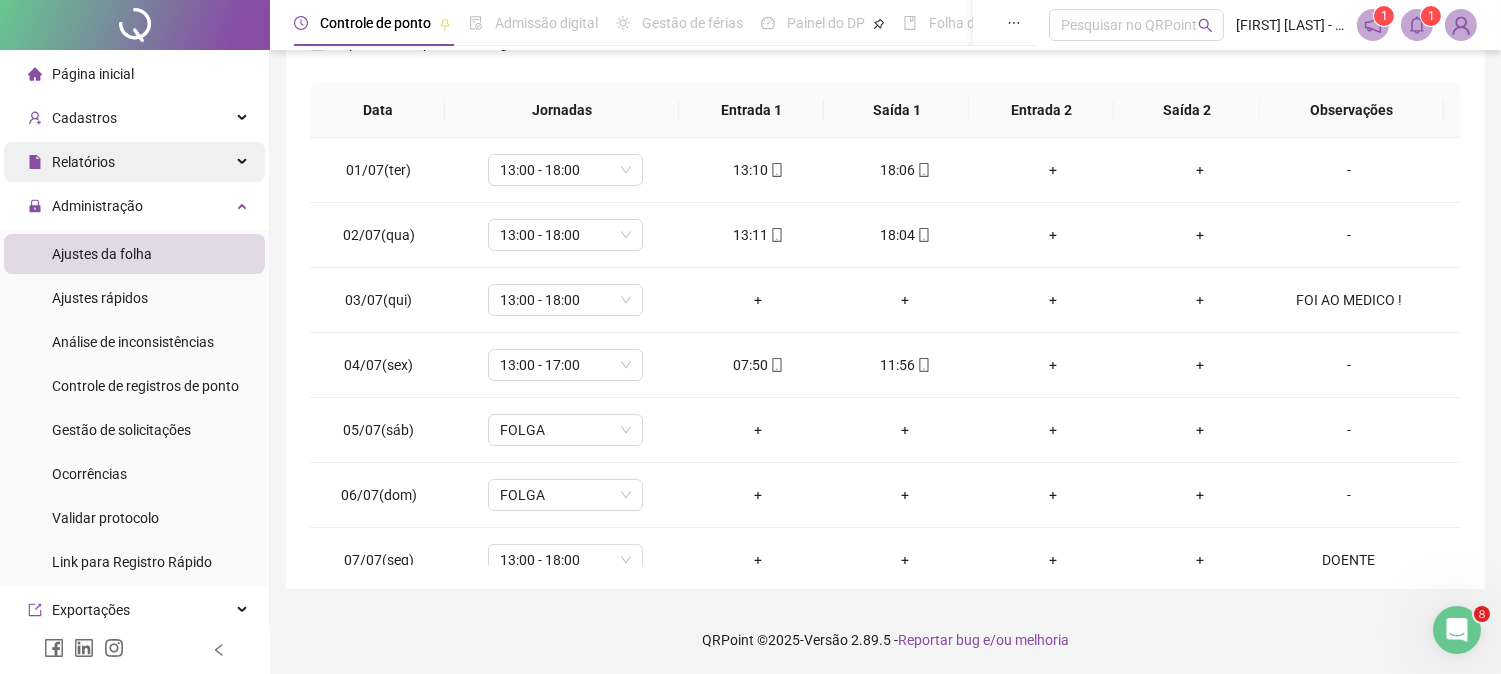 click on "Relatórios" at bounding box center [134, 162] 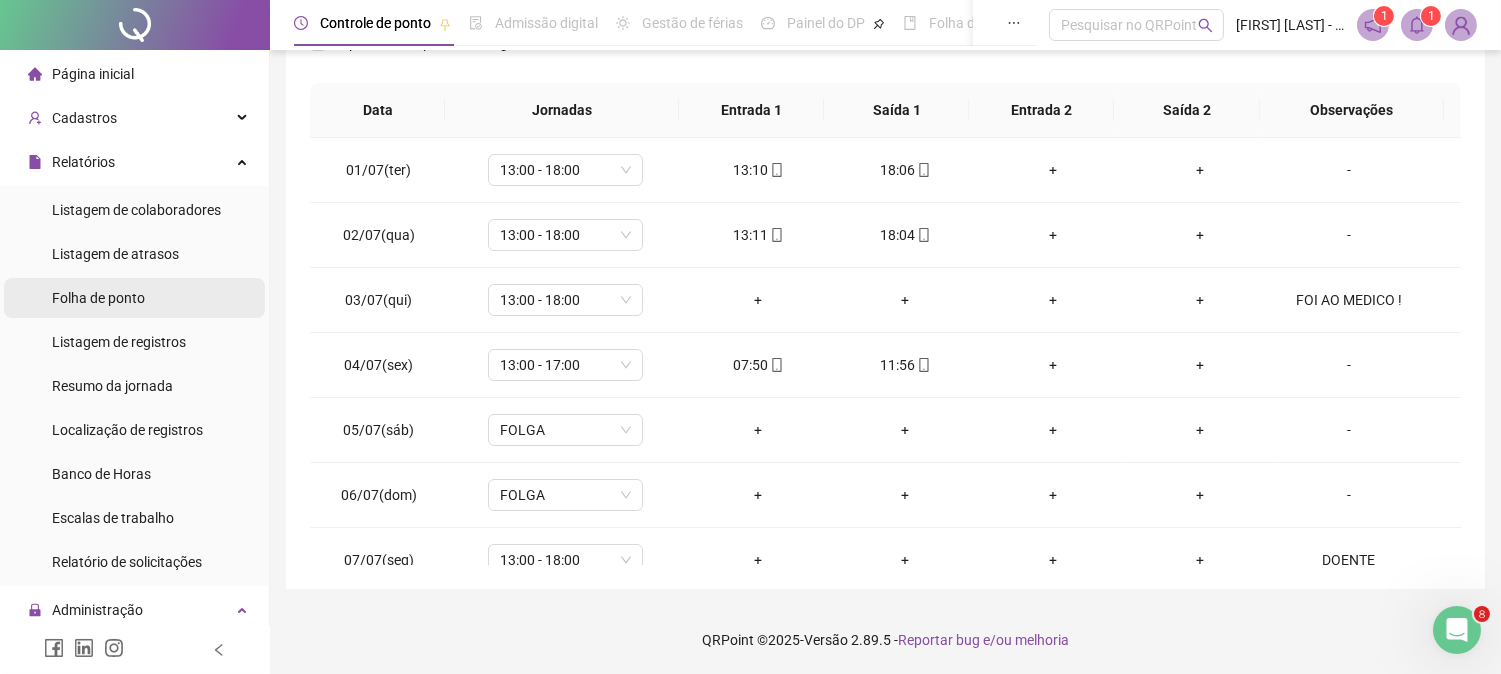 click on "Folha de ponto" at bounding box center (98, 298) 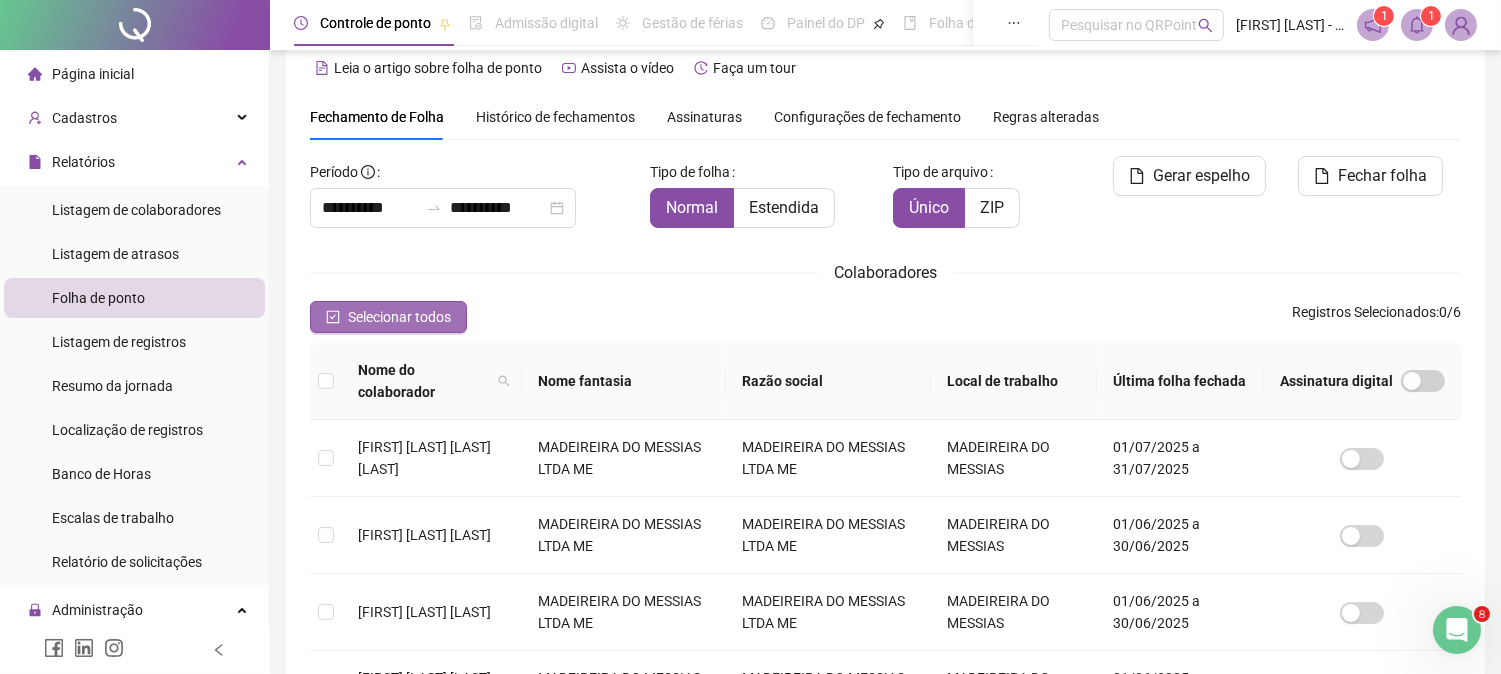 scroll, scrollTop: 72, scrollLeft: 0, axis: vertical 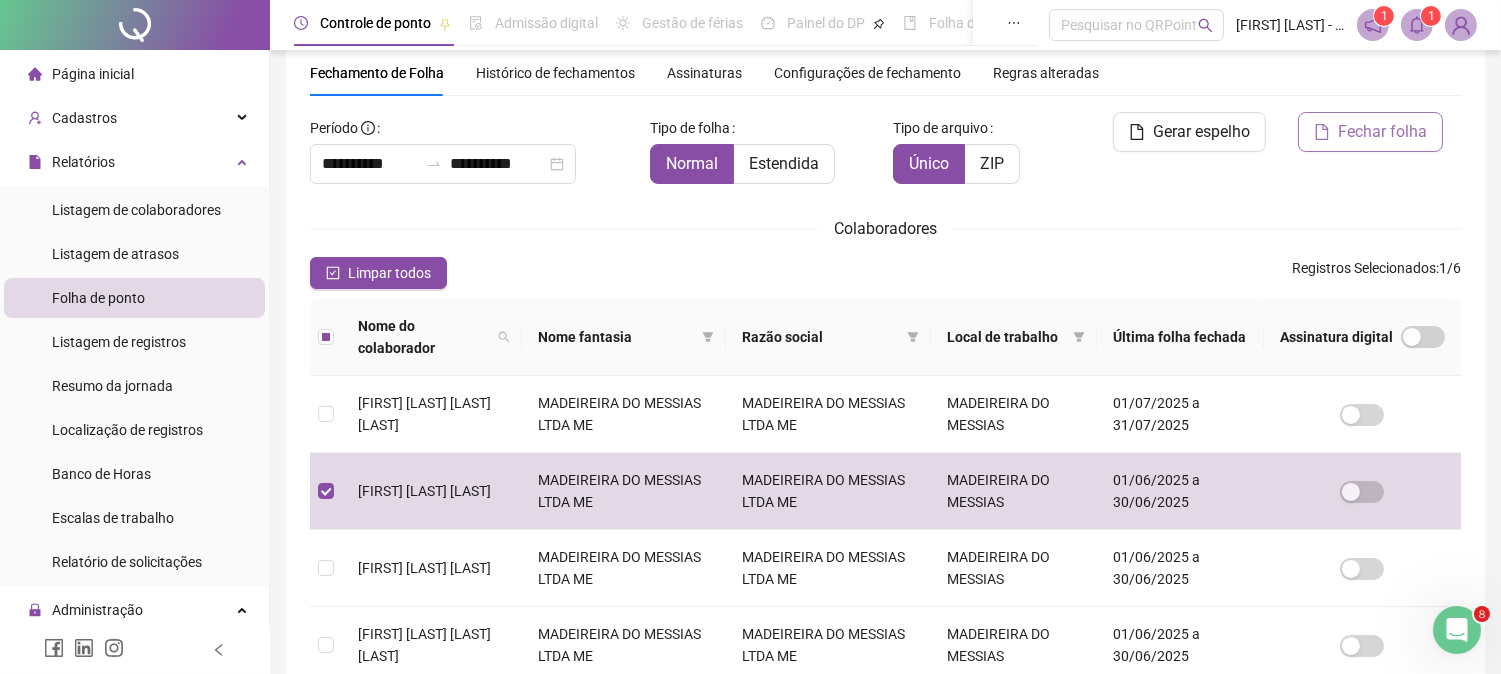 click on "Fechar folha" at bounding box center [1382, 132] 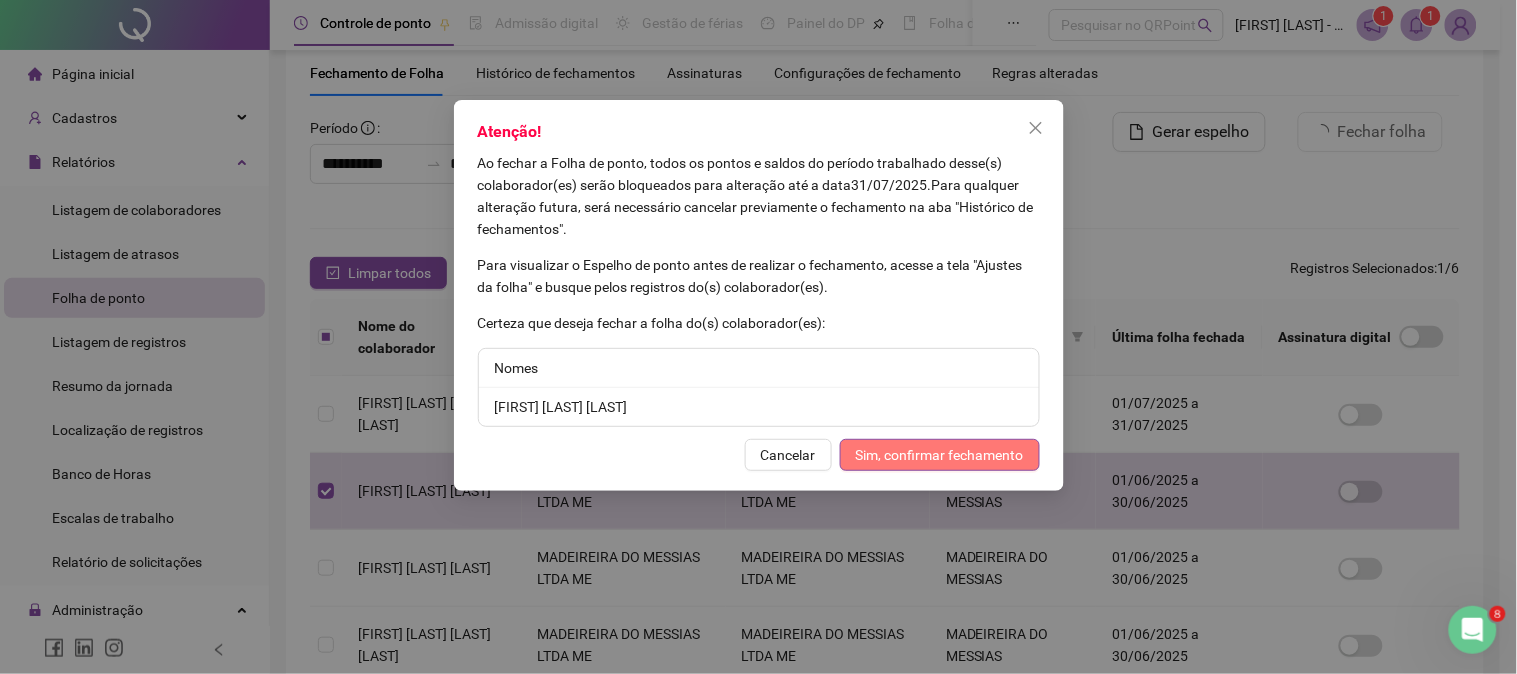 click on "Sim, confirmar fechamento" at bounding box center [940, 455] 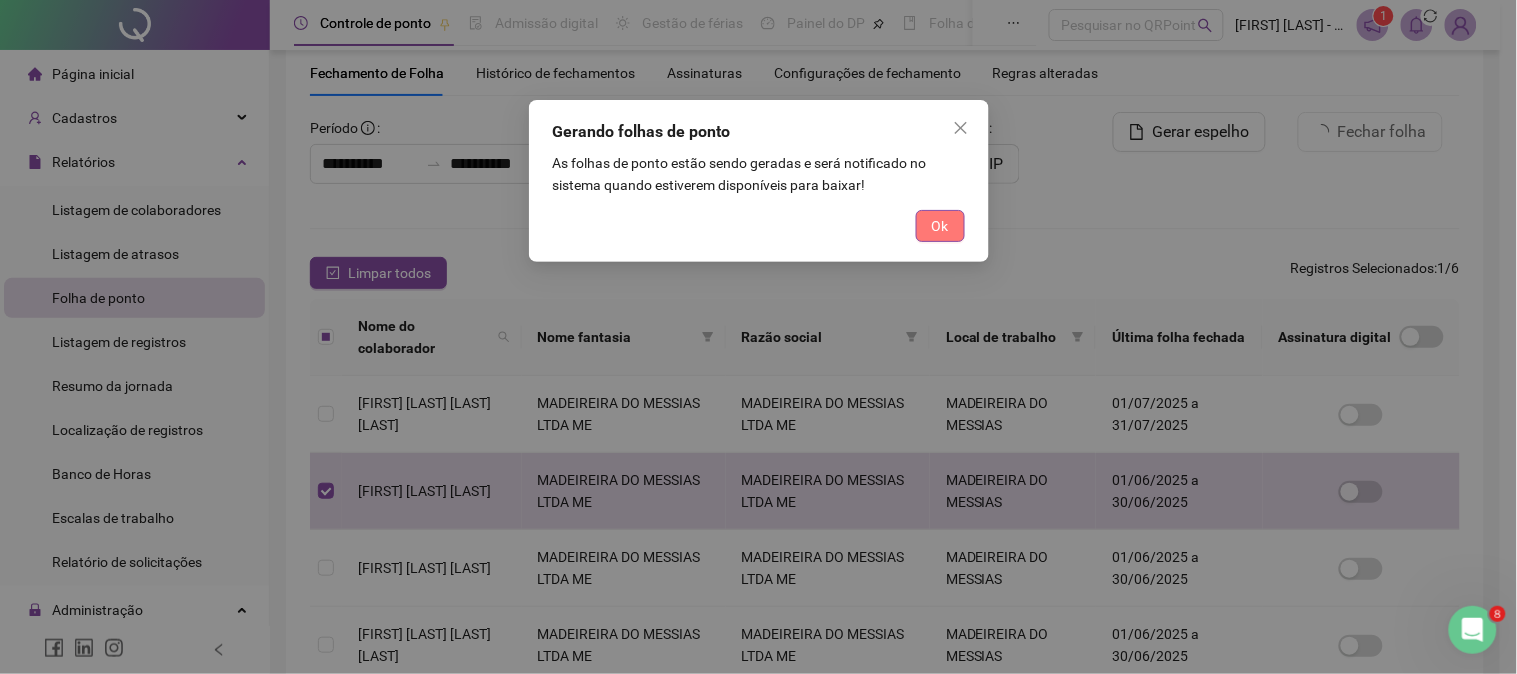 click on "Ok" at bounding box center [940, 226] 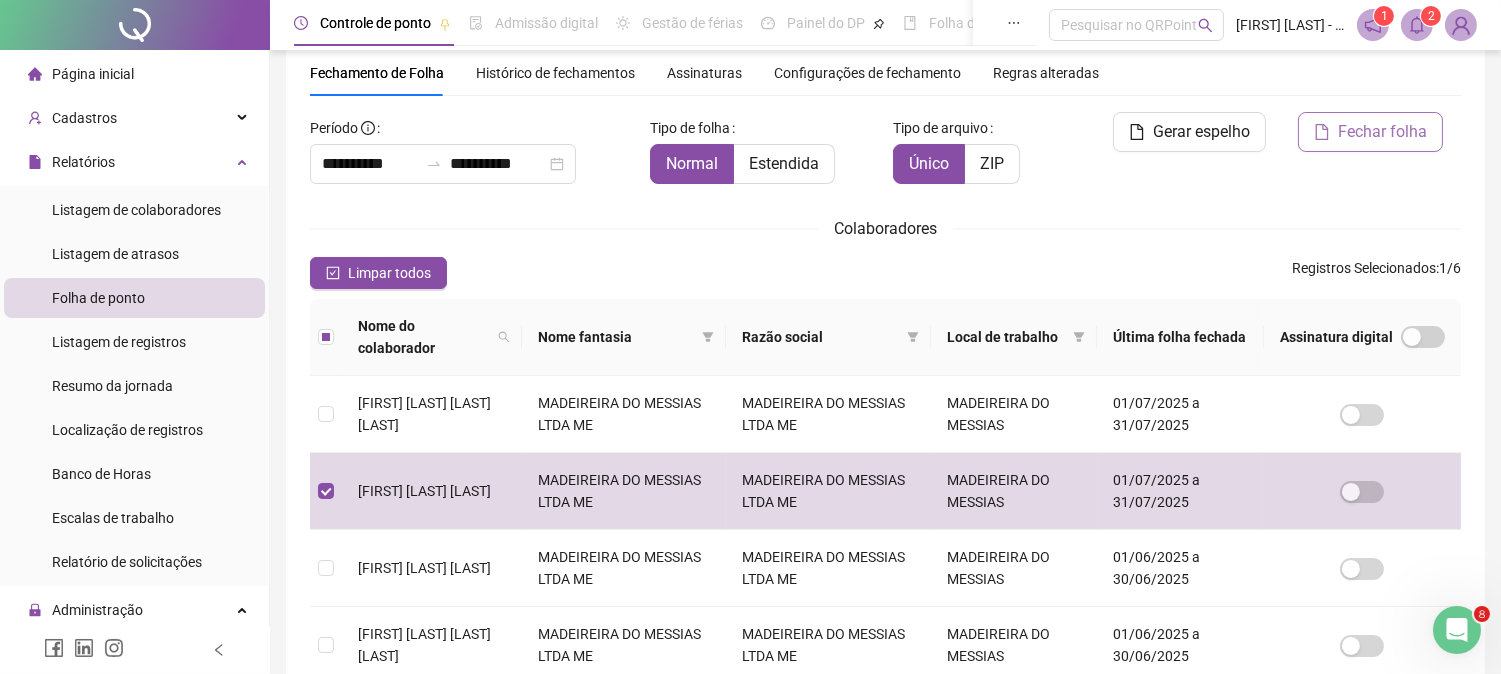 click on "Fechar folha" at bounding box center [1382, 132] 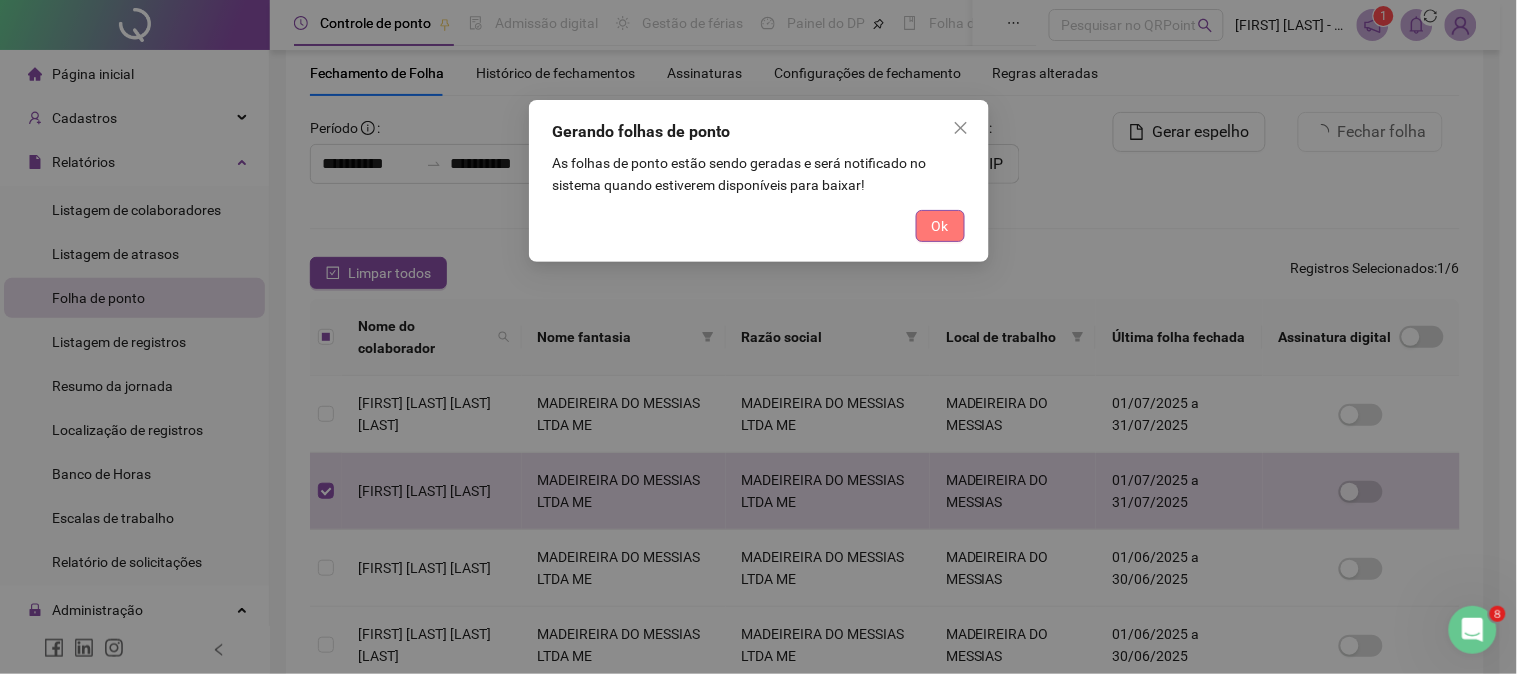click on "Ok" at bounding box center (940, 226) 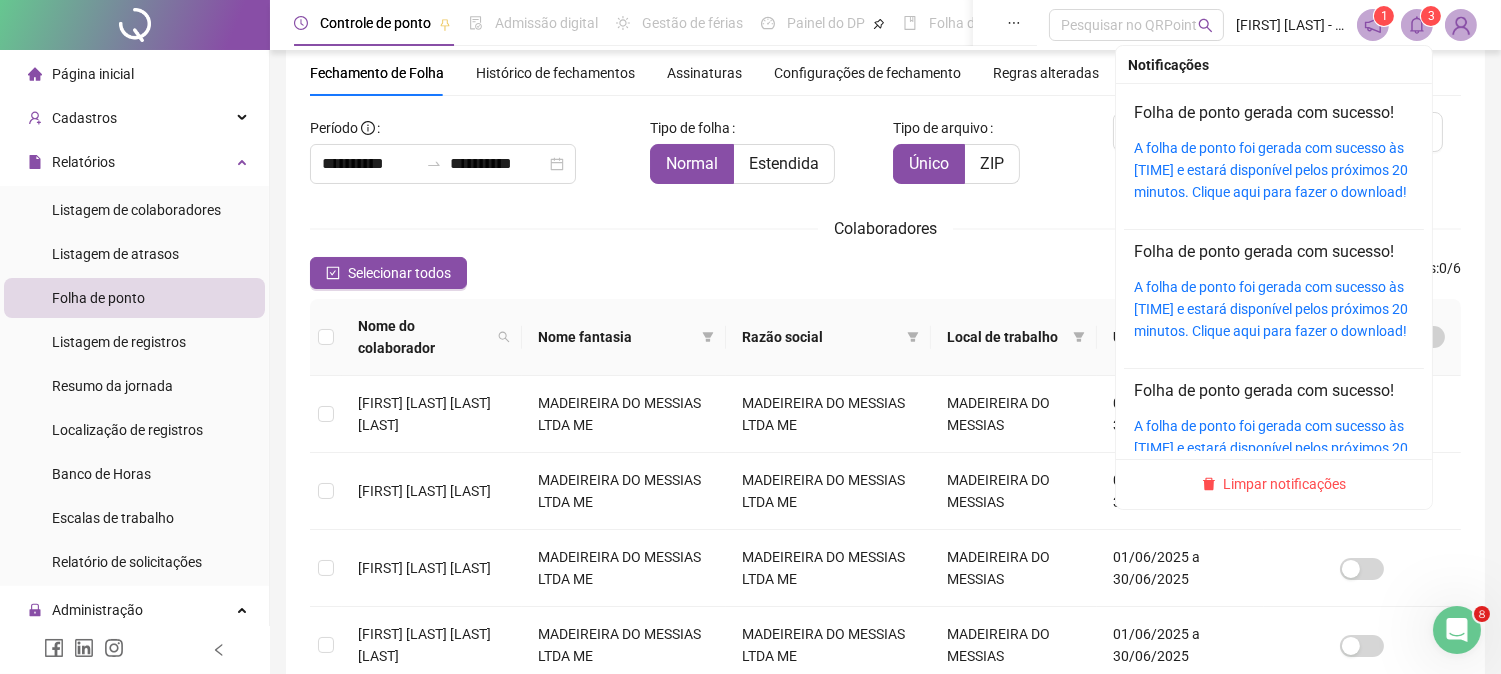 click 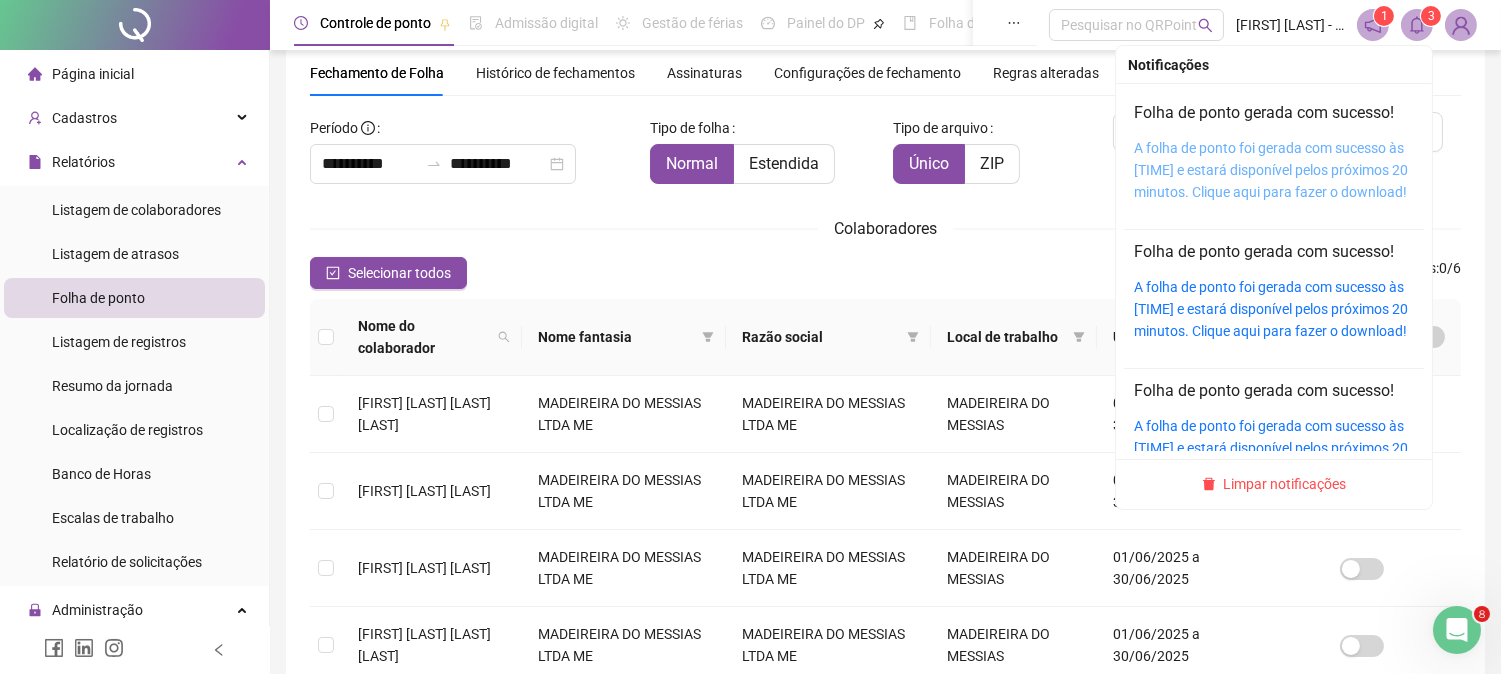 click on "A folha de ponto foi gerada com sucesso às [TIME] e estará disponível pelos próximos 20 minutos.
Clique aqui para fazer o download!" at bounding box center [1271, 170] 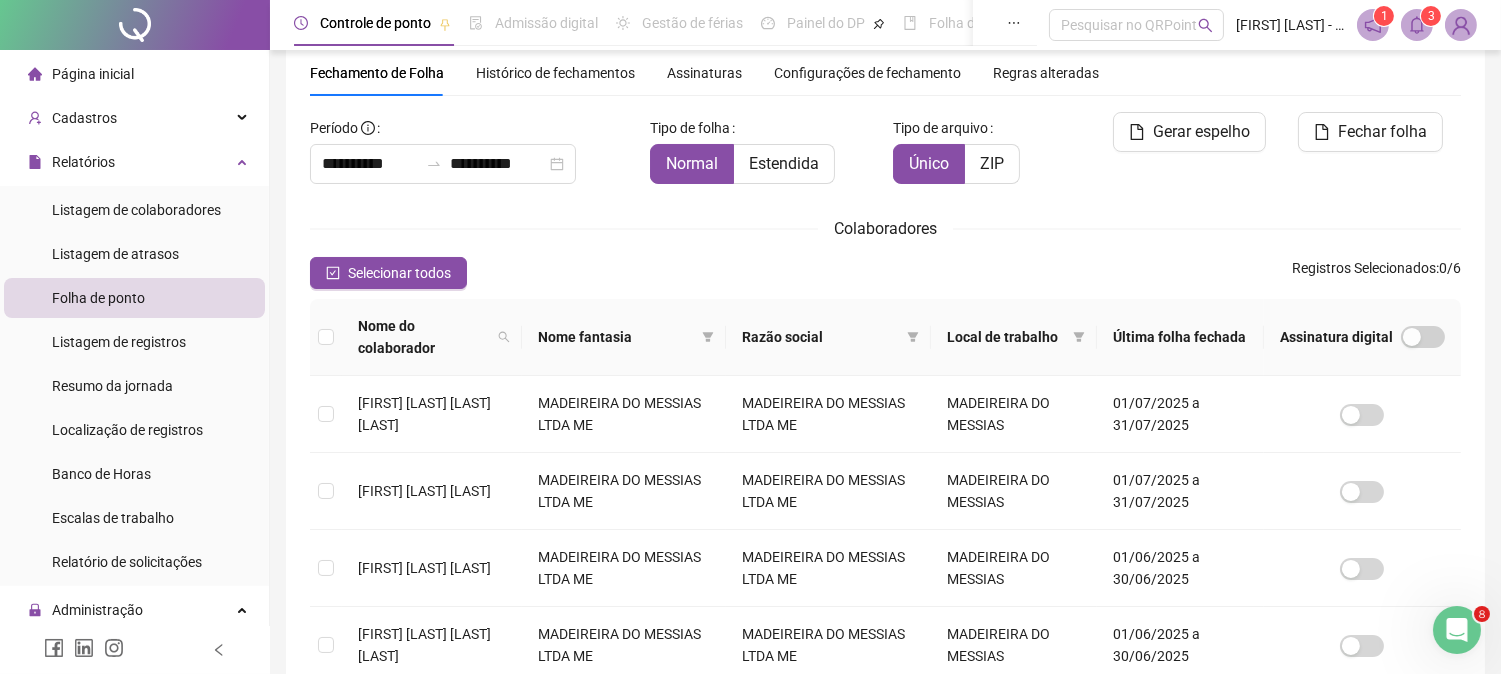 click at bounding box center [1417, 25] 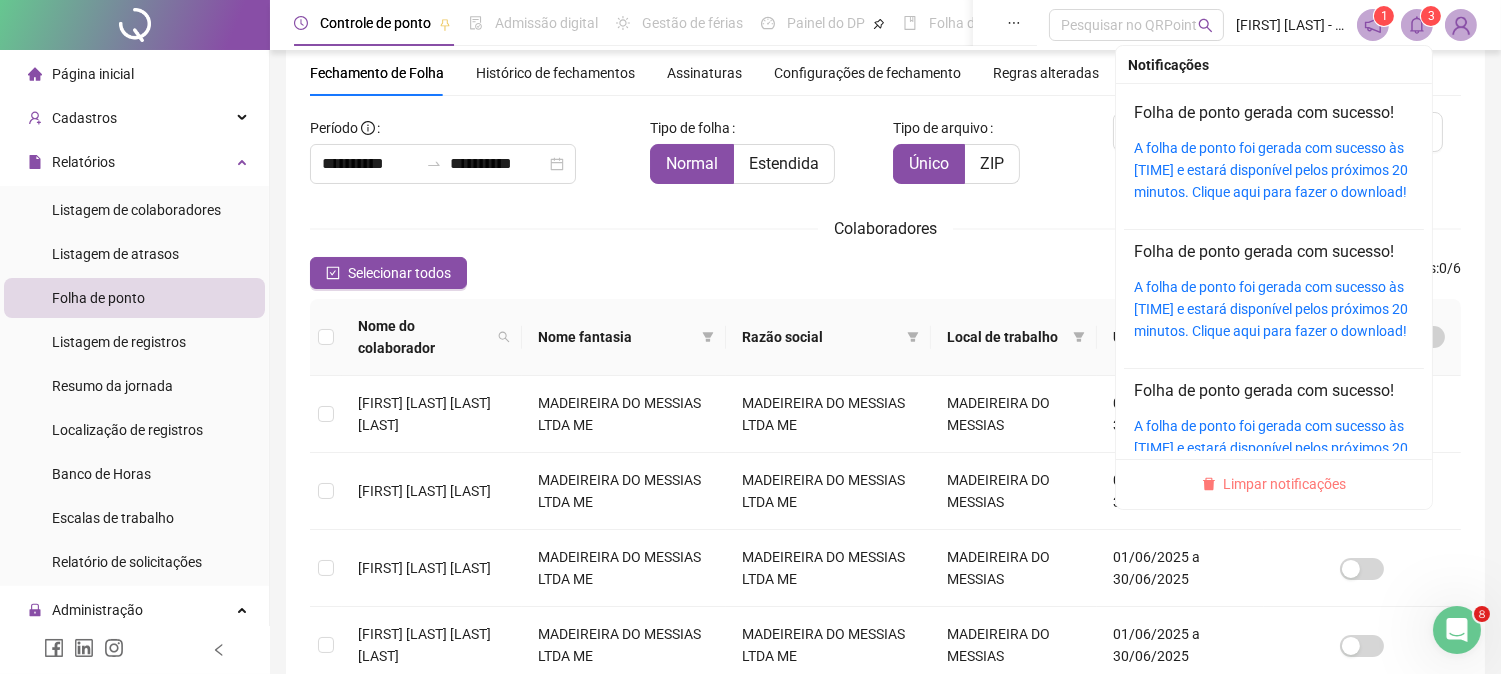 click on "Limpar notificações" at bounding box center (1274, 484) 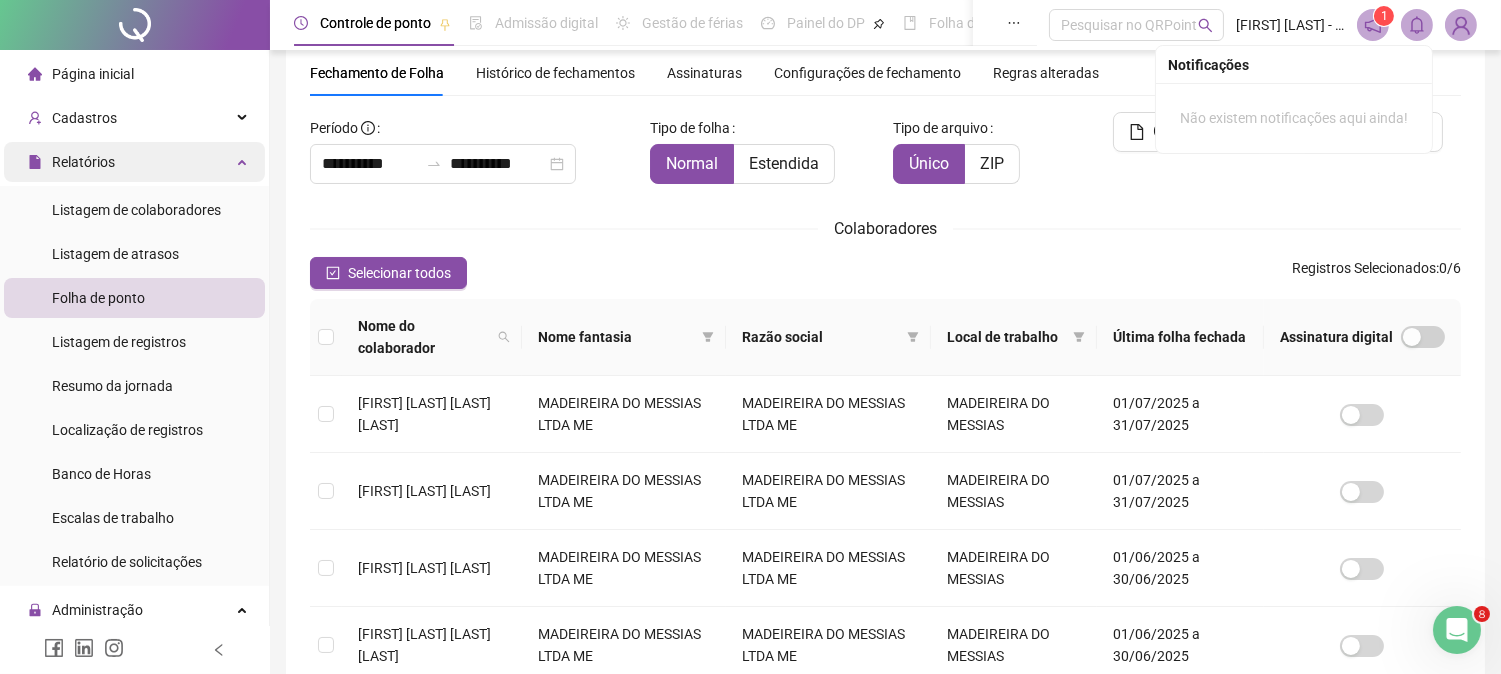 click on "Relatórios" at bounding box center [83, 162] 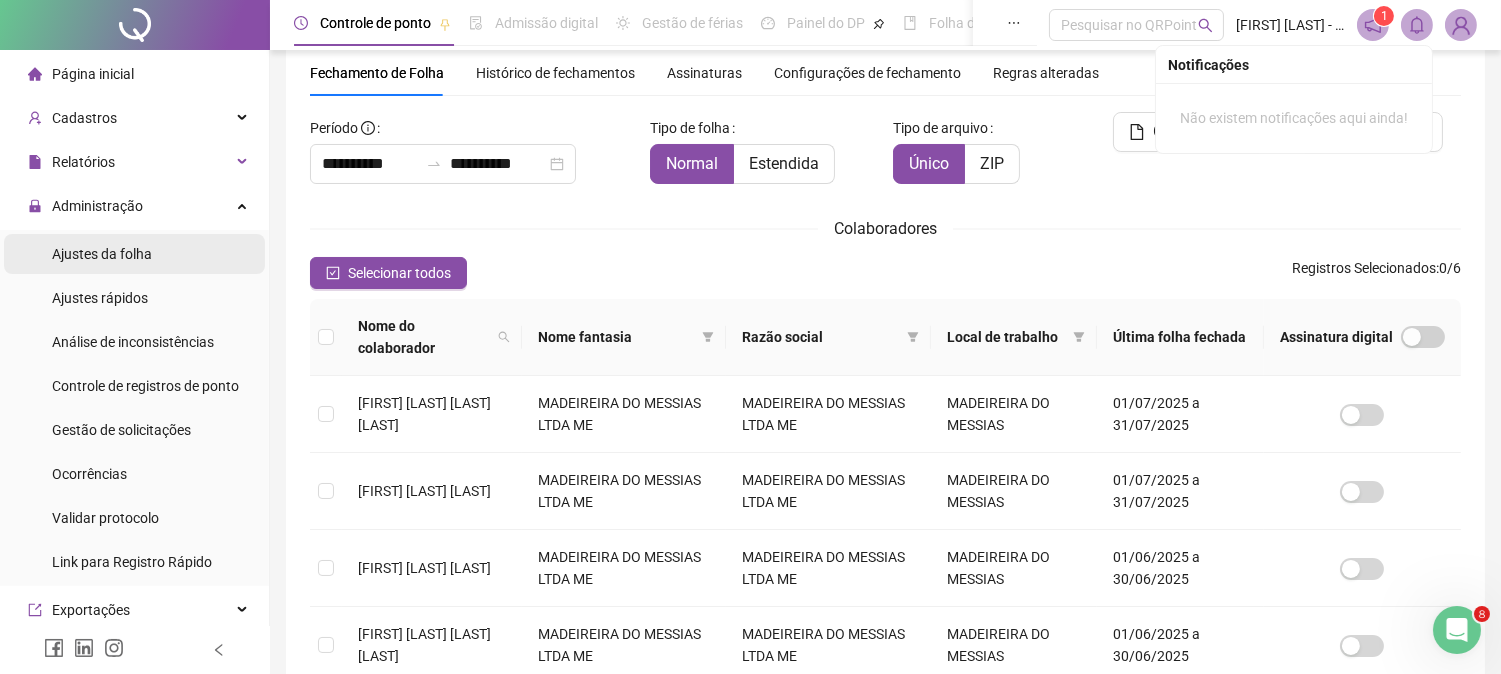 click on "Ajustes da folha" at bounding box center [102, 254] 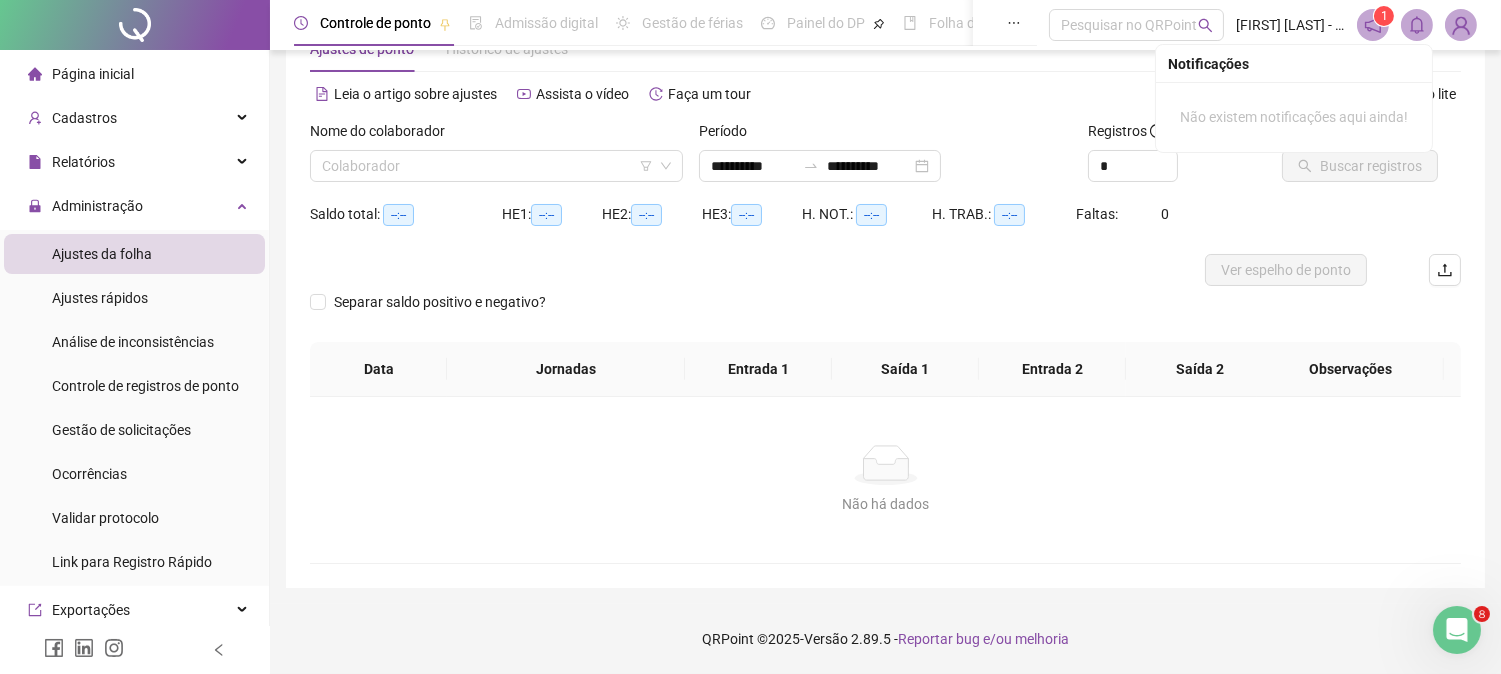 scroll, scrollTop: 63, scrollLeft: 0, axis: vertical 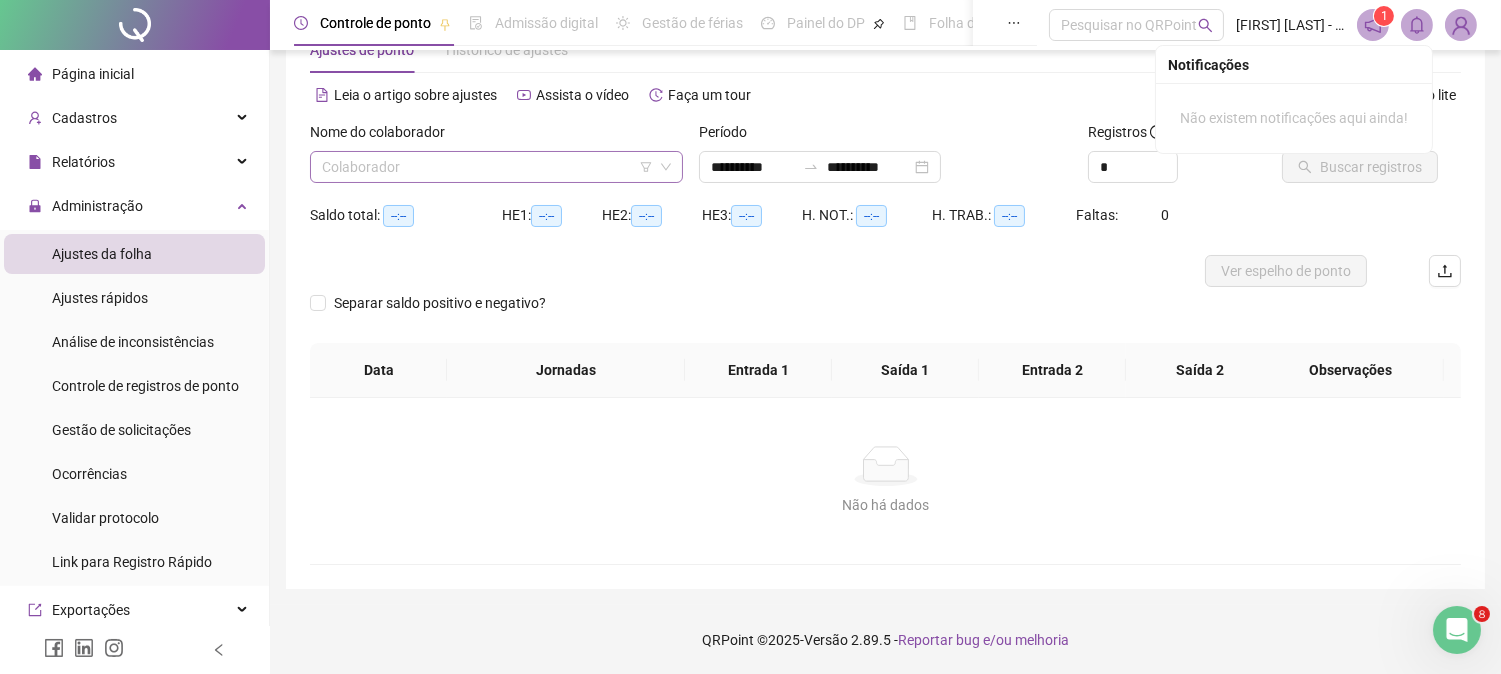 click at bounding box center [487, 167] 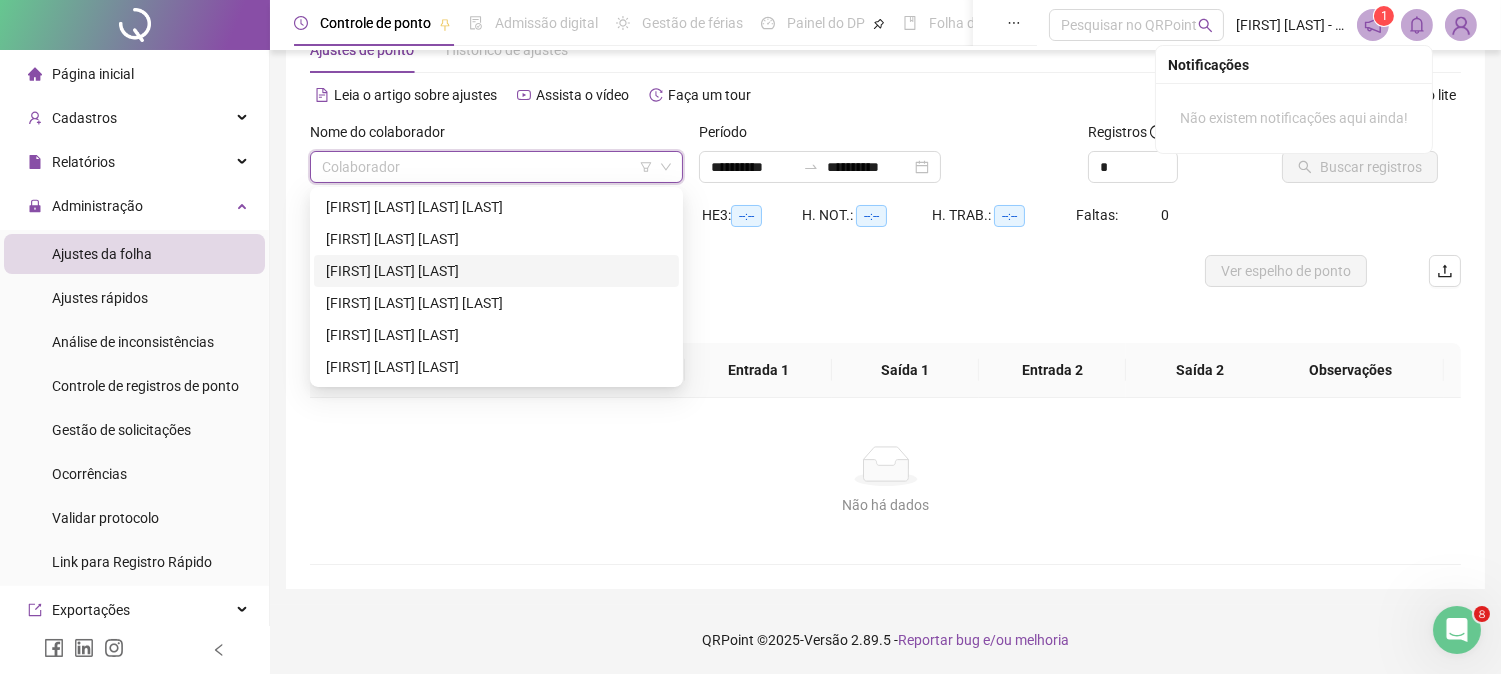 click on "[FIRST] [LAST] [LAST]" at bounding box center (496, 271) 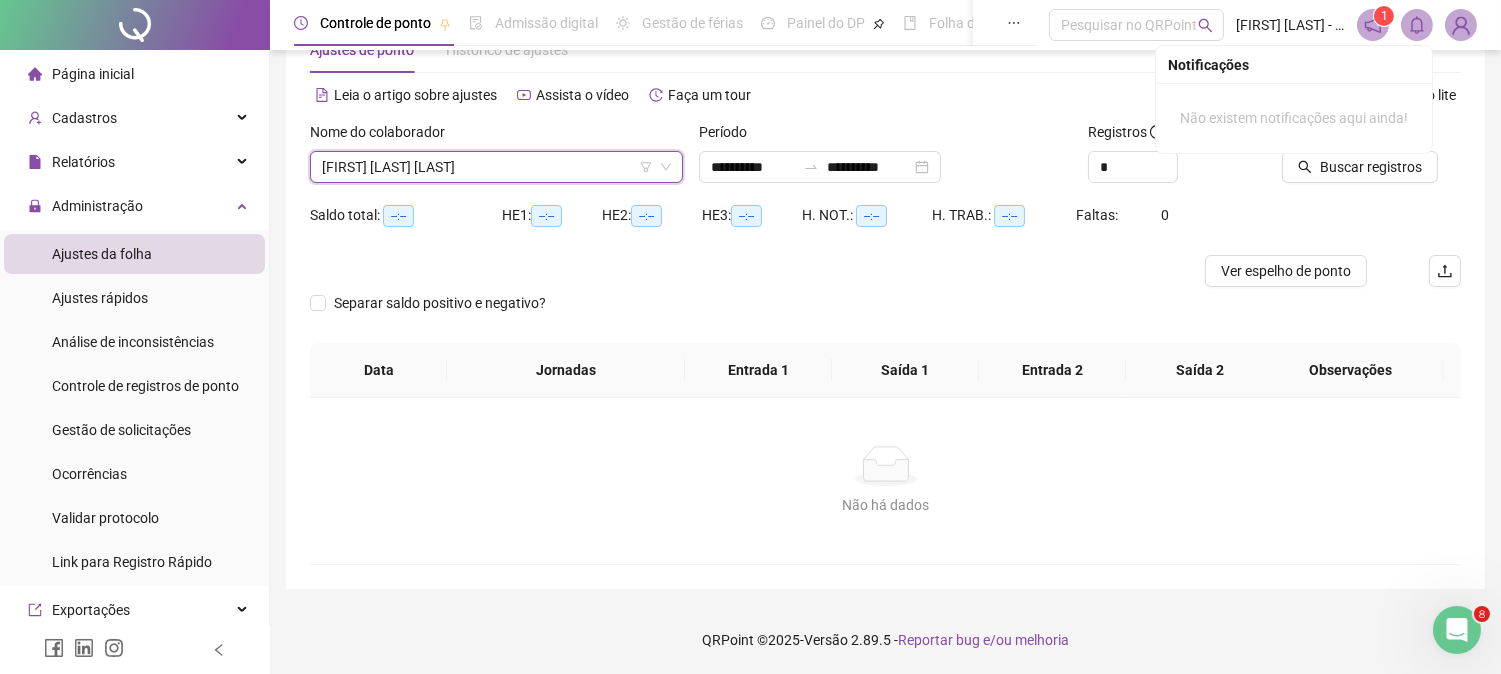 click on "Registros   *" at bounding box center (1177, 160) 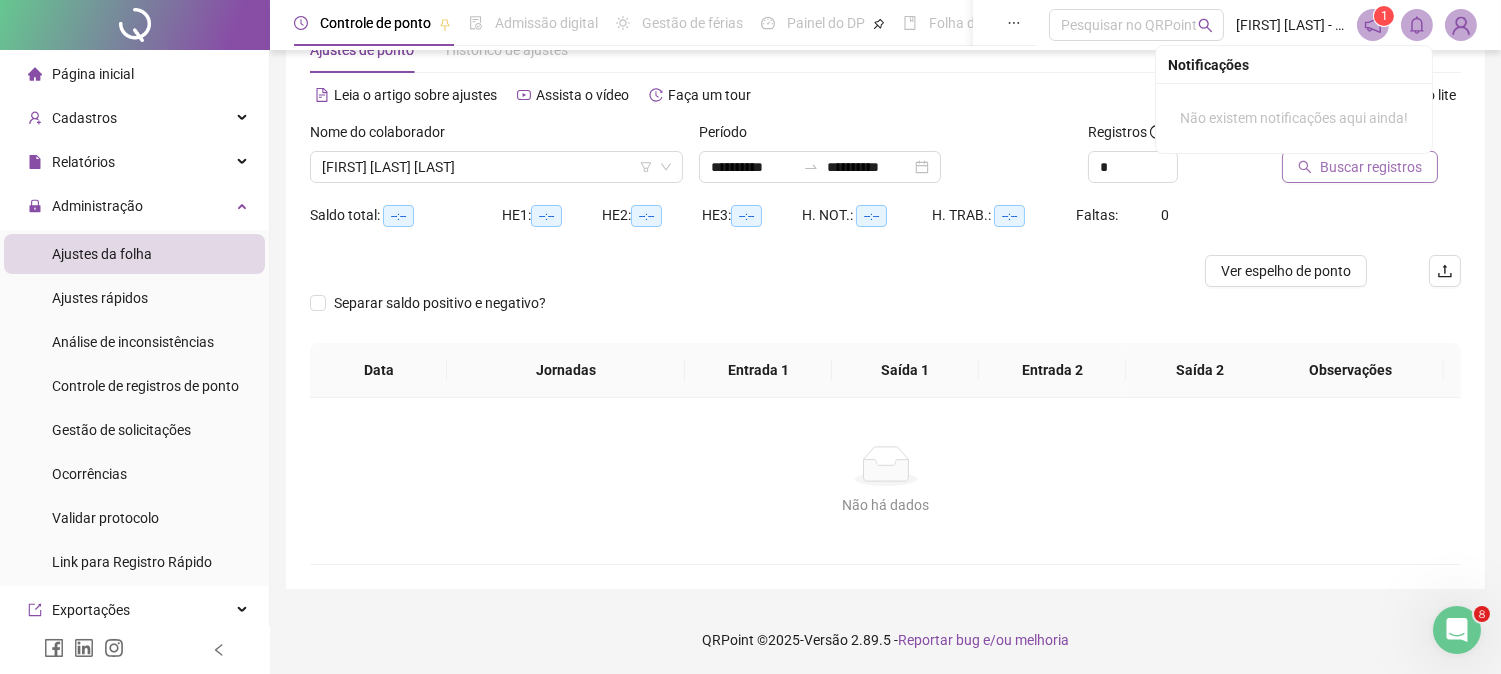 click 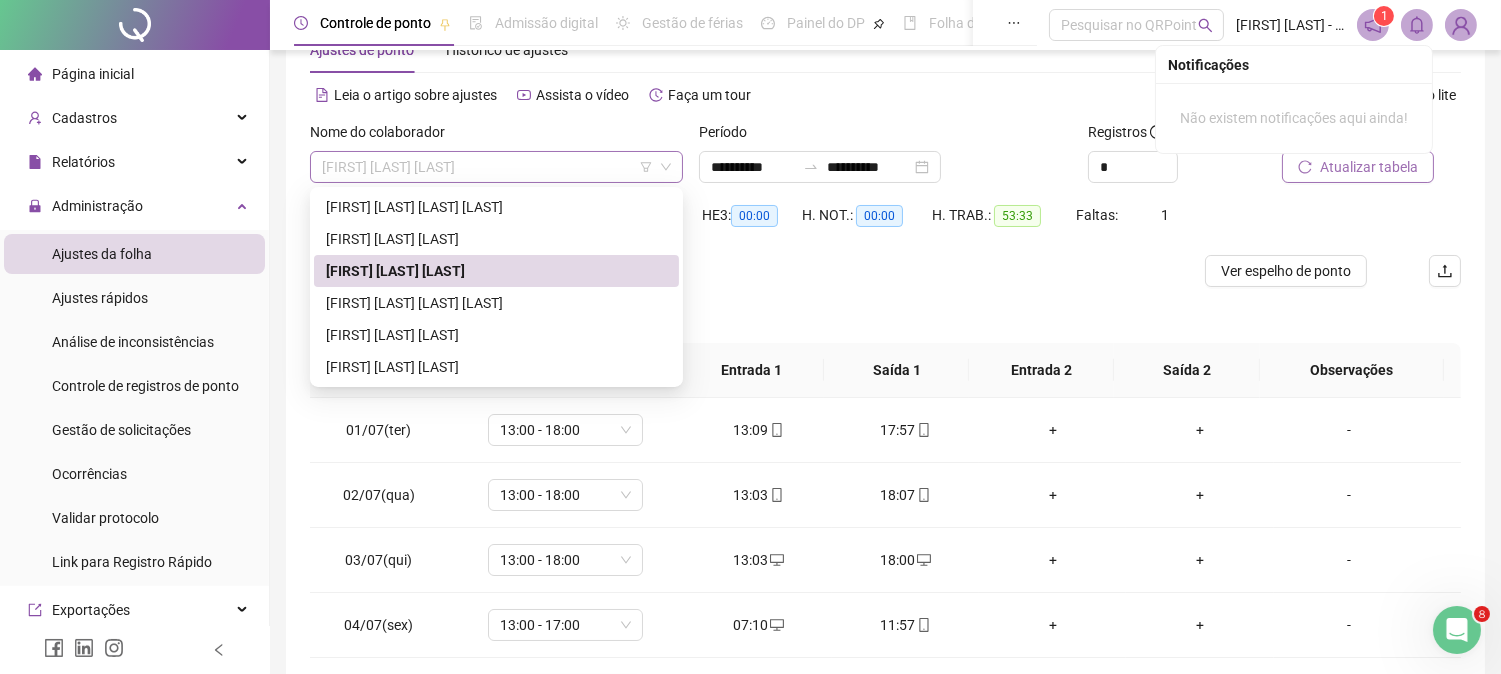 click on "[FIRST] [LAST] [LAST]" at bounding box center (496, 167) 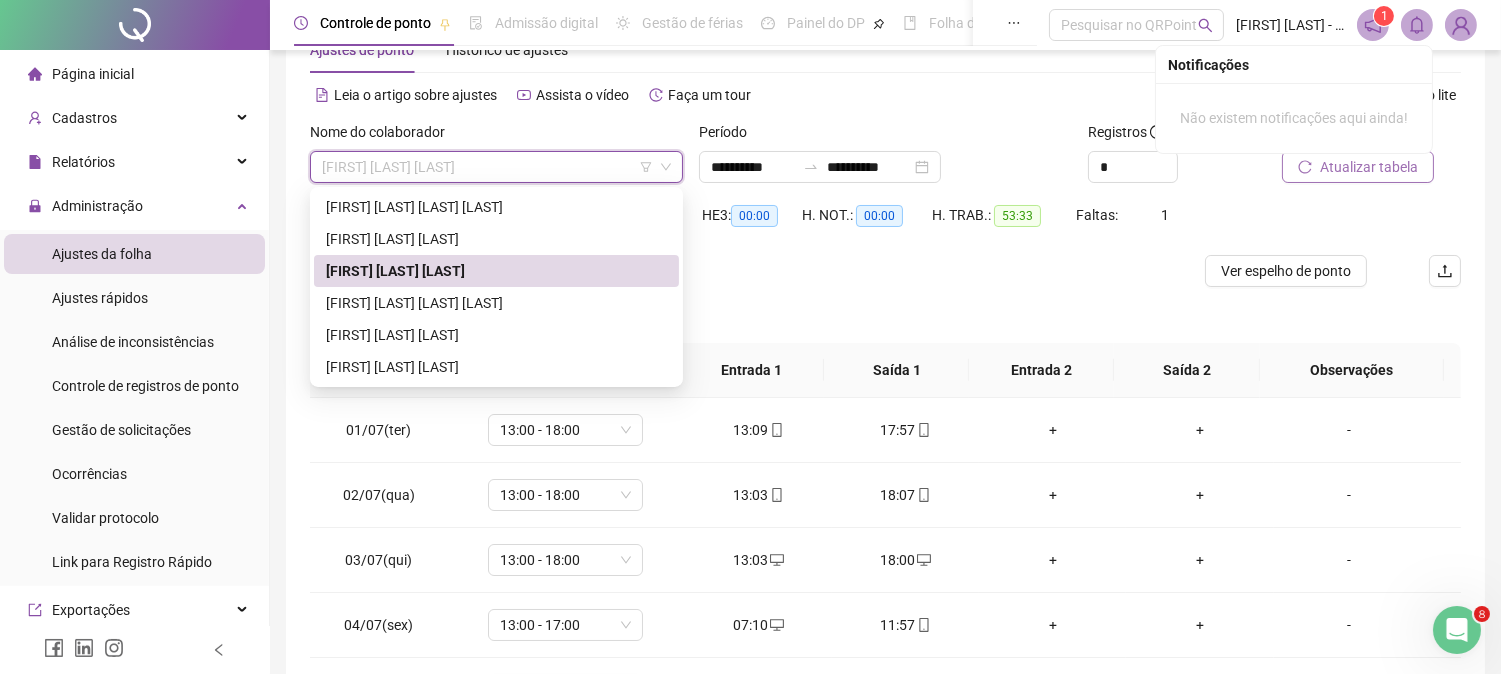 click on "Ver espelho de ponto" at bounding box center [885, 271] 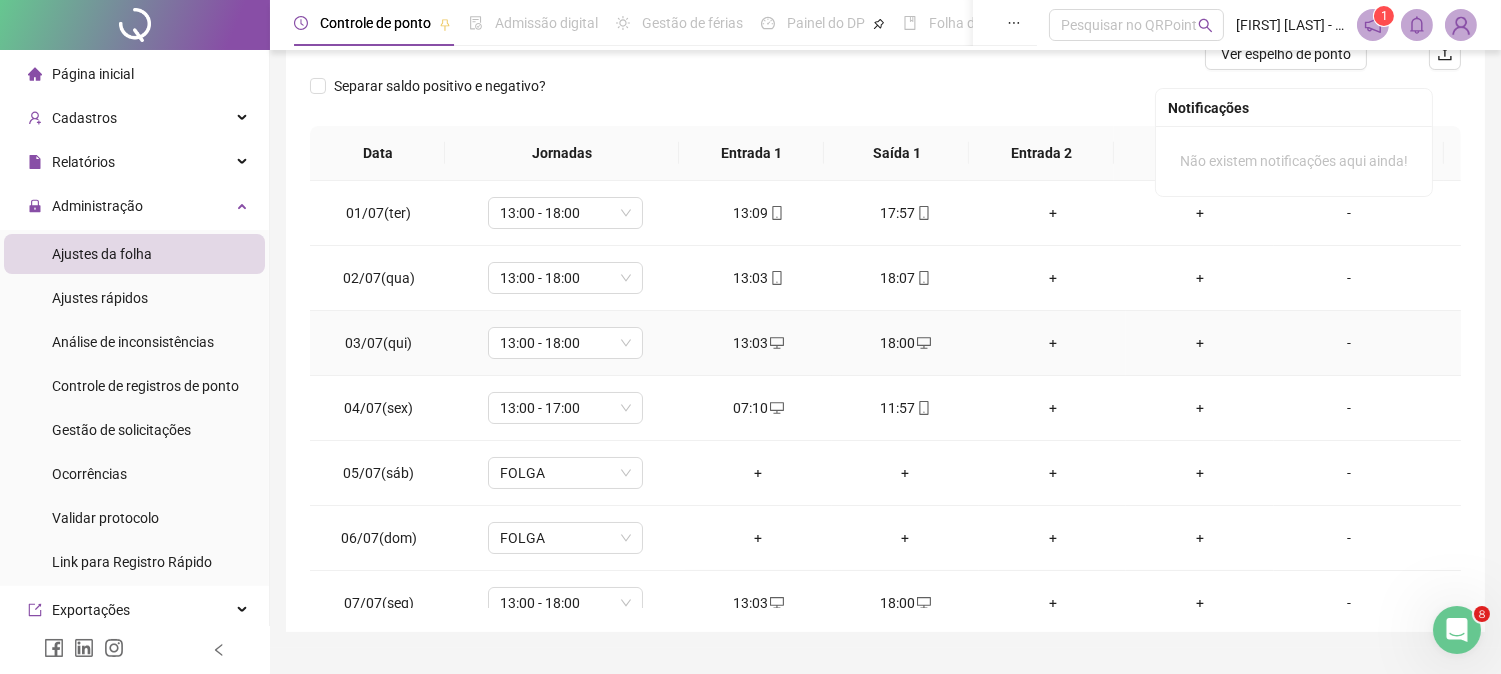 scroll, scrollTop: 323, scrollLeft: 0, axis: vertical 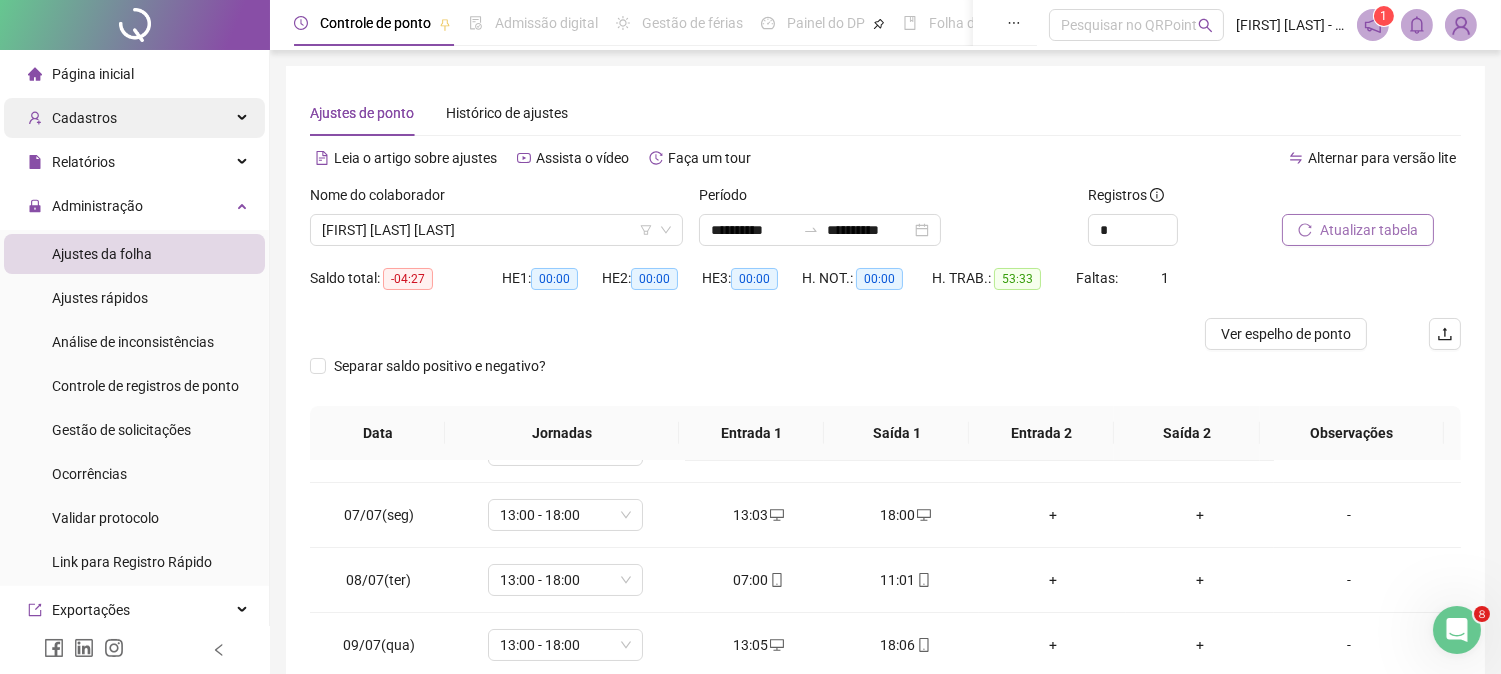 click on "Cadastros" at bounding box center [84, 118] 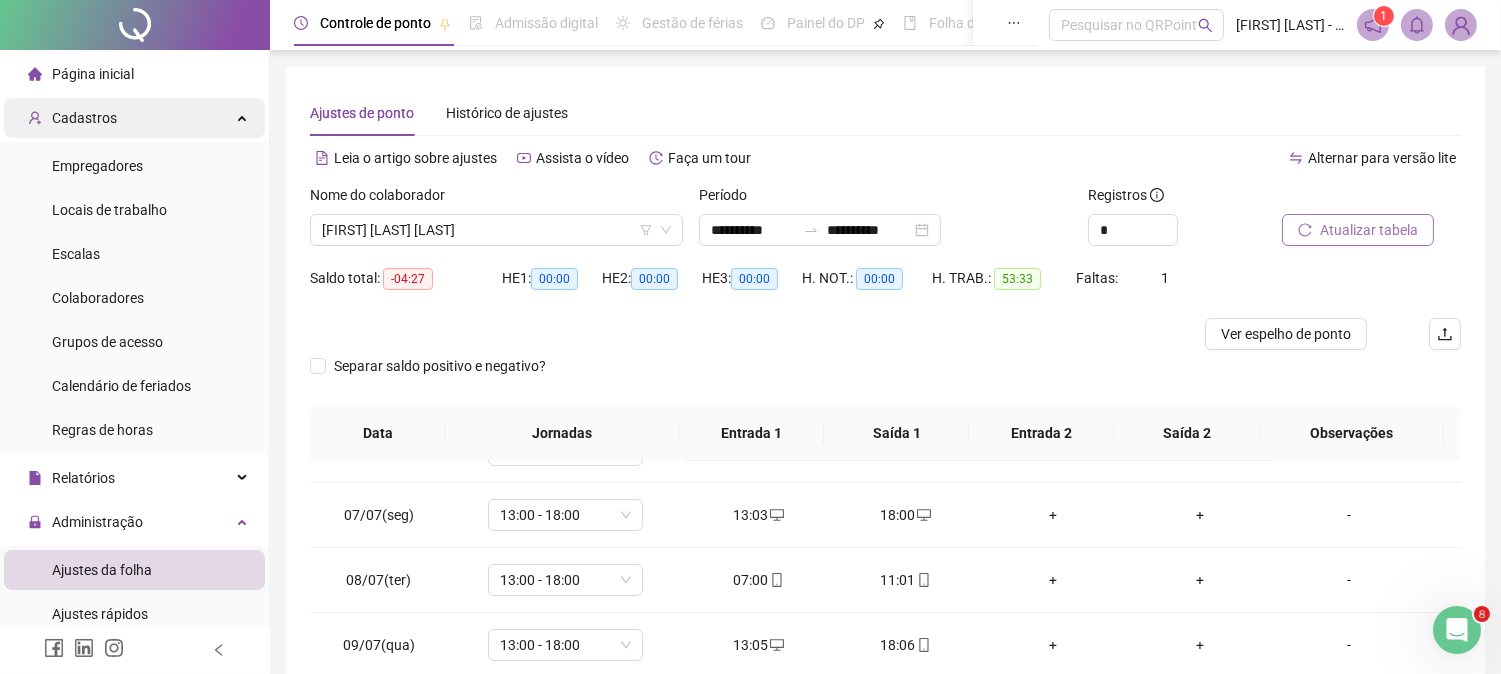 click on "Cadastros" at bounding box center [84, 118] 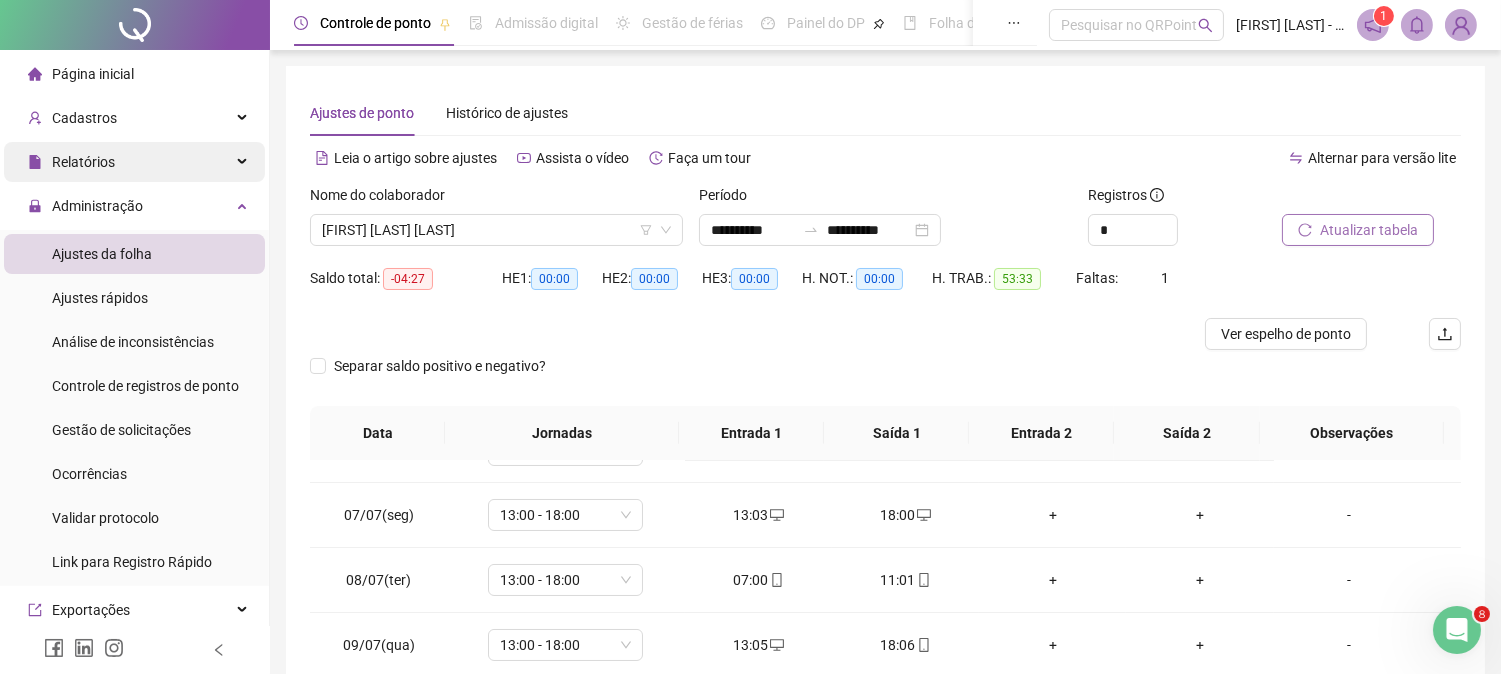 click on "Relatórios" at bounding box center [134, 162] 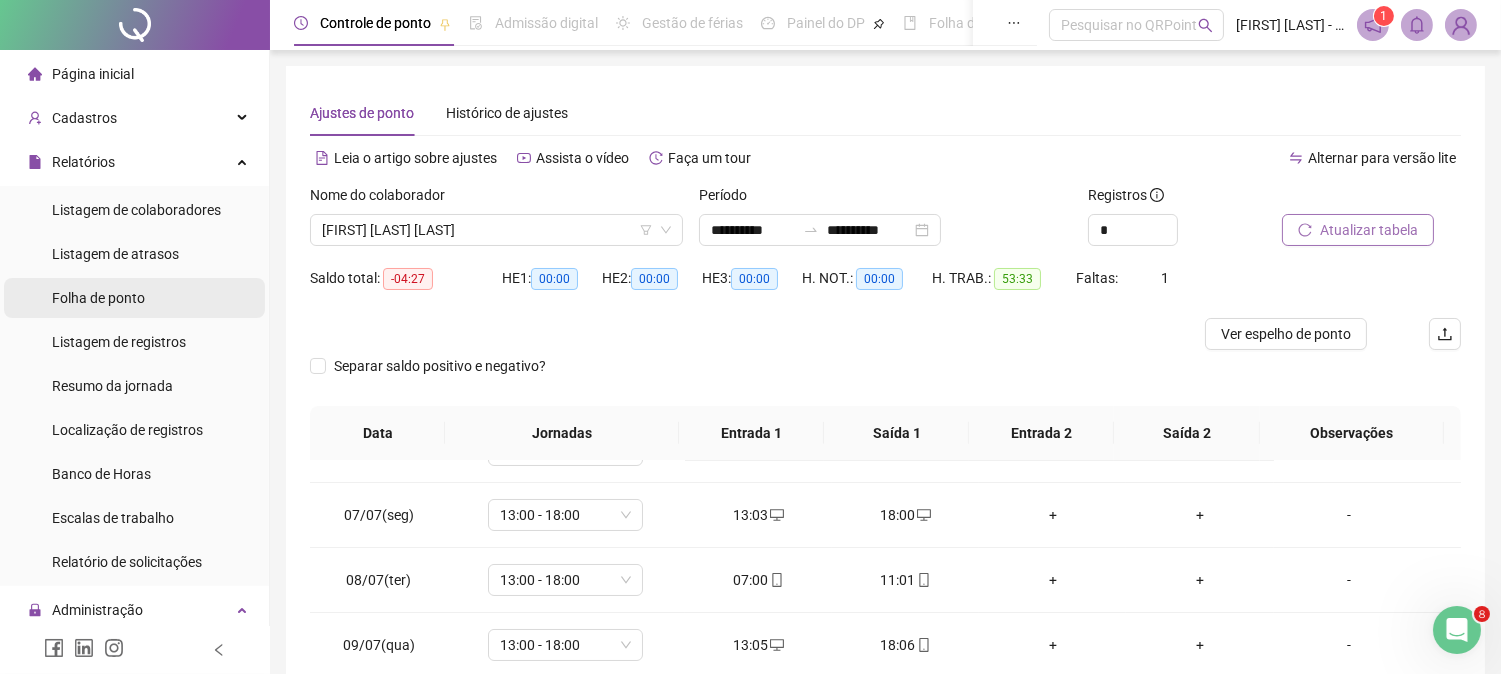 click on "Folha de ponto" at bounding box center (98, 298) 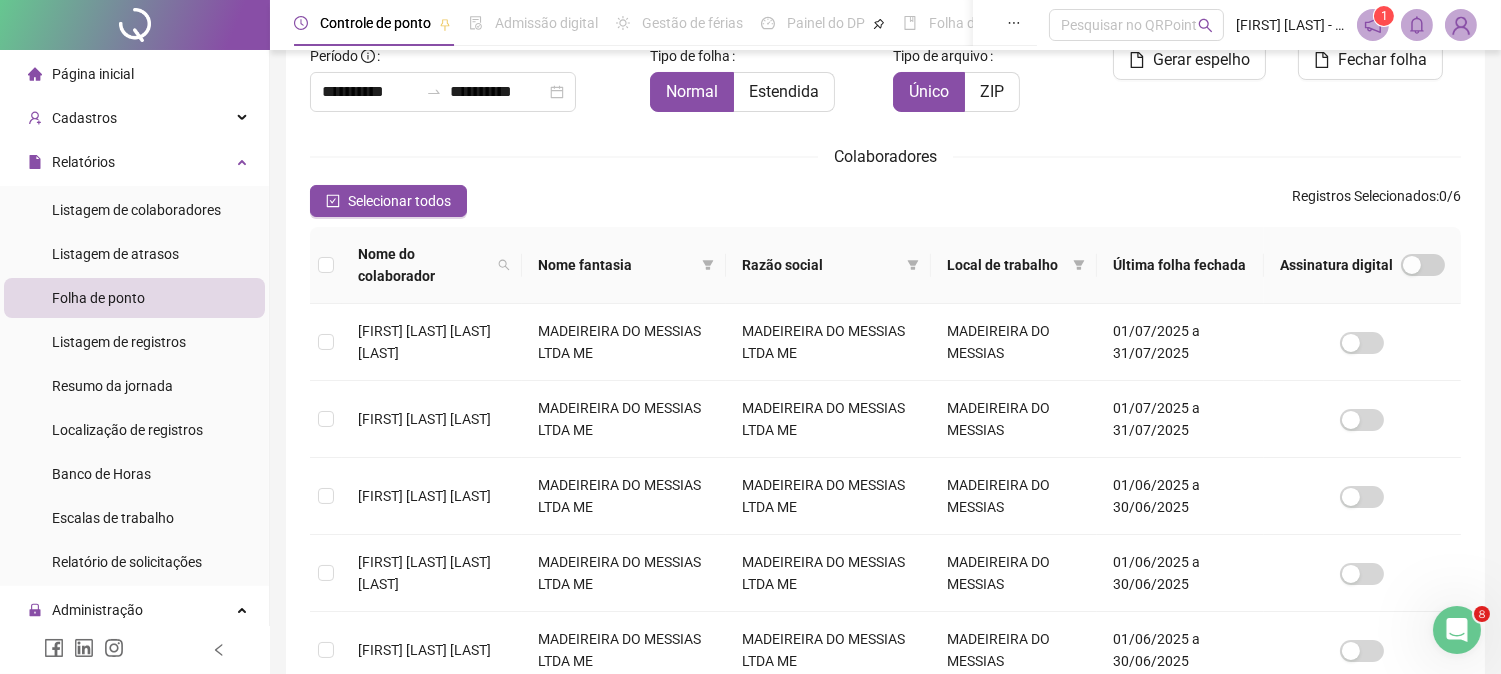 scroll, scrollTop: 183, scrollLeft: 0, axis: vertical 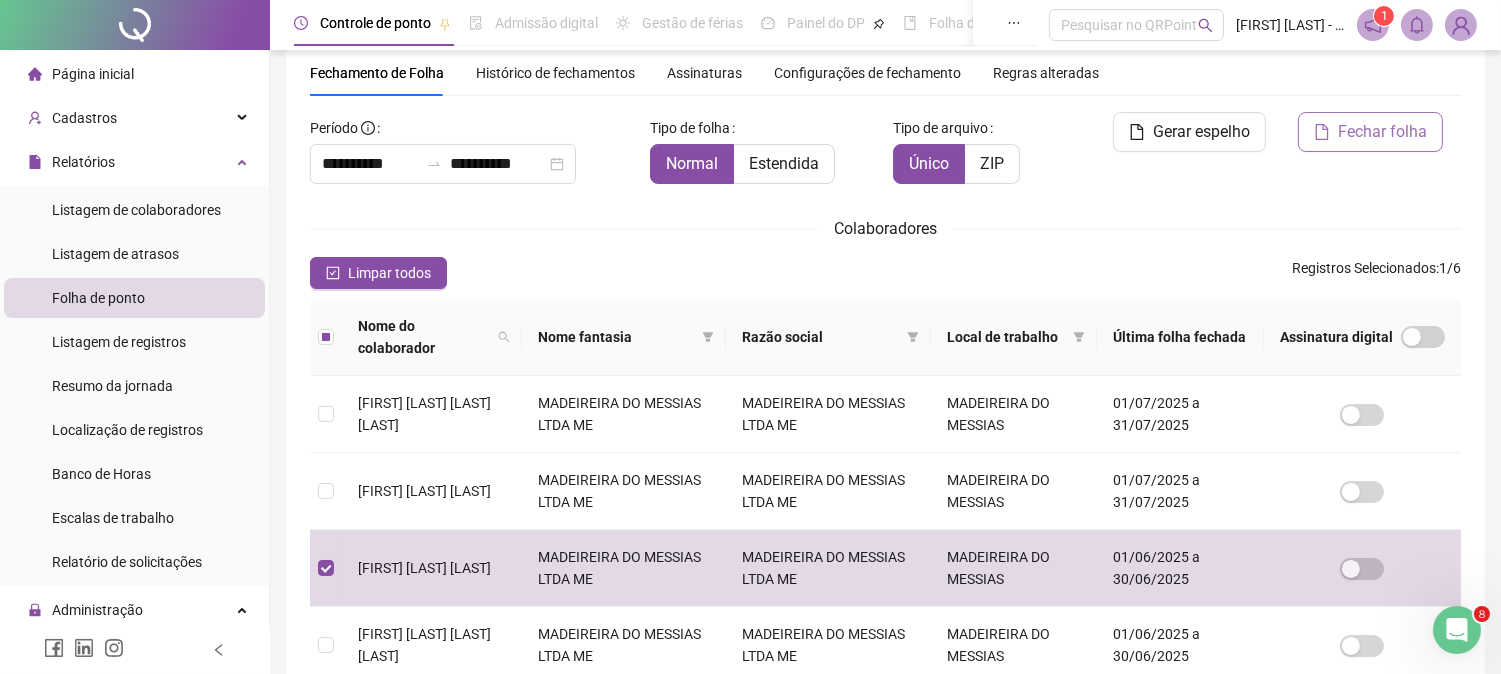 click on "Fechar folha" at bounding box center [1382, 132] 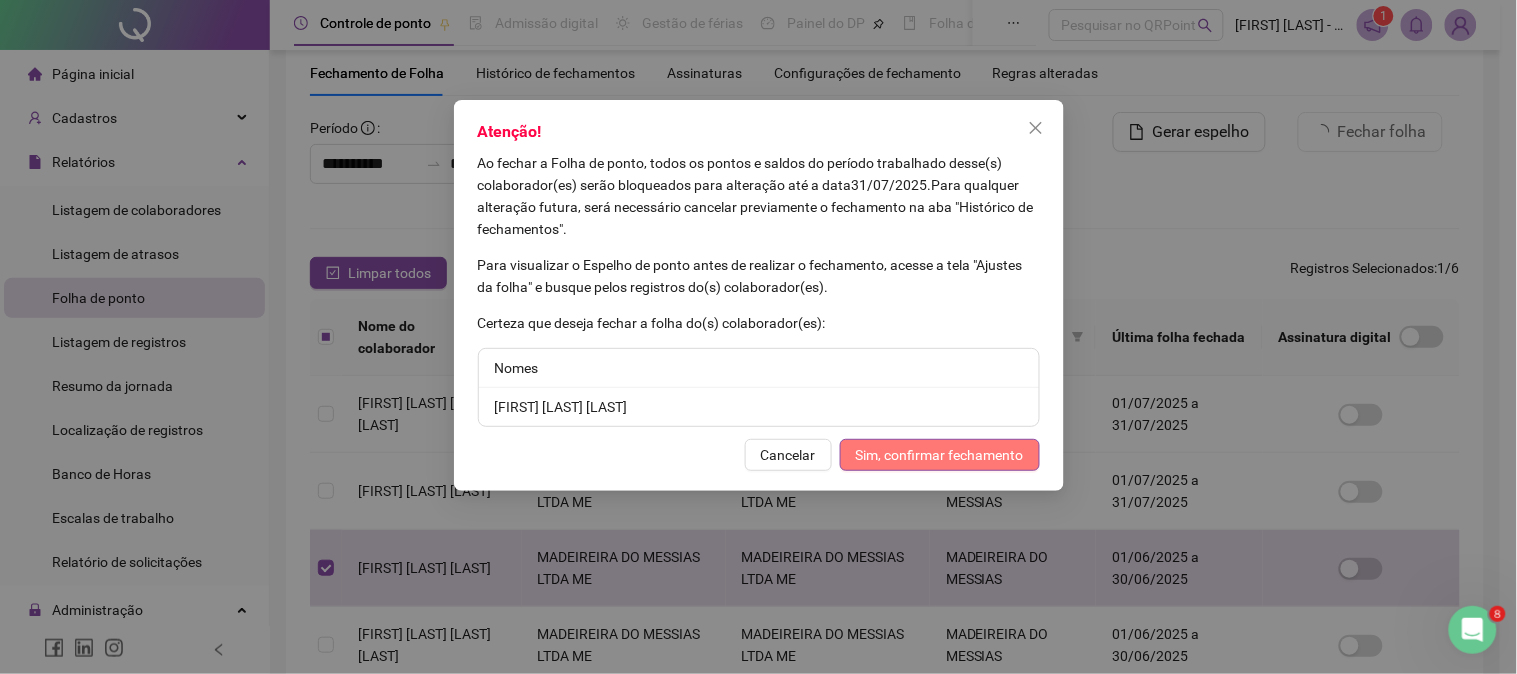 click on "Sim, confirmar fechamento" at bounding box center (940, 455) 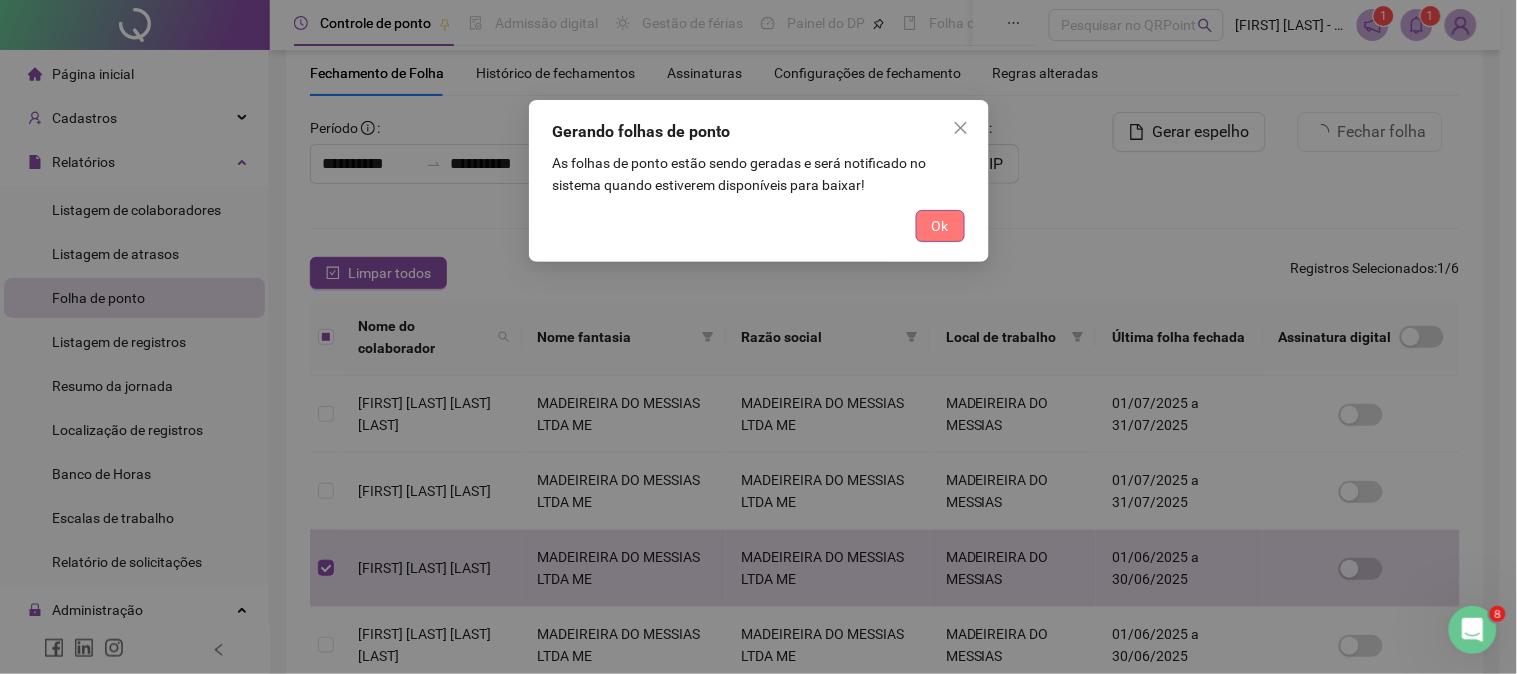 click on "Ok" at bounding box center (940, 226) 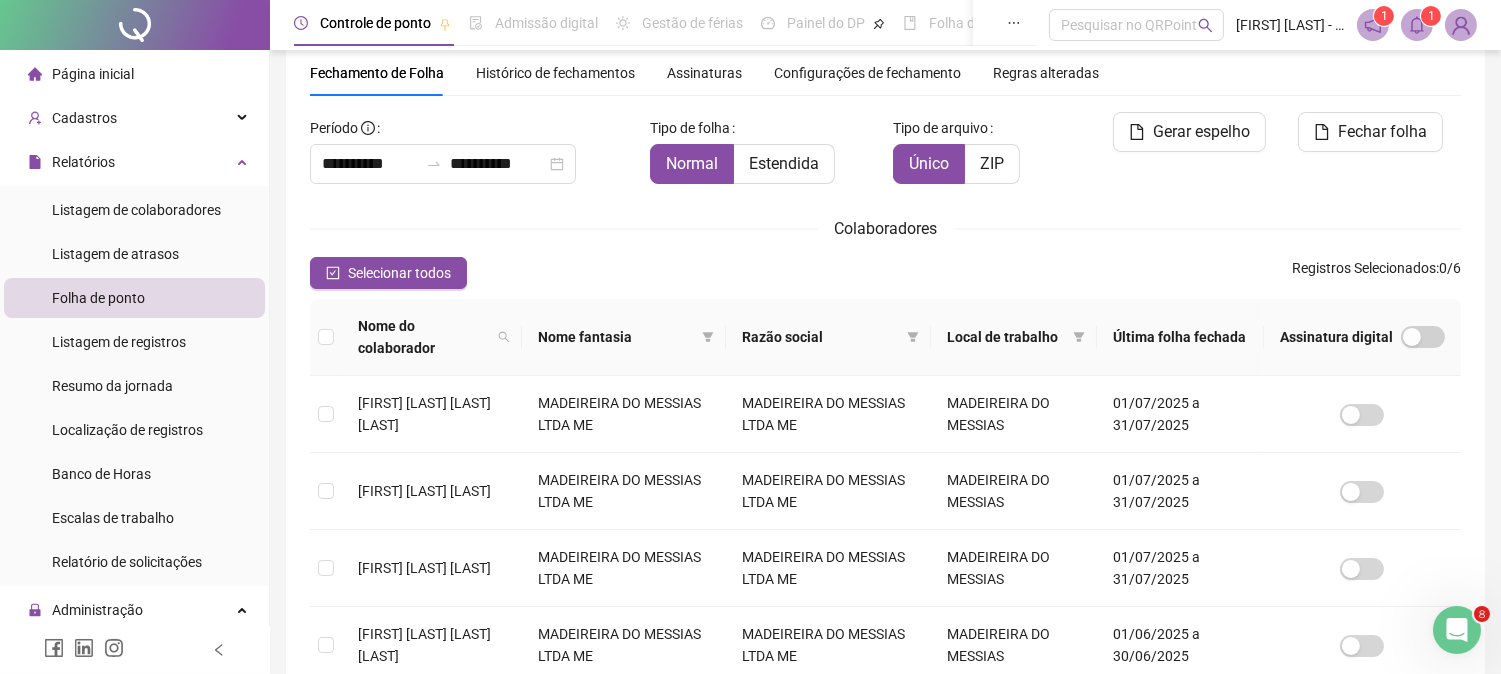 click 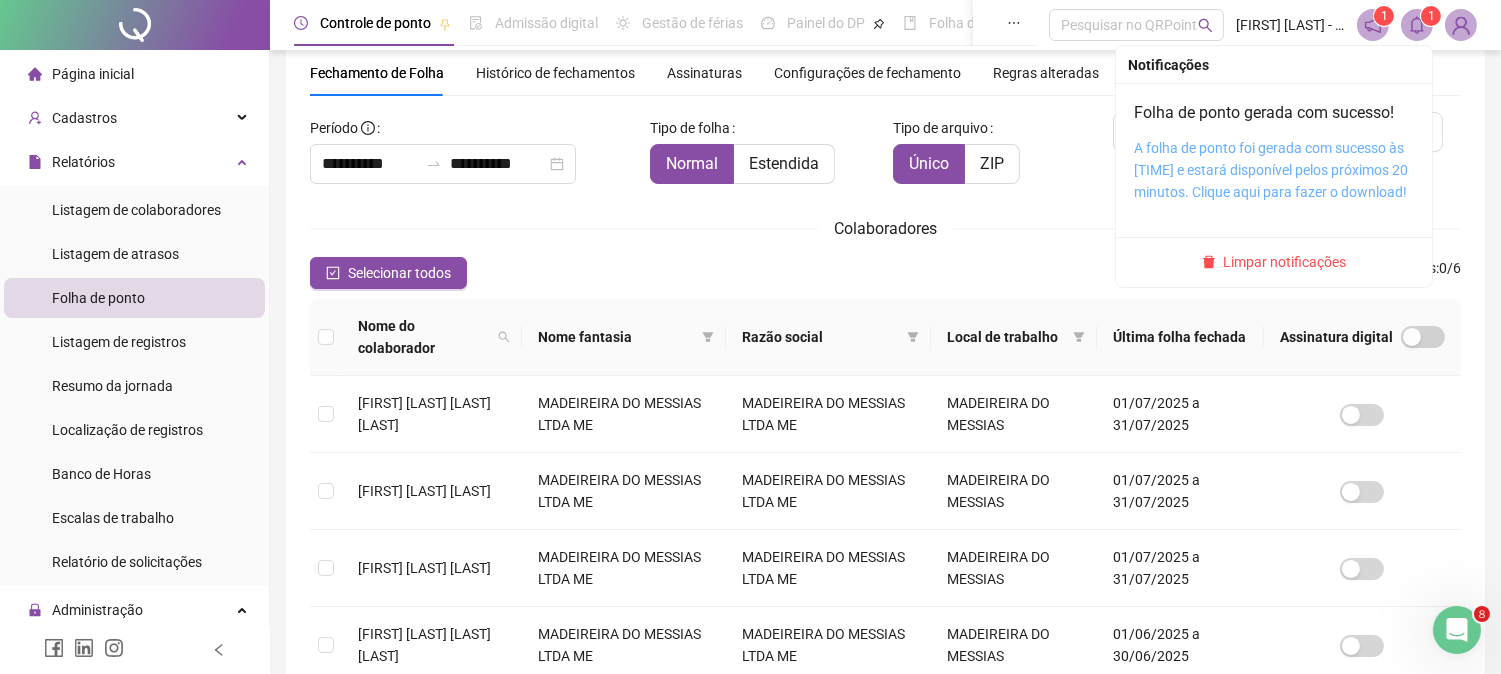 click on "A folha de ponto foi gerada com sucesso às [TIME] e estará disponível pelos próximos 20 minutos.
Clique aqui para fazer o download!" at bounding box center [1271, 170] 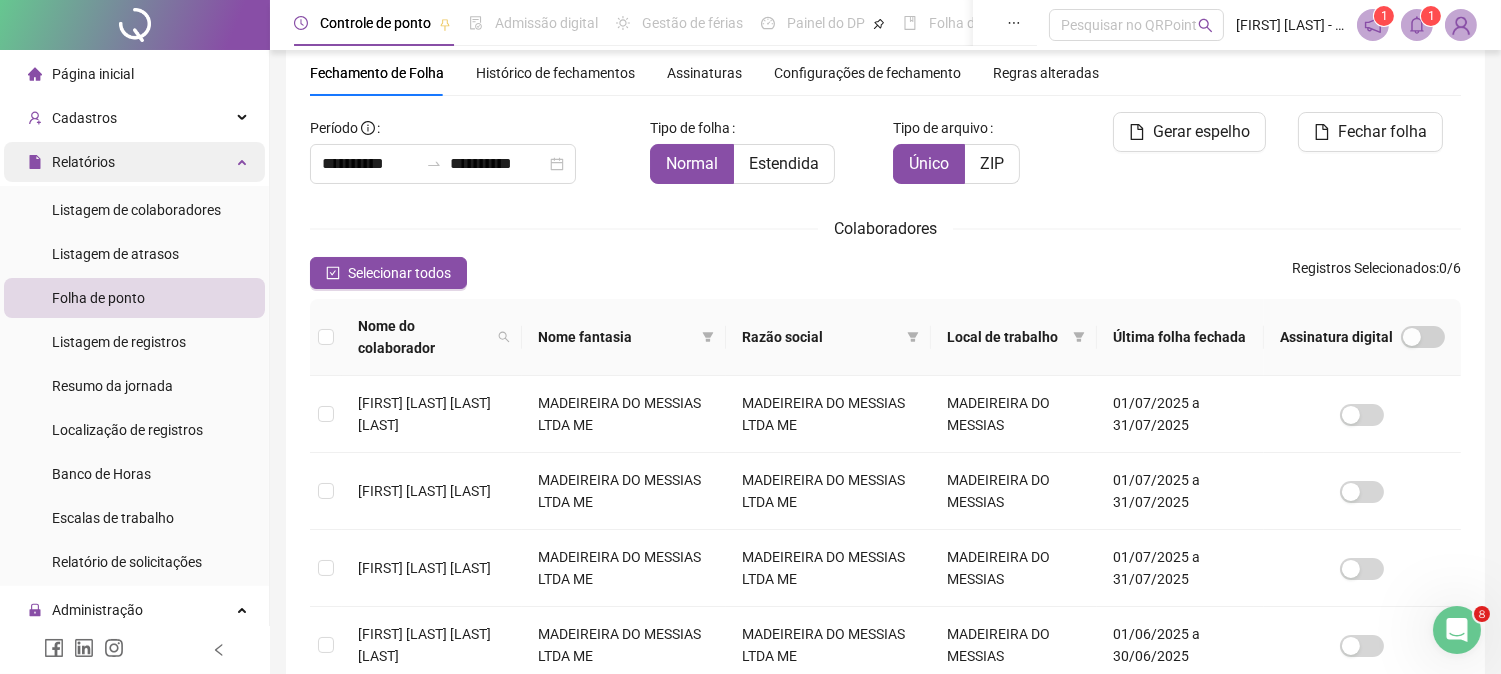 click on "Relatórios" at bounding box center [83, 162] 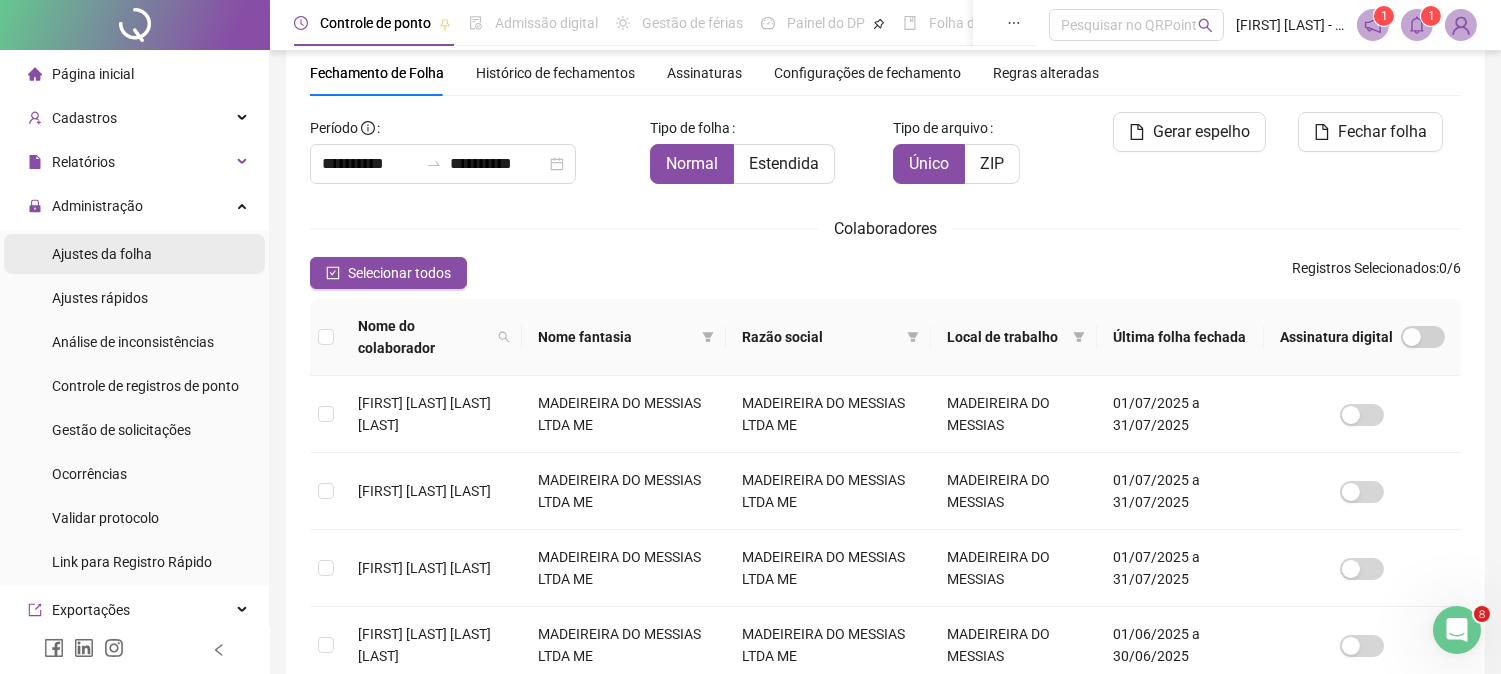 click on "Ajustes da folha" at bounding box center [102, 254] 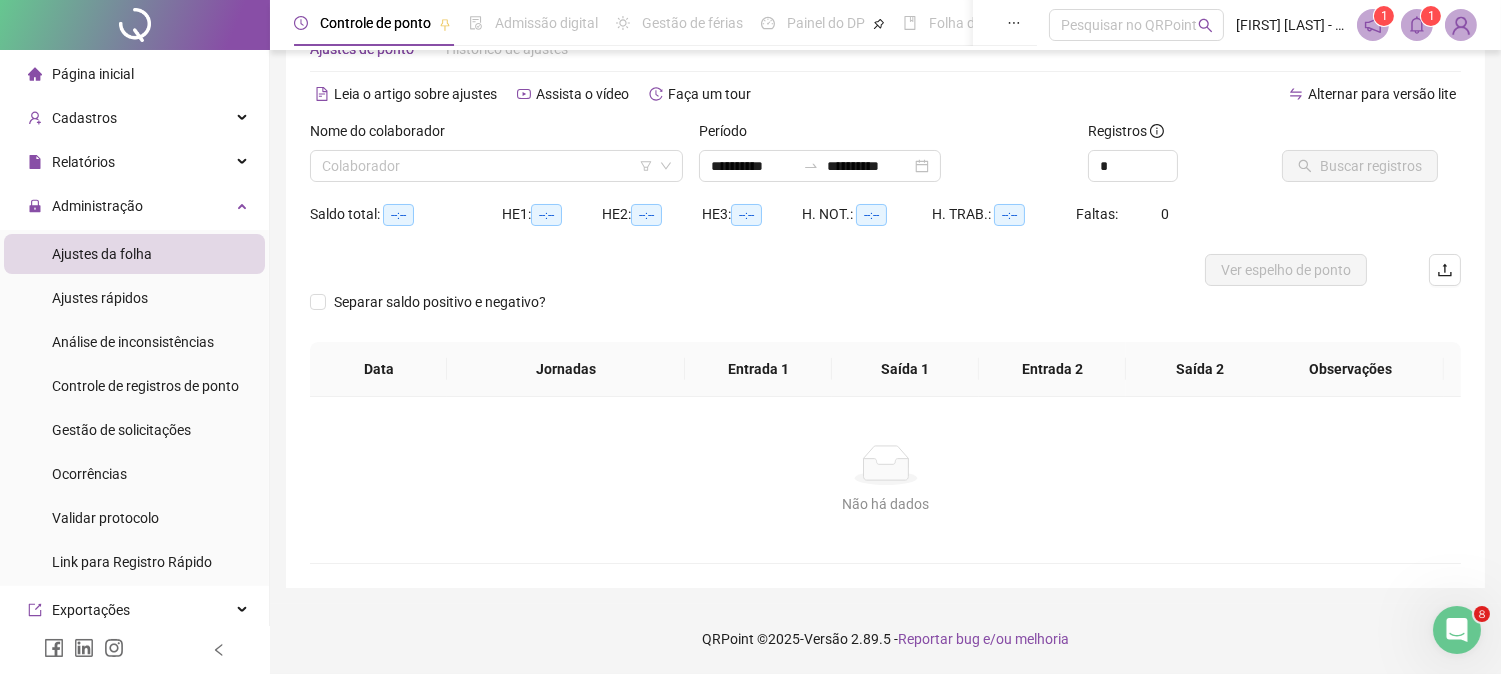 scroll, scrollTop: 63, scrollLeft: 0, axis: vertical 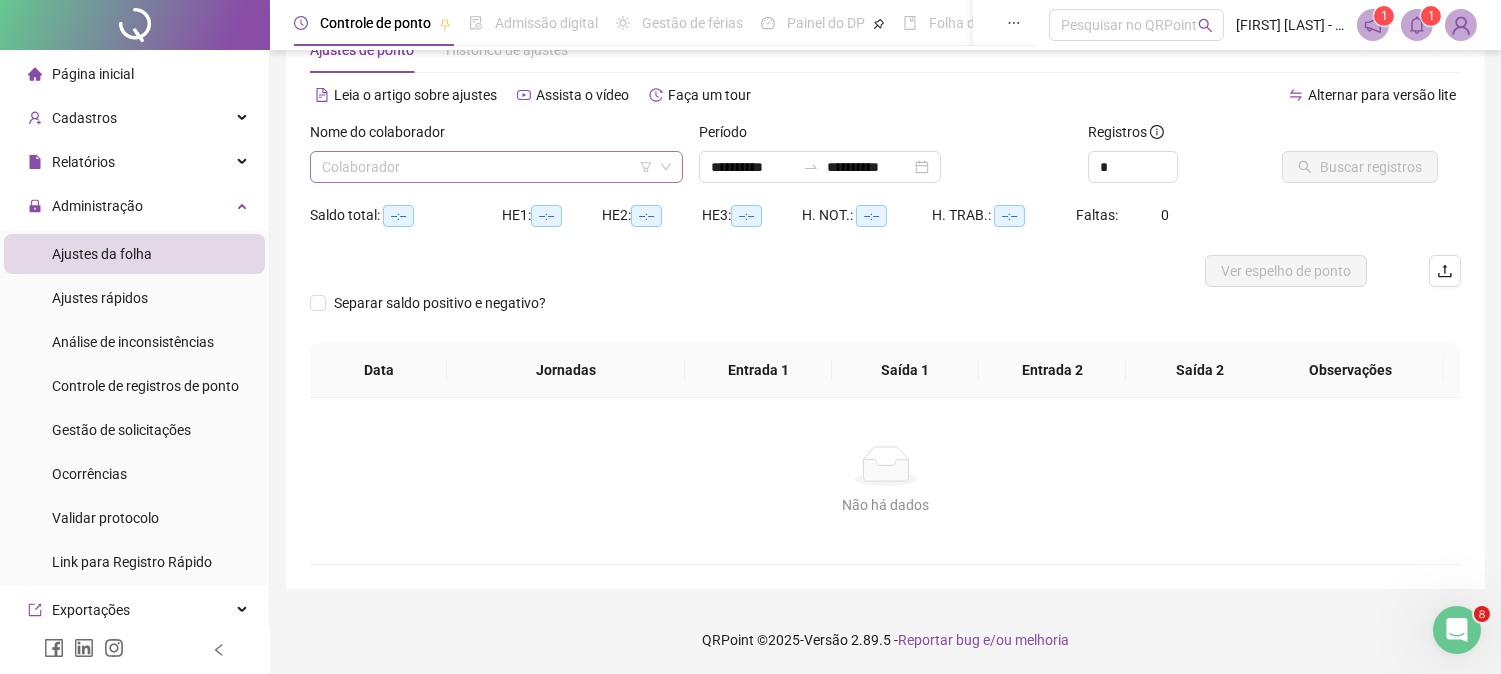 click at bounding box center [487, 167] 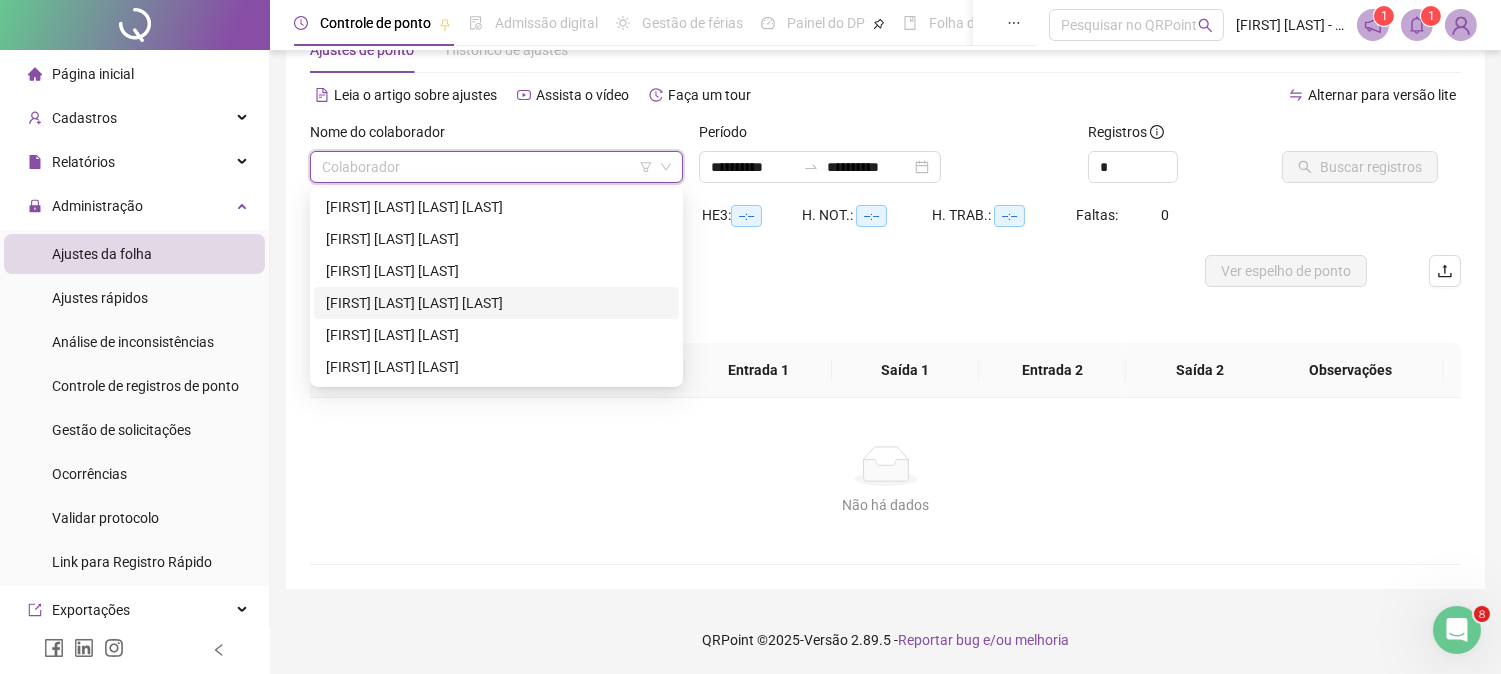 click on "[FIRST] [LAST] [LAST] [LAST]" at bounding box center [496, 303] 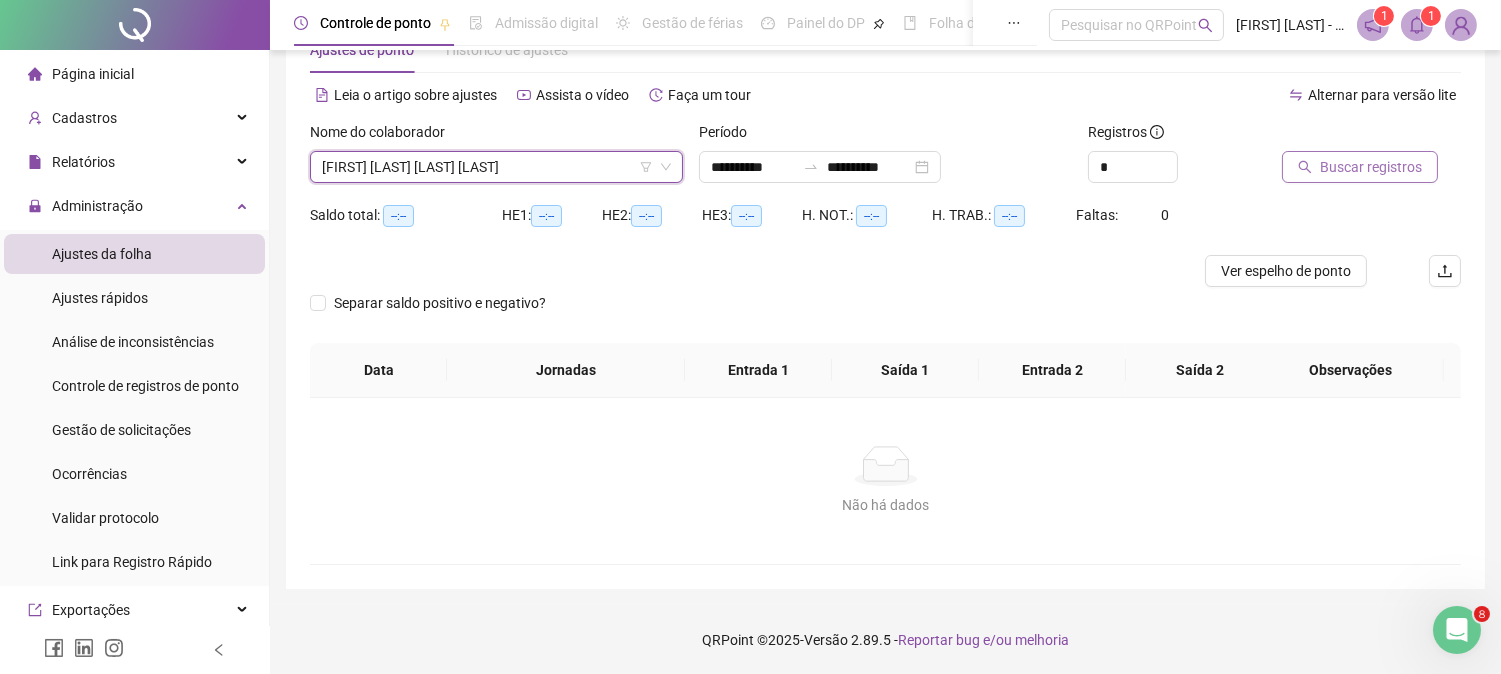 click on "Buscar registros" at bounding box center [1371, 167] 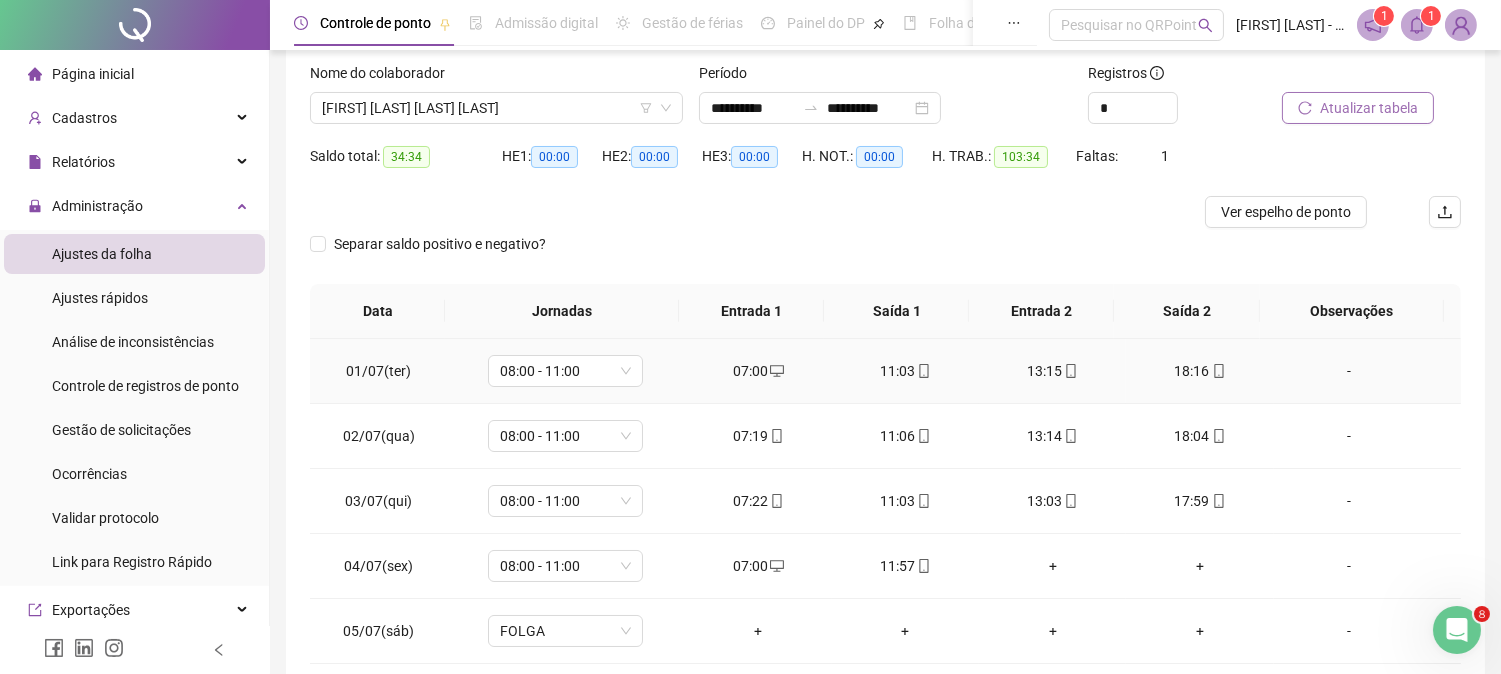 scroll, scrollTop: 222, scrollLeft: 0, axis: vertical 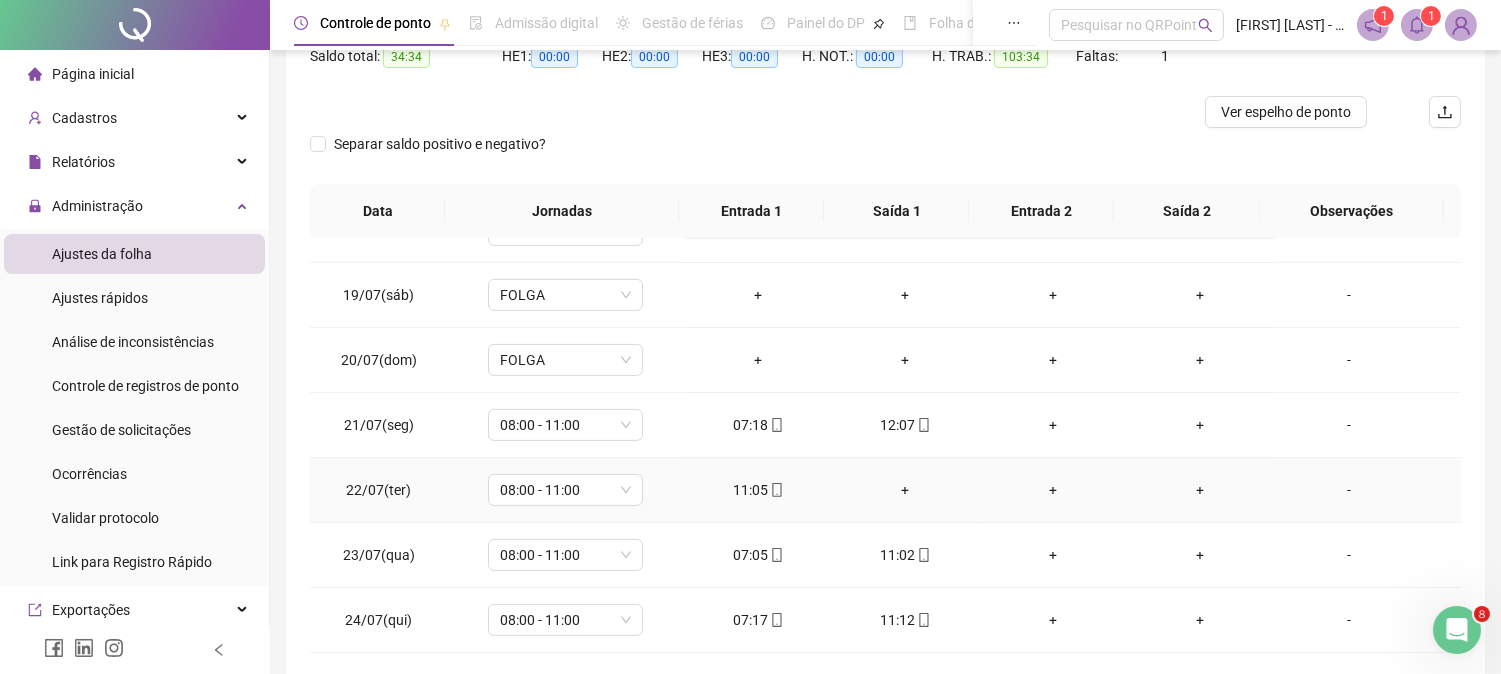 click on "+" at bounding box center [905, 490] 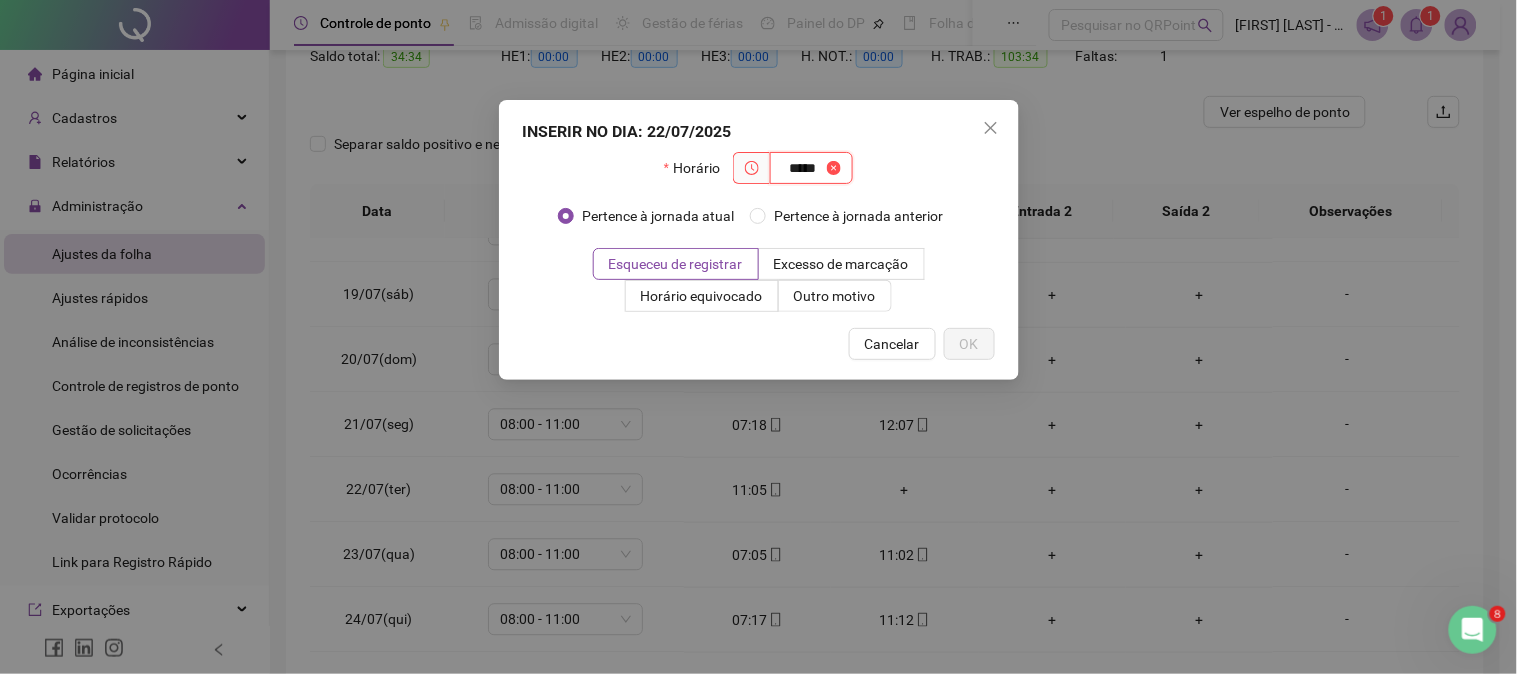 type on "*****" 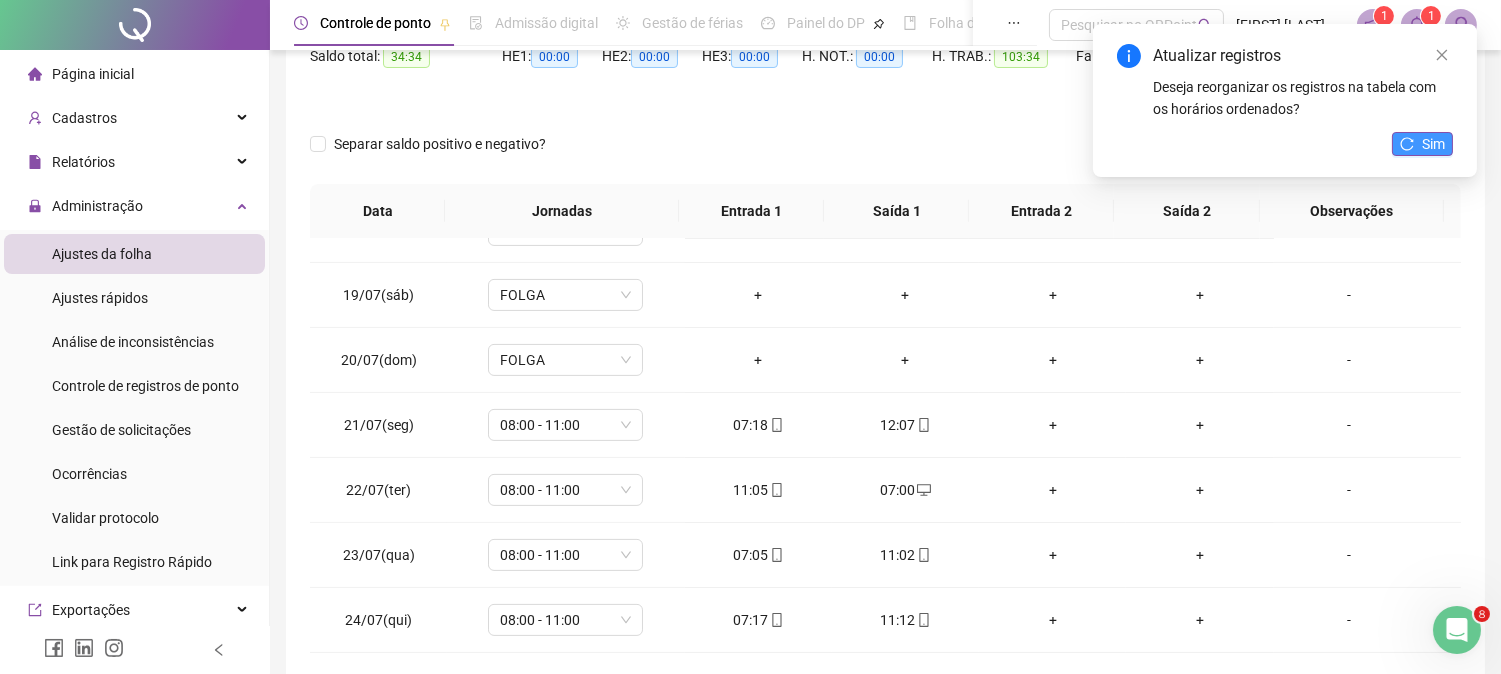 click on "Sim" at bounding box center [1422, 144] 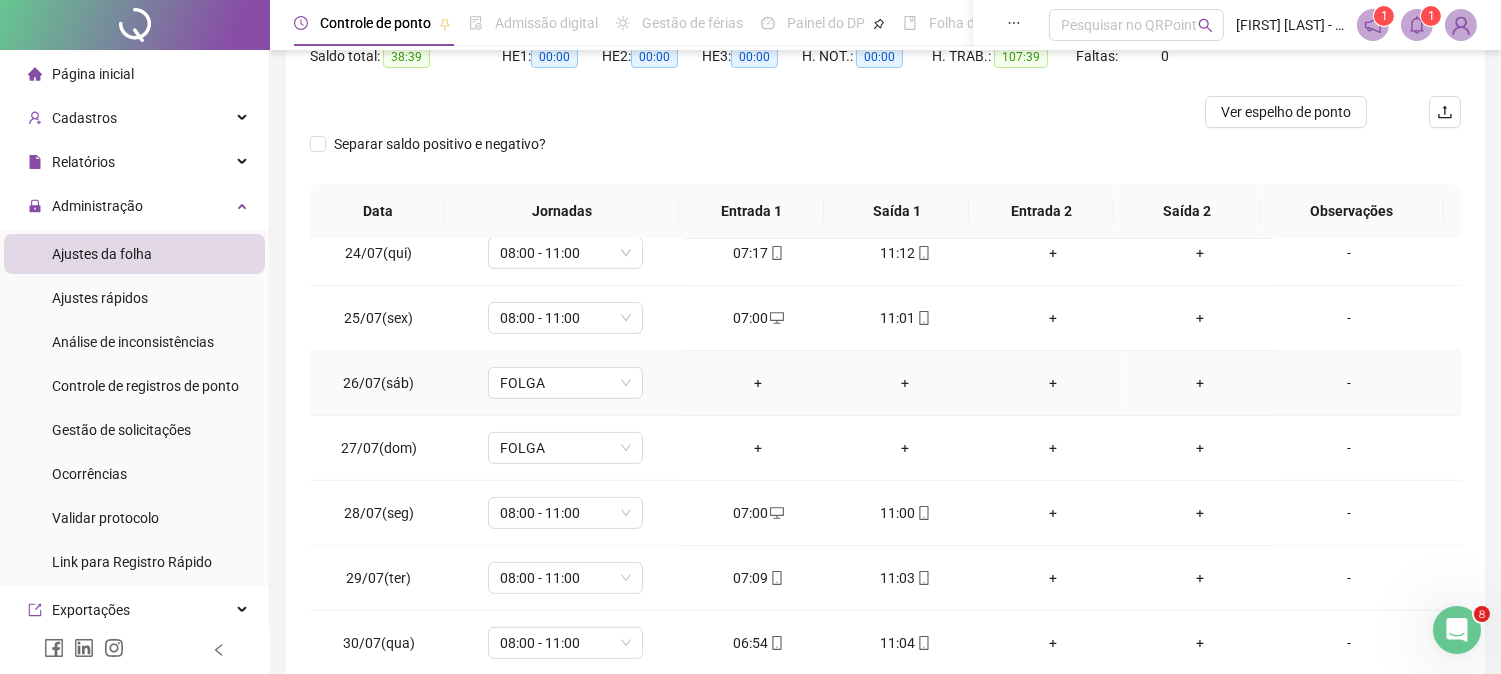scroll, scrollTop: 1591, scrollLeft: 0, axis: vertical 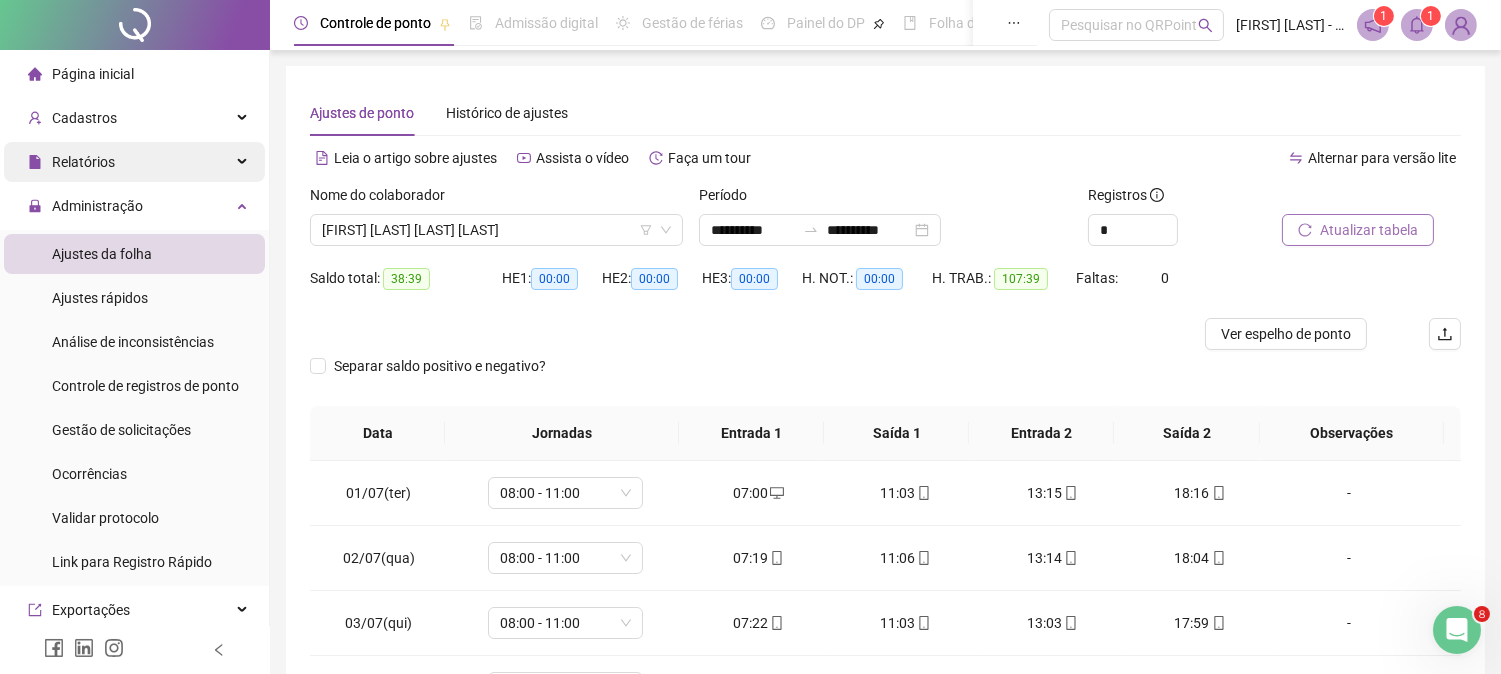 click on "Relatórios" at bounding box center [71, 162] 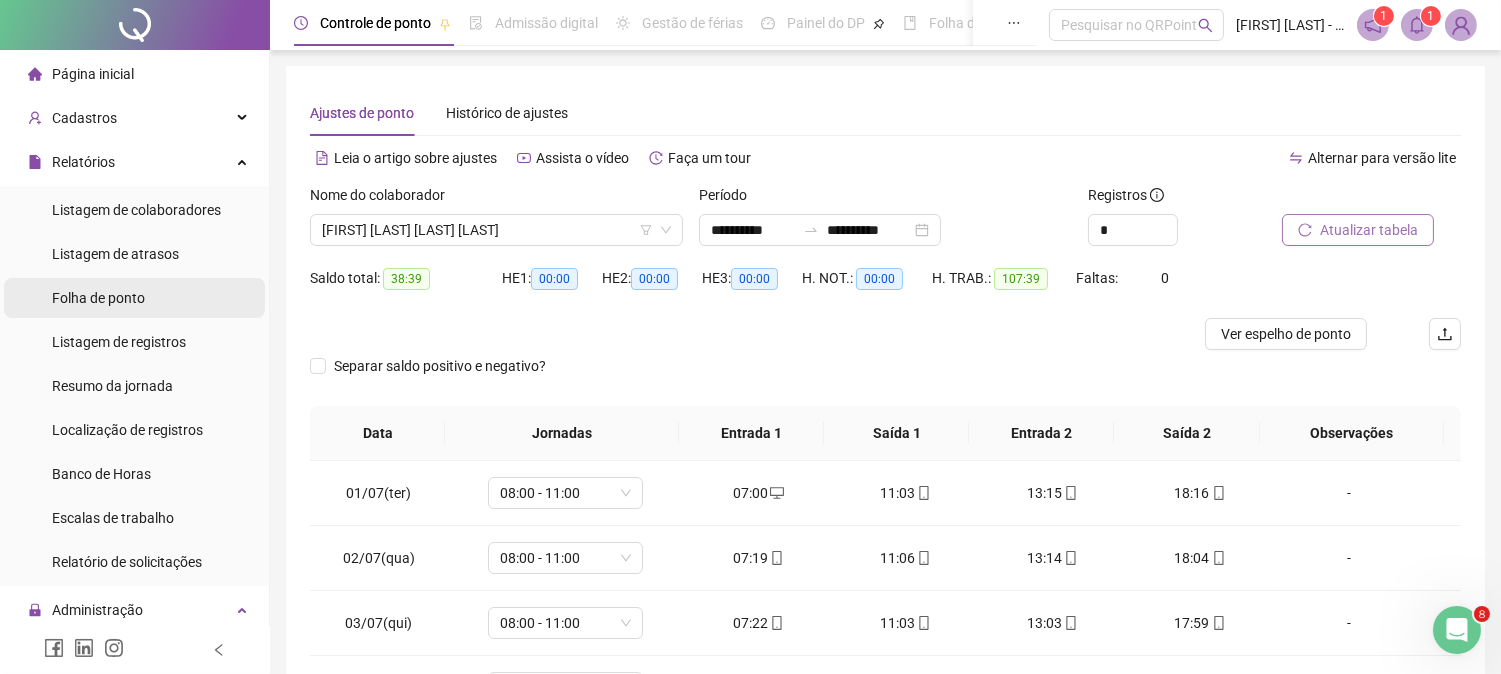 click on "Folha de ponto" at bounding box center [98, 298] 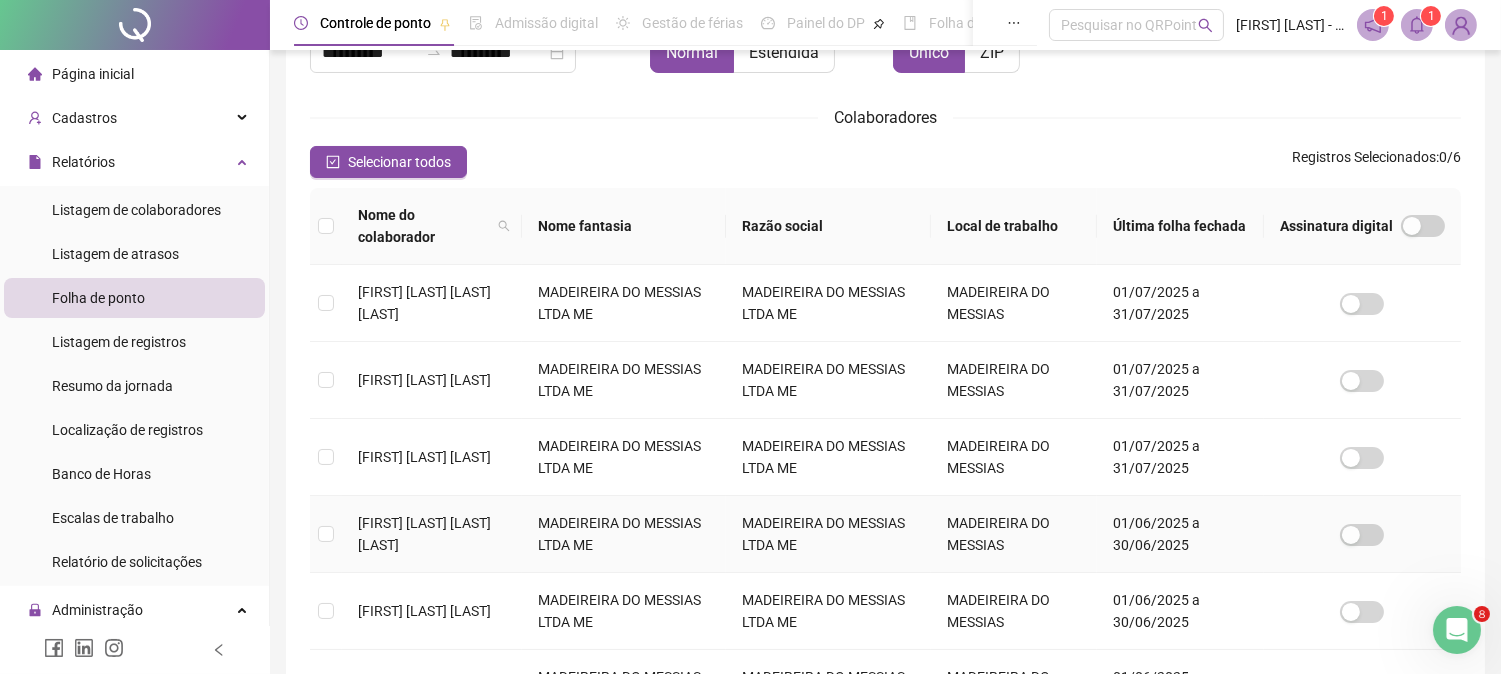scroll, scrollTop: 72, scrollLeft: 0, axis: vertical 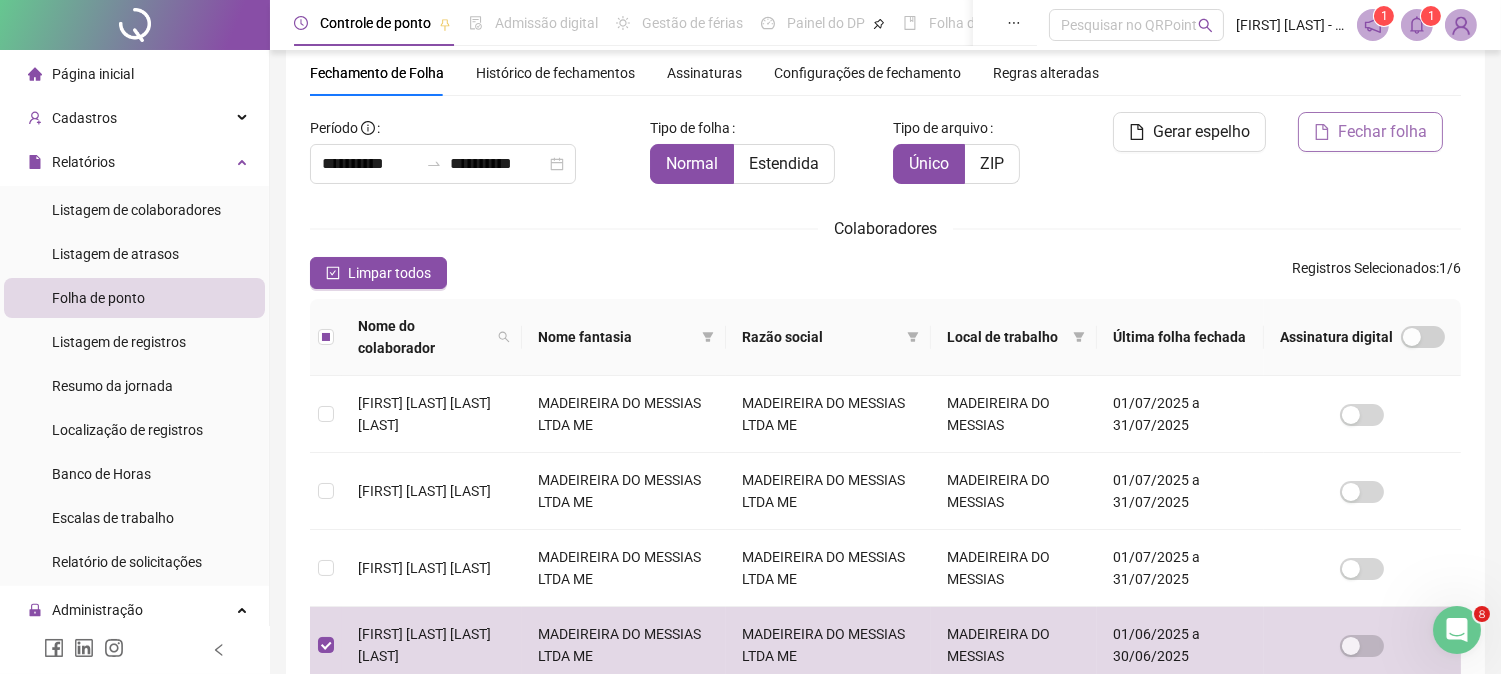 click on "Fechar folha" at bounding box center (1370, 132) 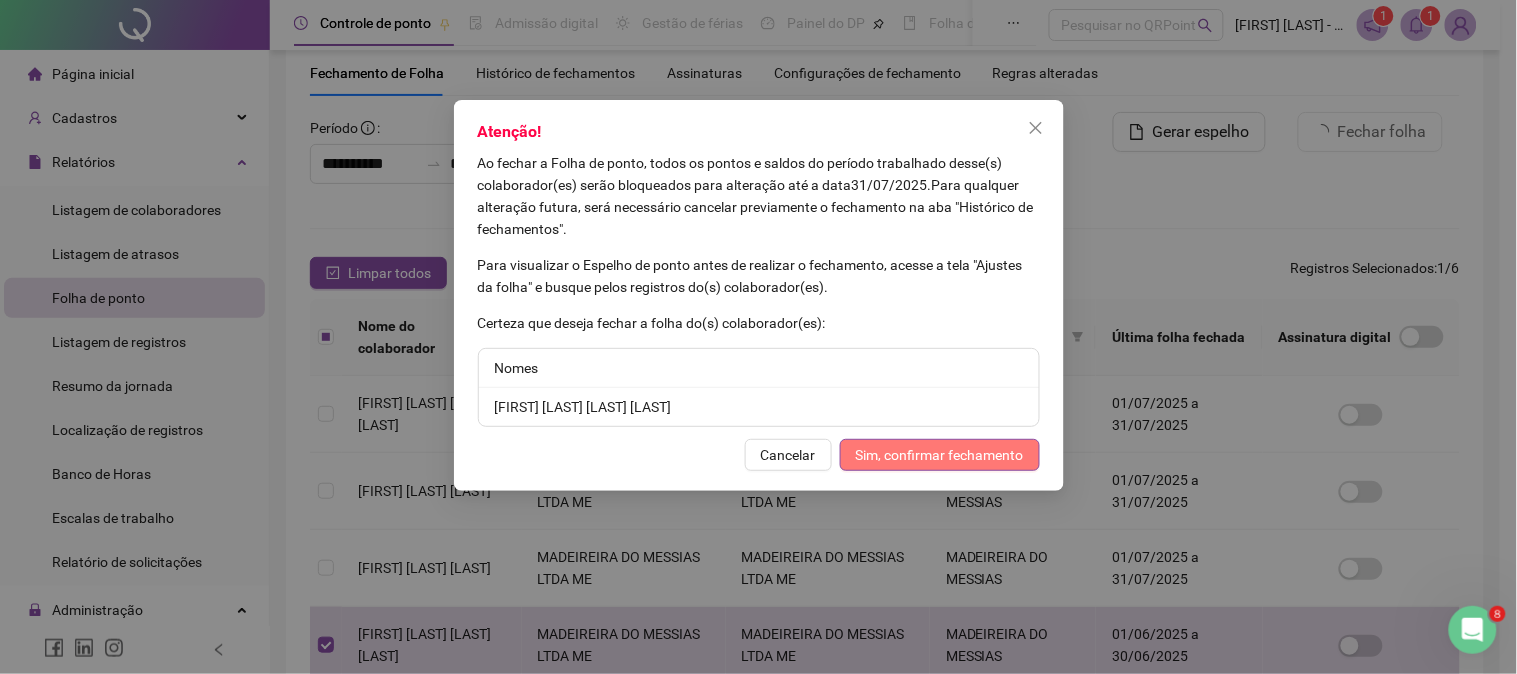 click on "Sim, confirmar fechamento" at bounding box center [940, 455] 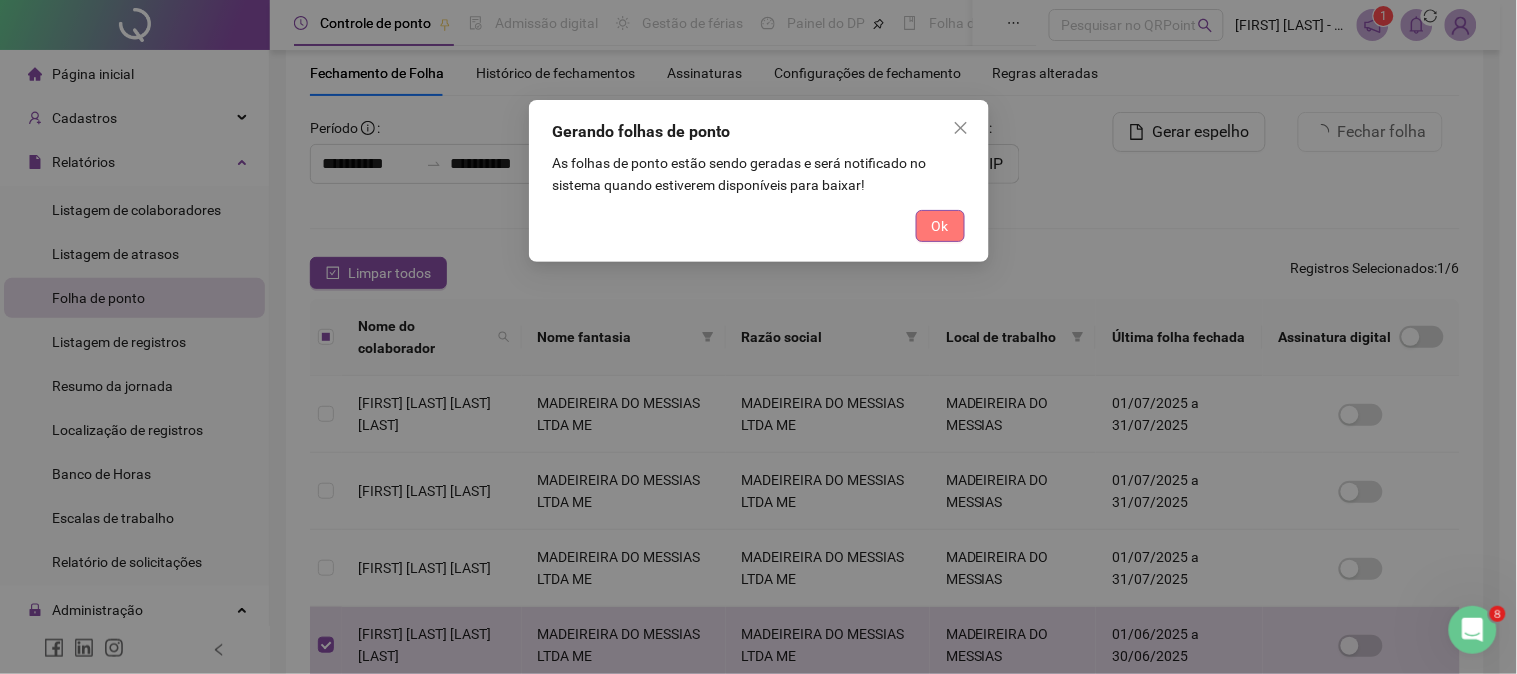 click on "Ok" at bounding box center (940, 226) 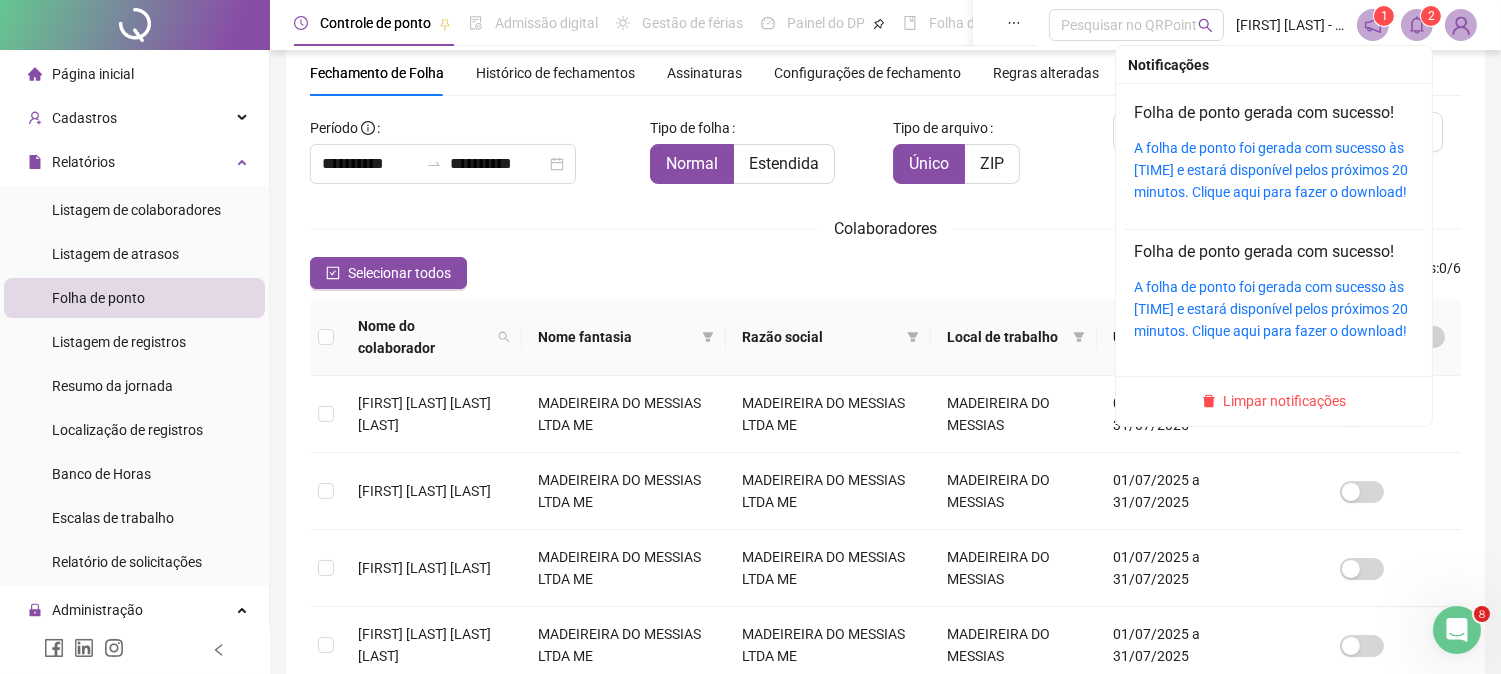 click at bounding box center (1417, 25) 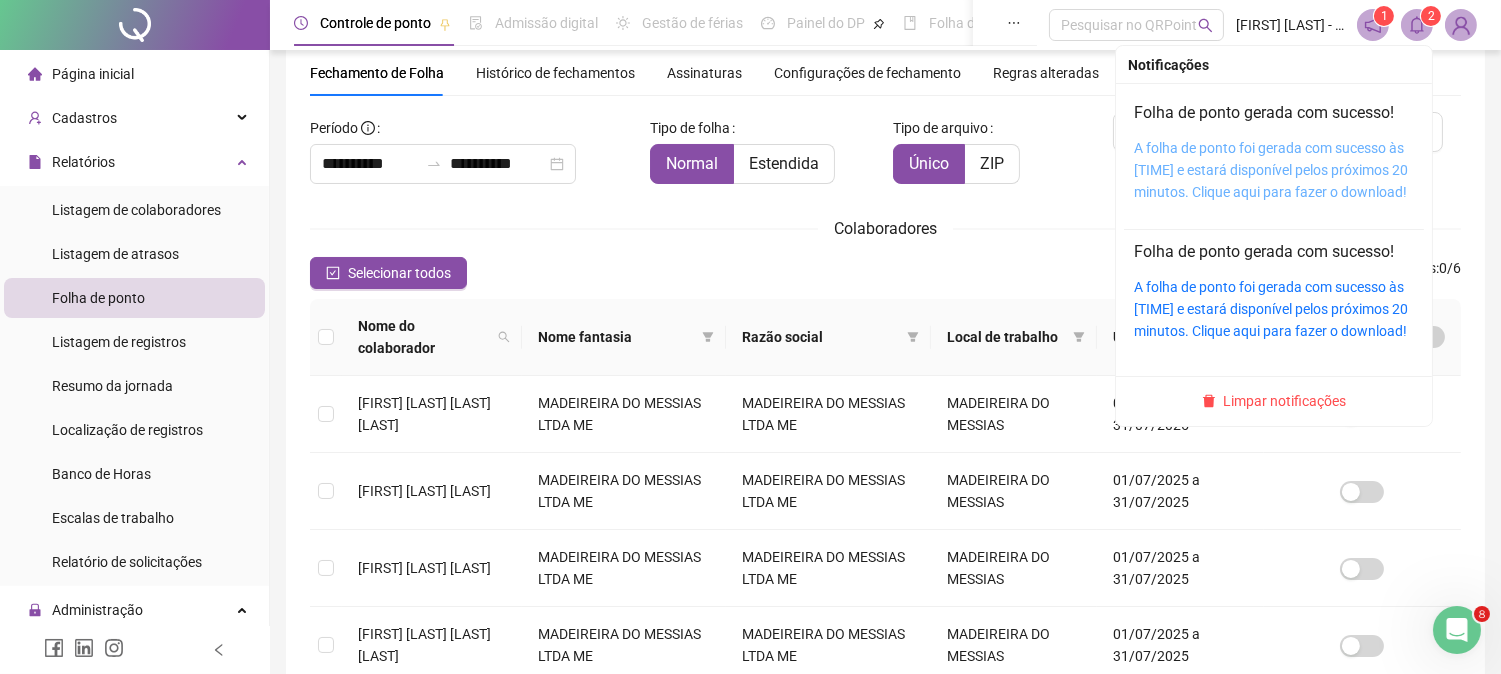 click on "A folha de ponto foi gerada com sucesso às [TIME] e estará disponível pelos próximos 20 minutos.
Clique aqui para fazer o download!" at bounding box center [1271, 170] 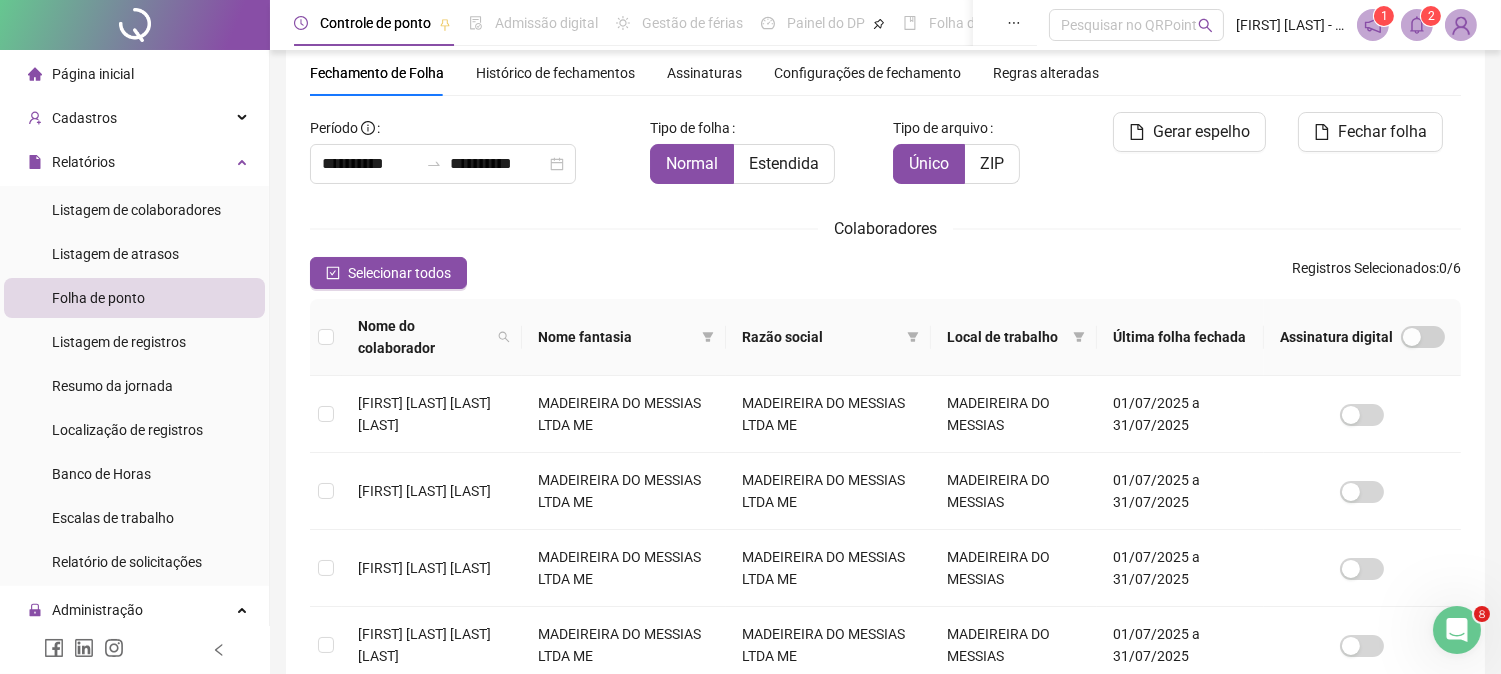 click on "**********" at bounding box center [885, 460] 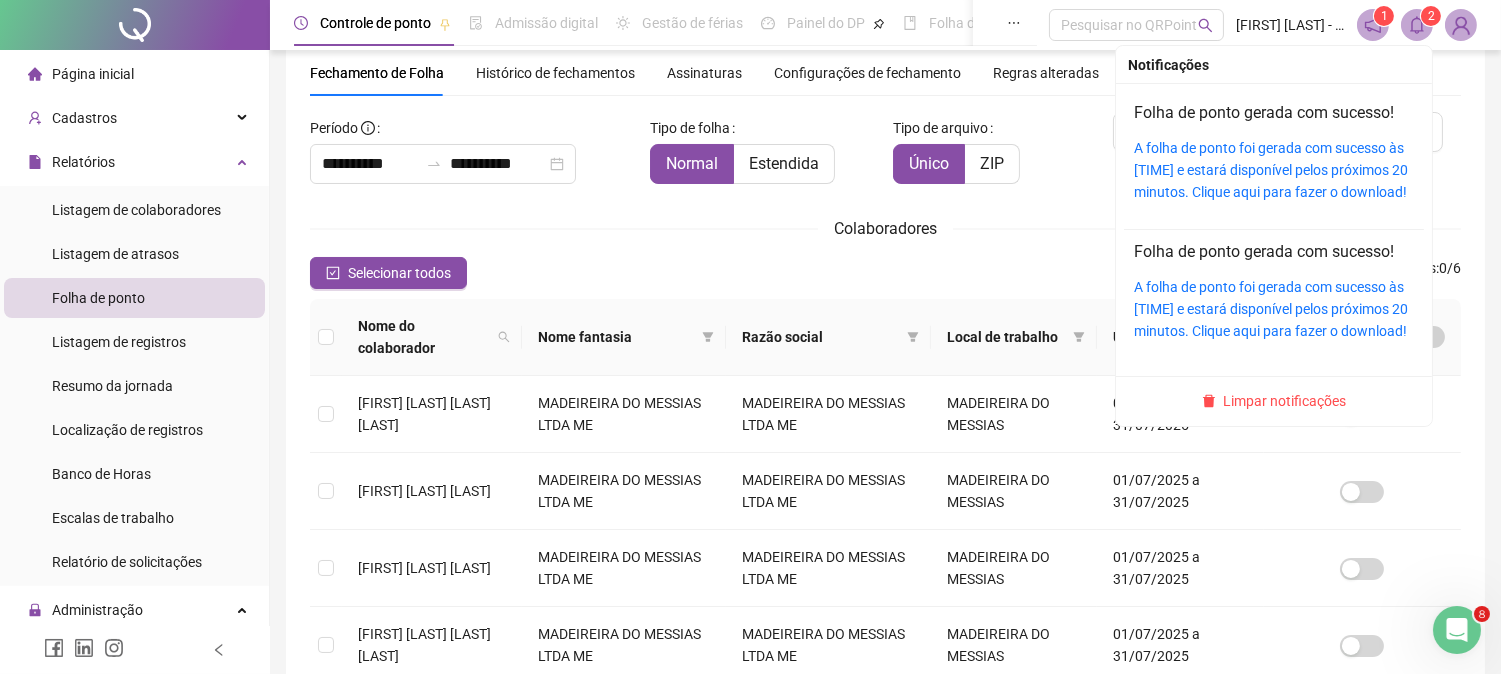 click 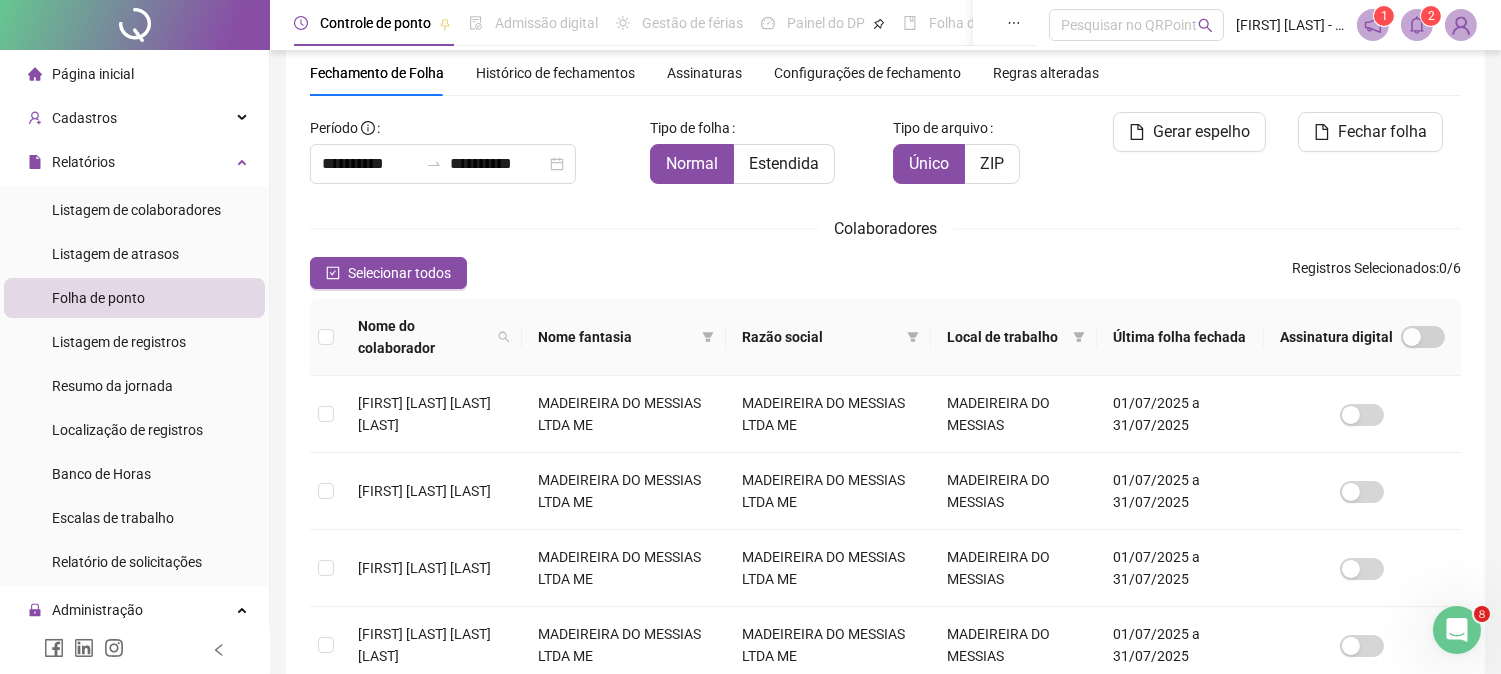 click on "2" at bounding box center [1431, 16] 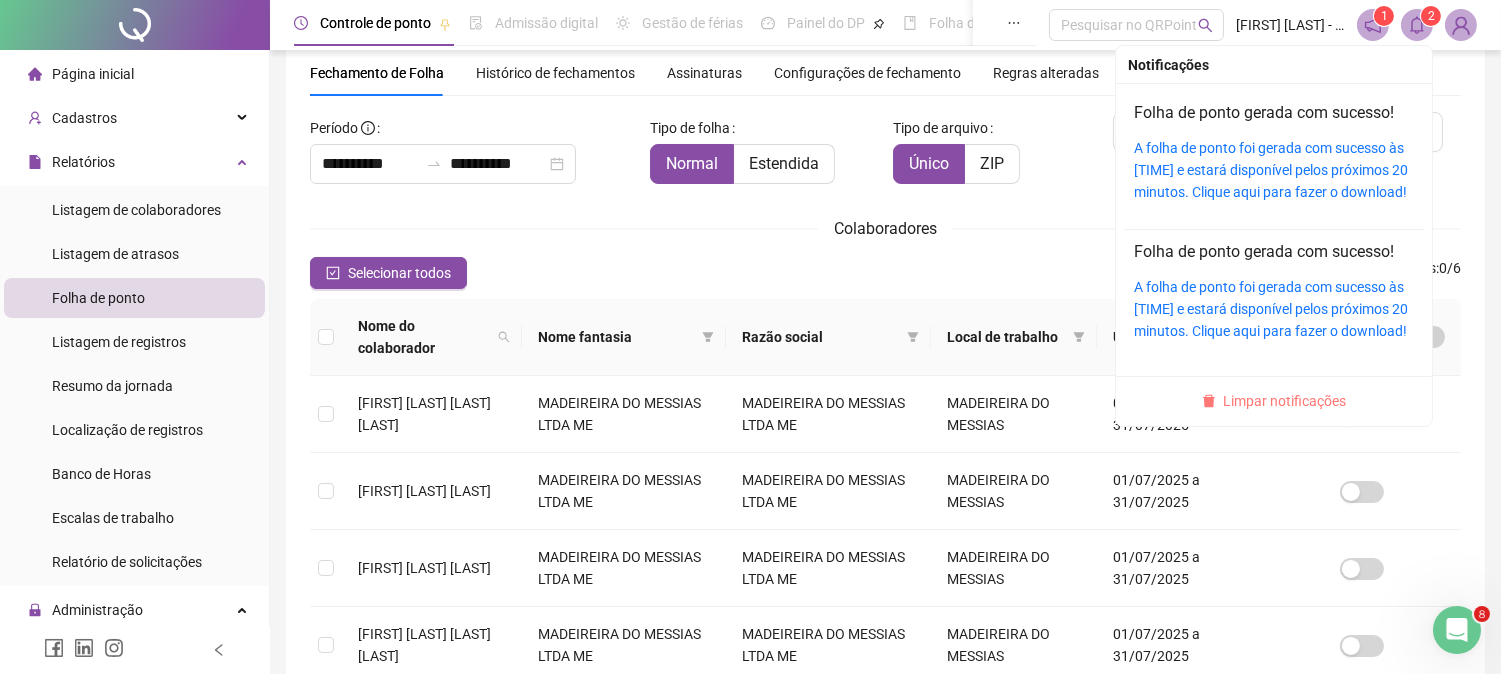 click on "Limpar notificações" at bounding box center [1285, 401] 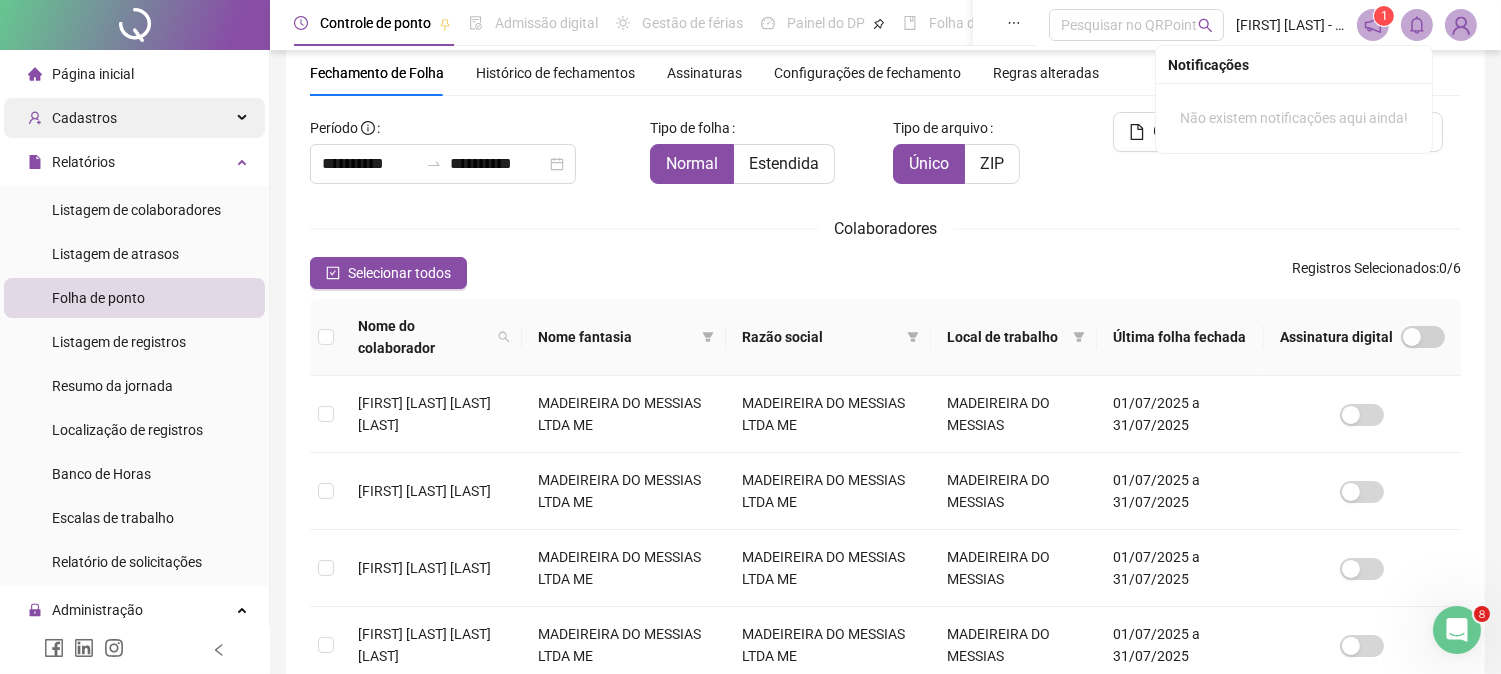 click on "Cadastros" at bounding box center (72, 118) 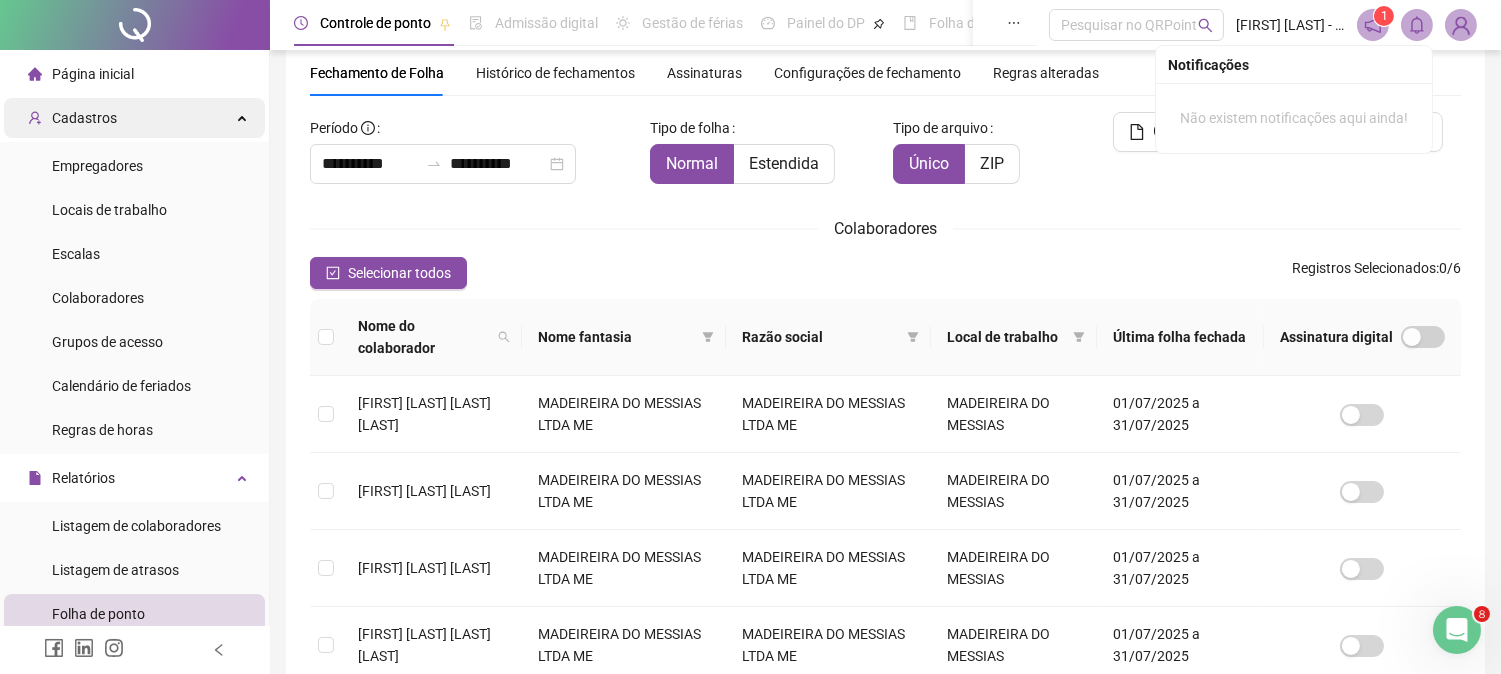 click on "Cadastros" at bounding box center (72, 118) 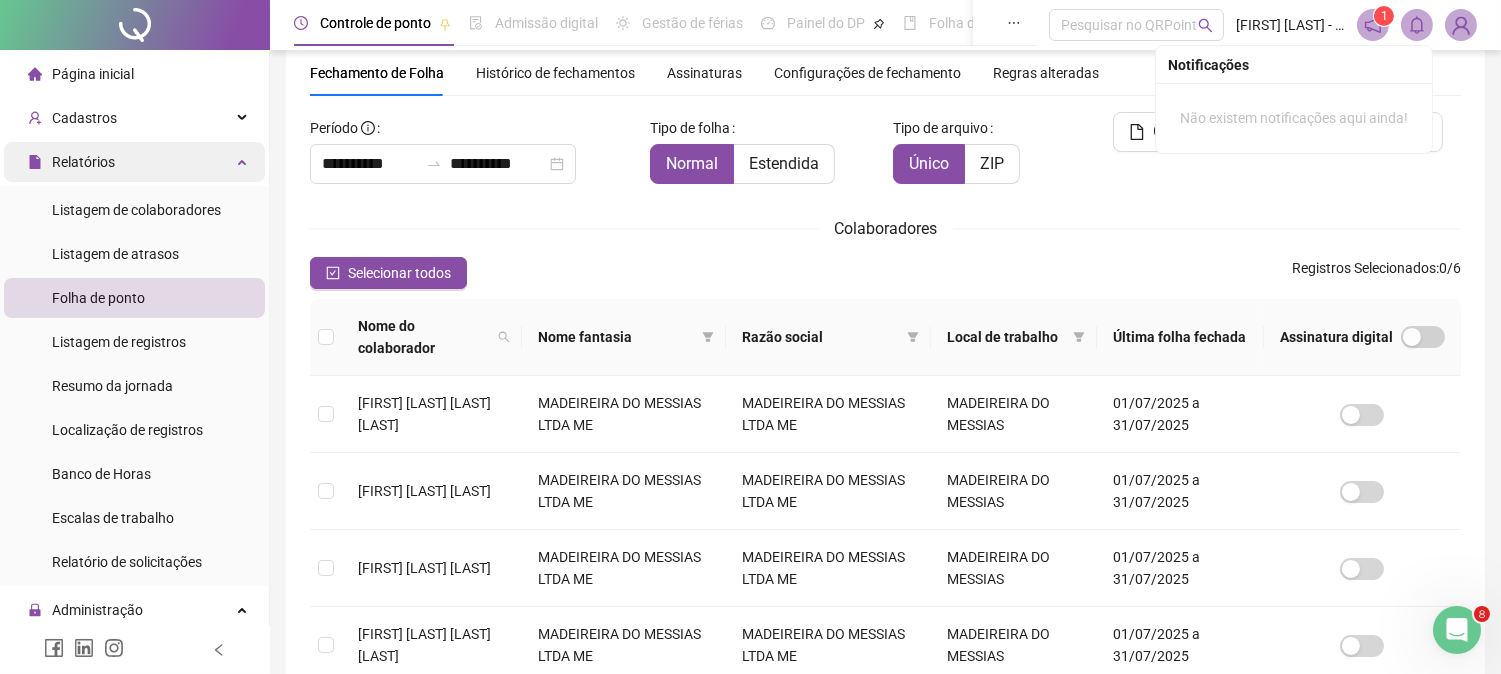 click on "Relatórios" at bounding box center [71, 162] 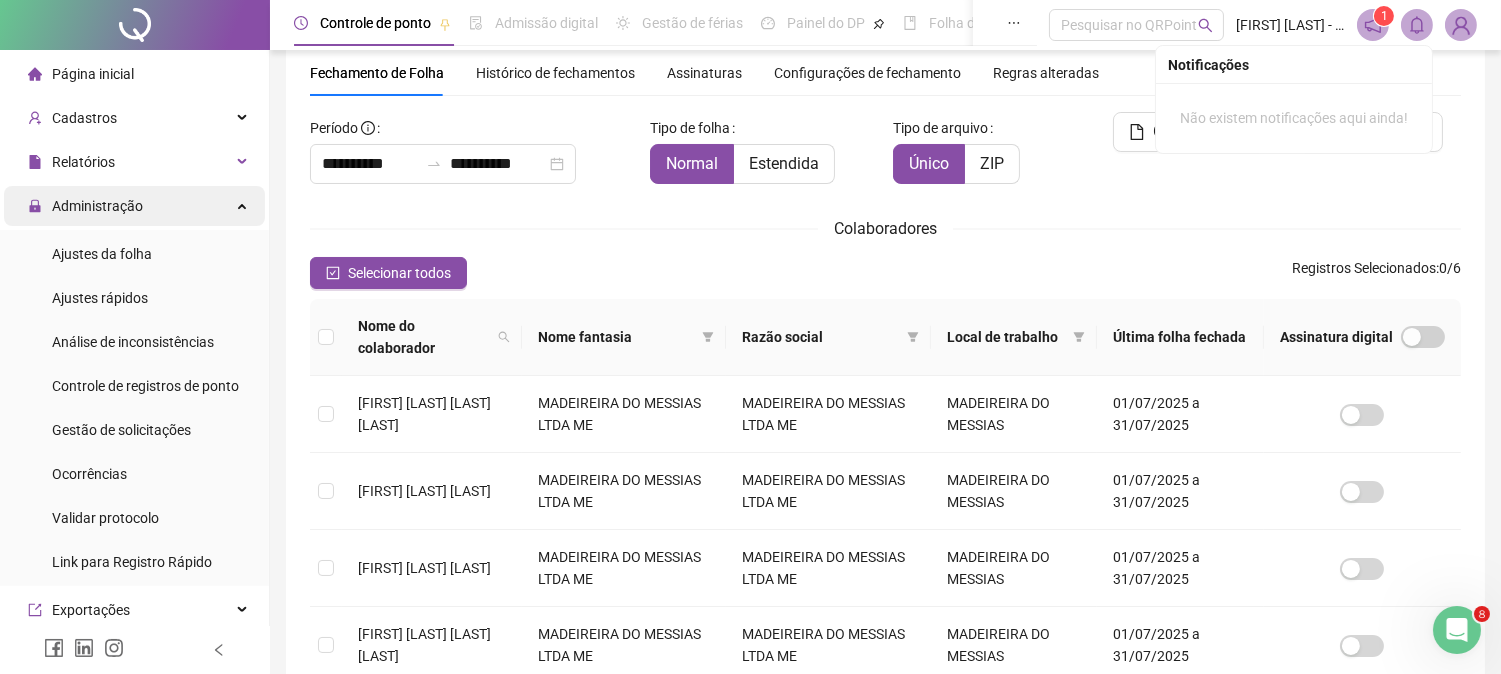 click on "Administração" at bounding box center (85, 206) 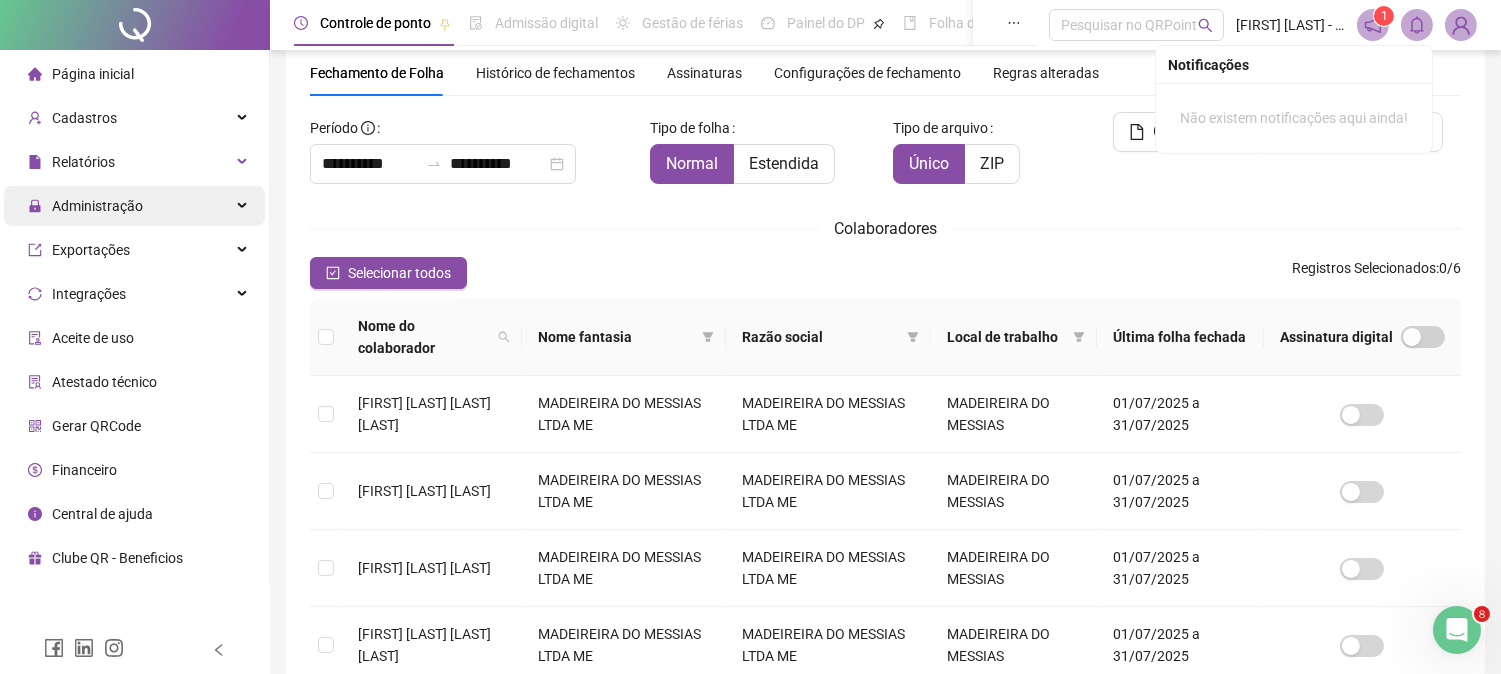 click on "Administração" at bounding box center [85, 206] 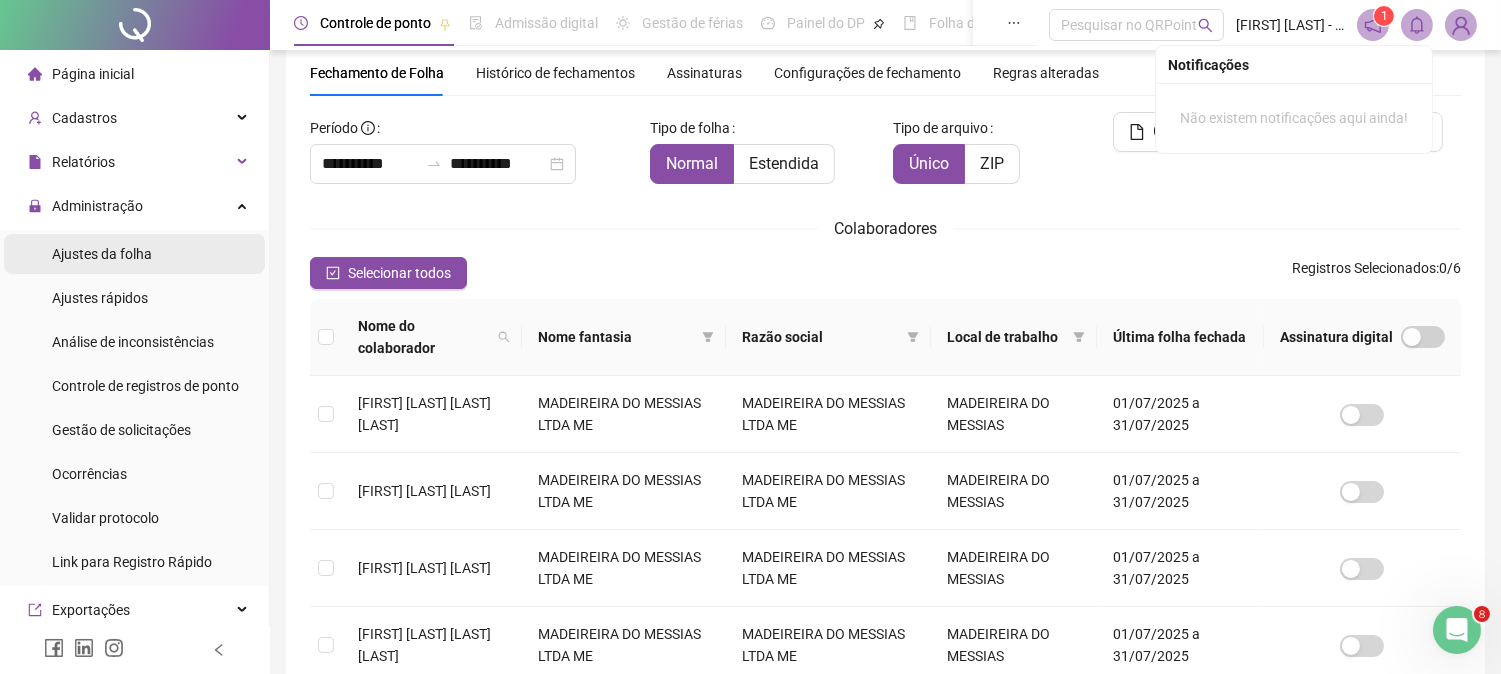 click on "Ajustes da folha" at bounding box center (102, 254) 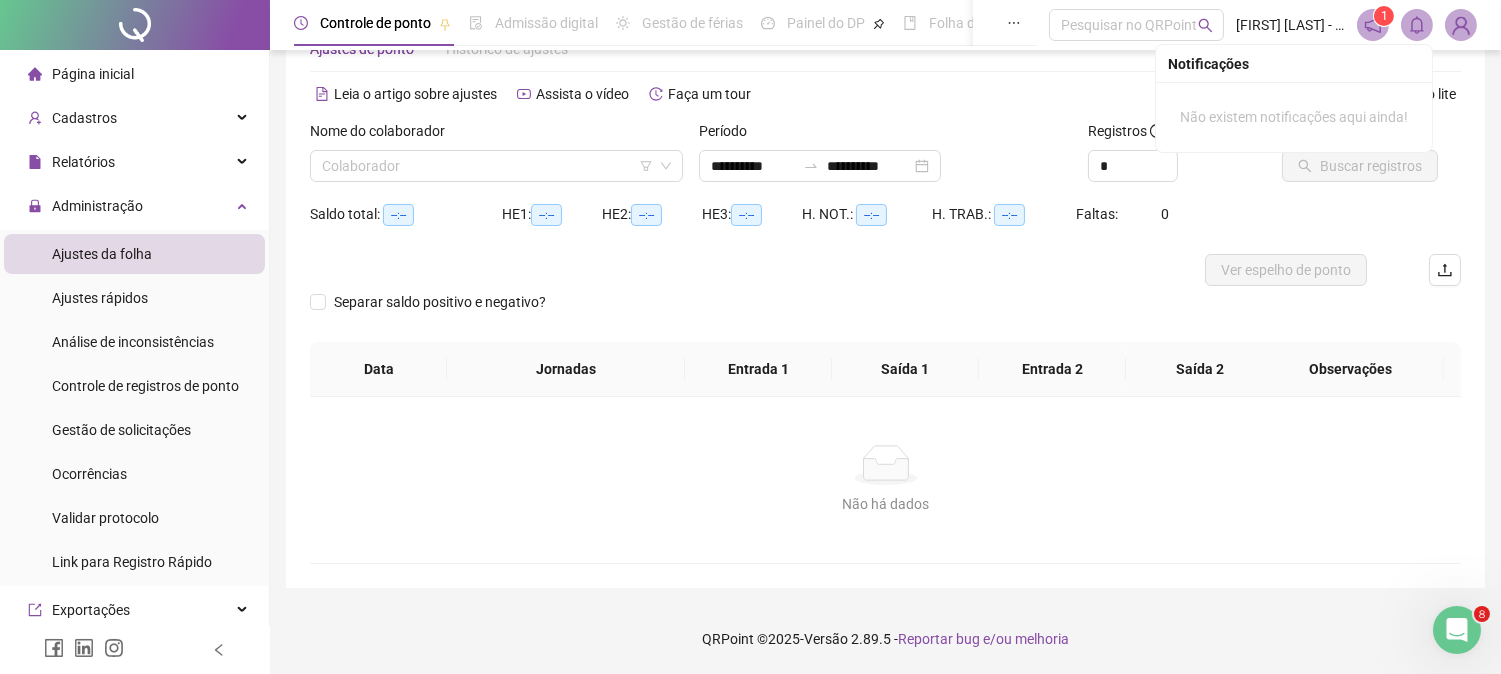 scroll, scrollTop: 63, scrollLeft: 0, axis: vertical 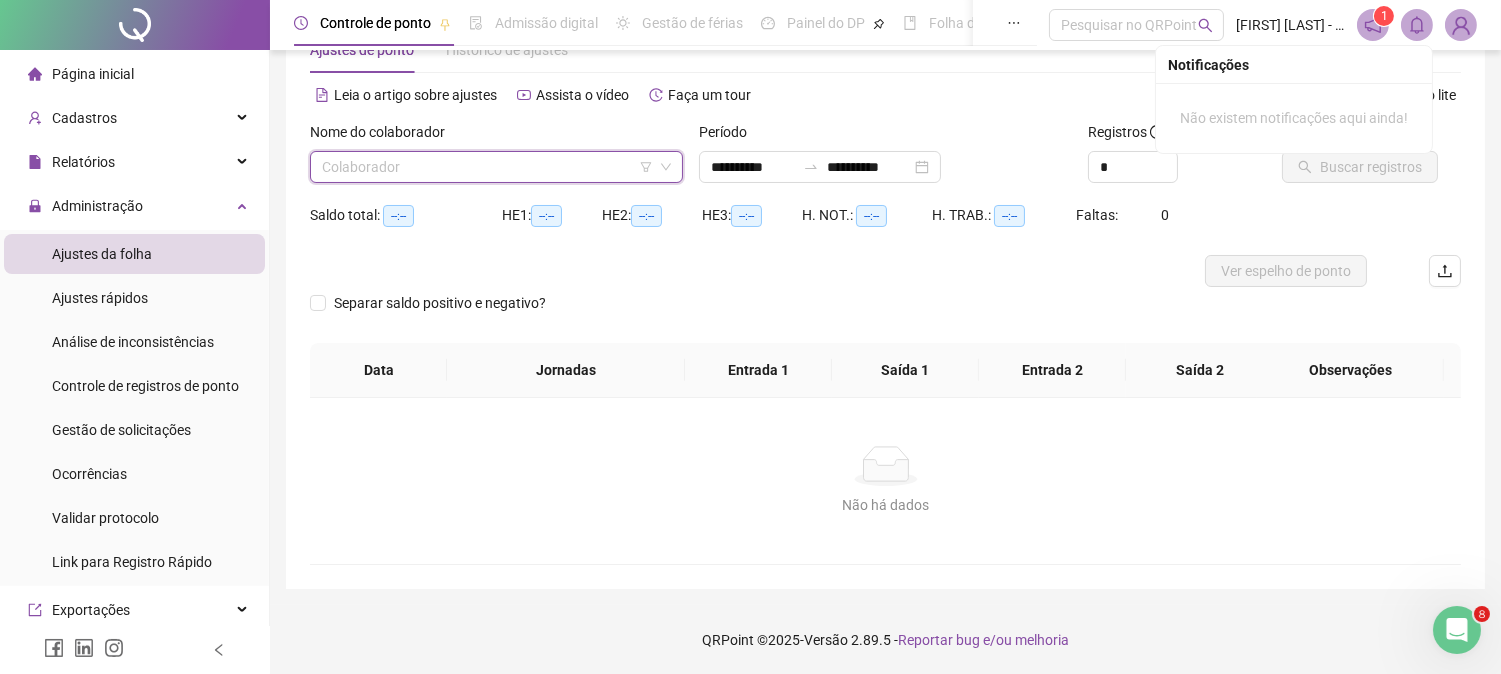 click at bounding box center [487, 167] 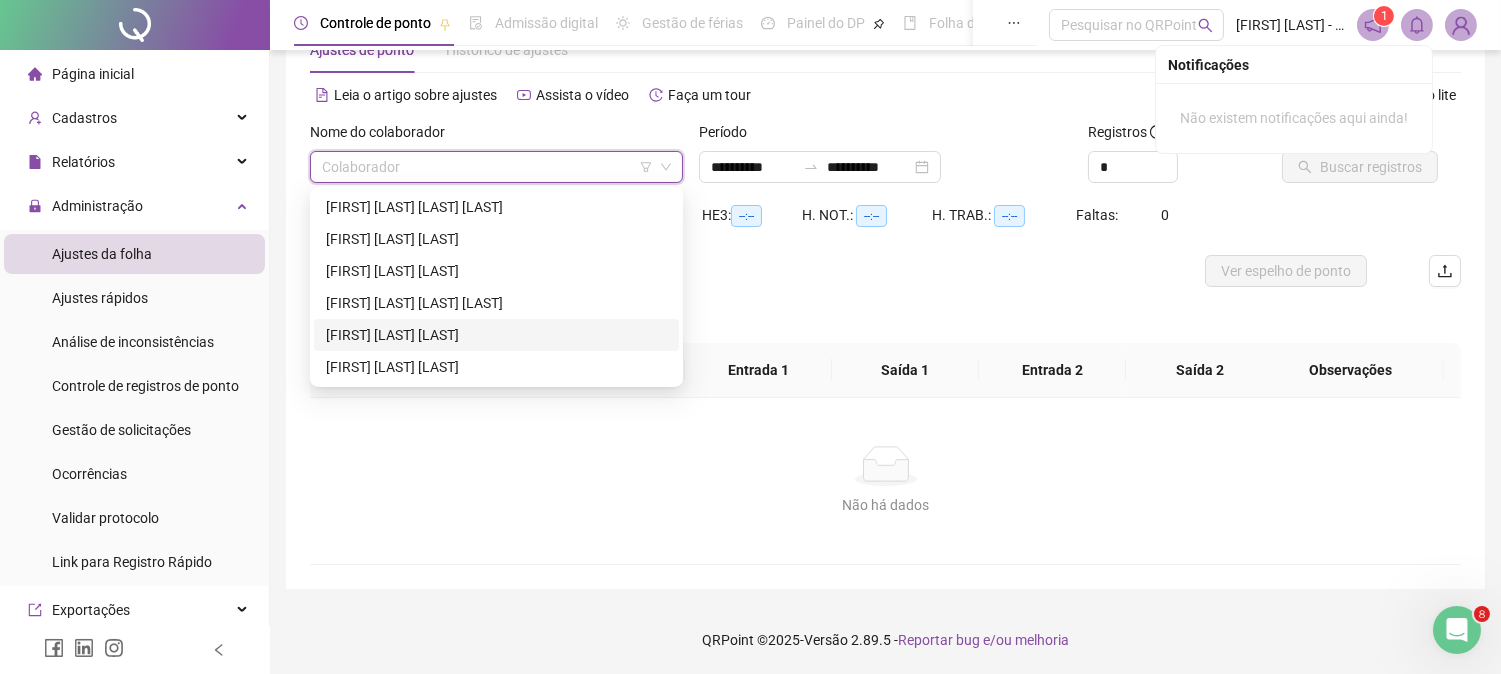 click on "[FIRST] [LAST] [LAST]" at bounding box center (496, 335) 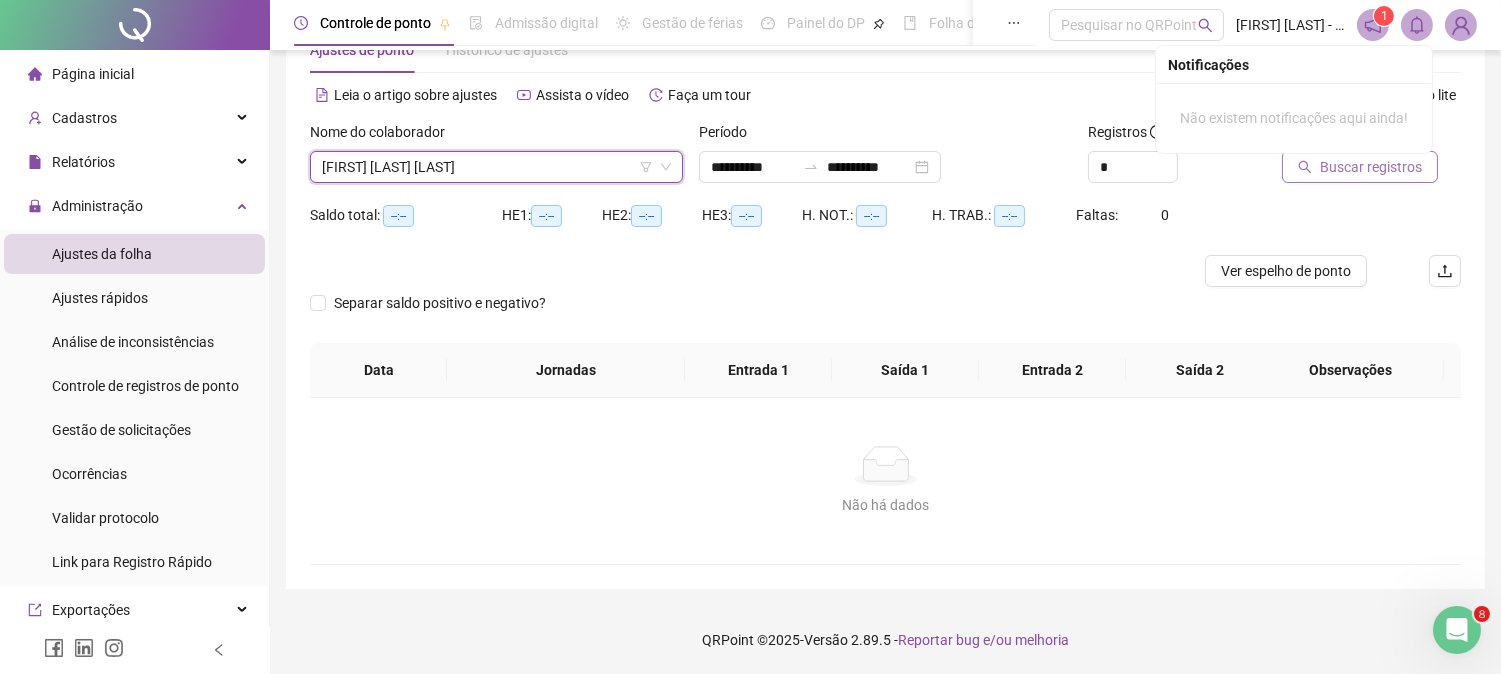 click on "Buscar registros" at bounding box center [1360, 167] 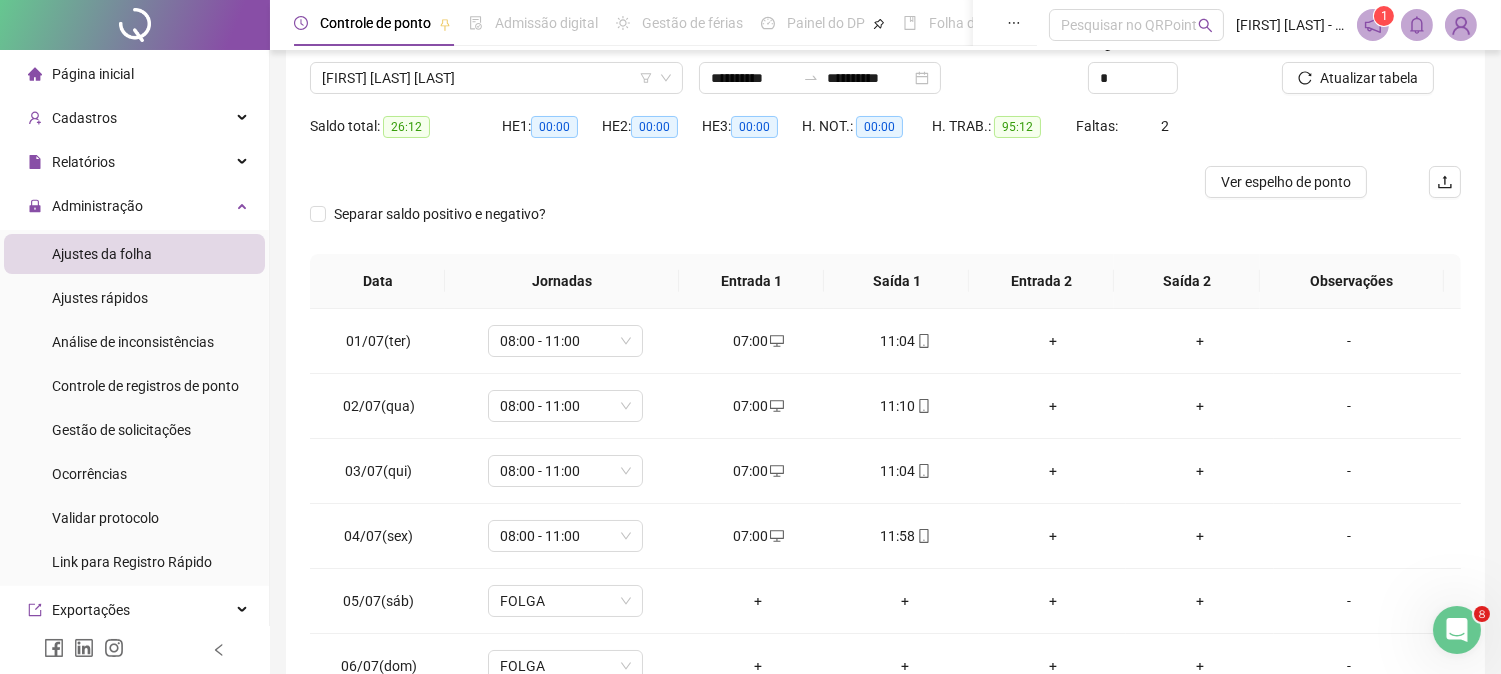 scroll, scrollTop: 285, scrollLeft: 0, axis: vertical 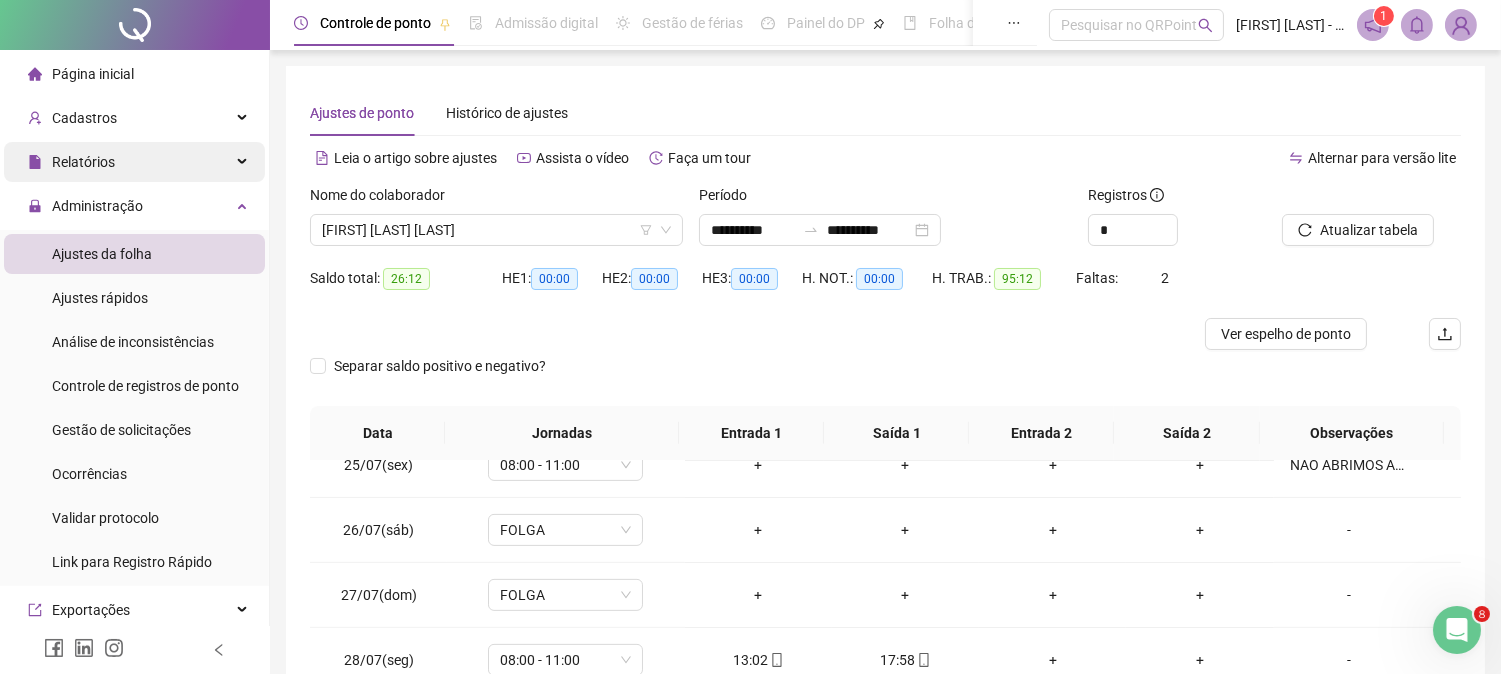 click on "Relatórios" at bounding box center (83, 162) 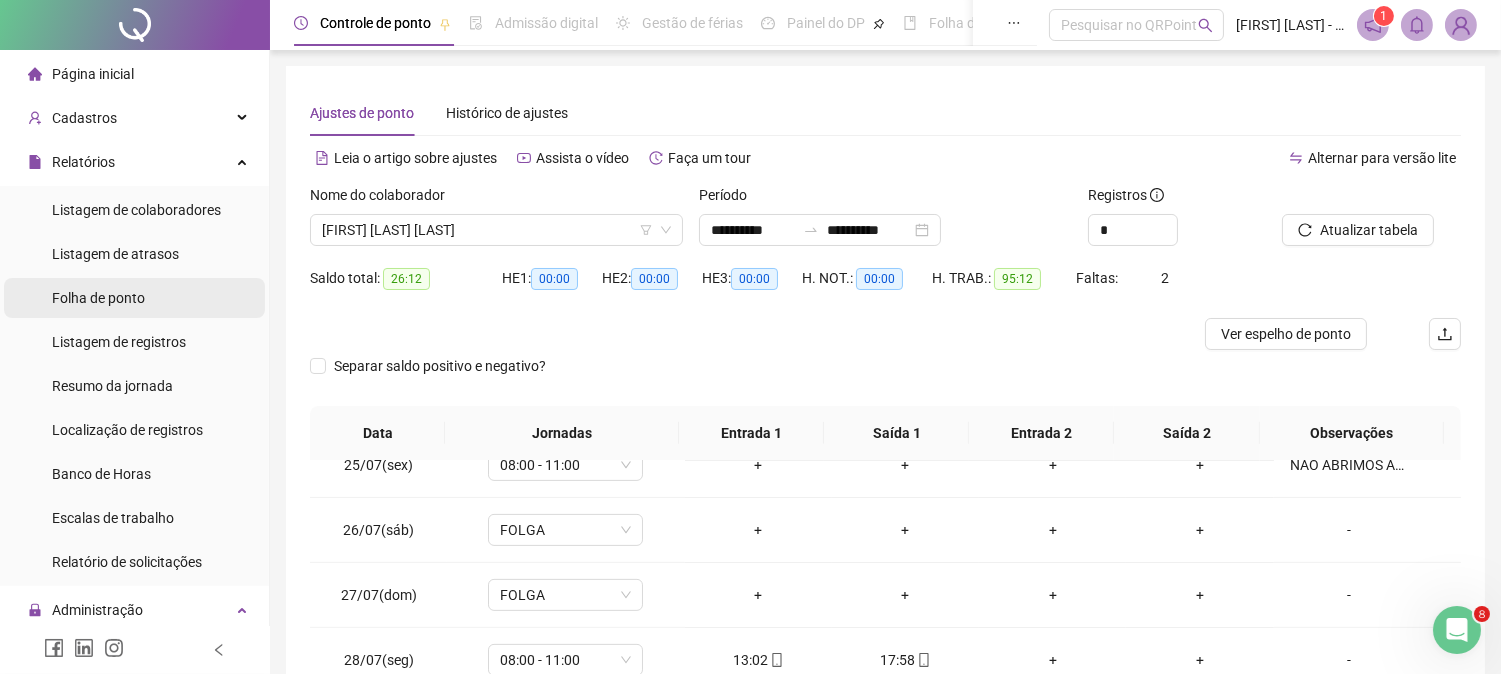click on "Folha de ponto" at bounding box center [98, 298] 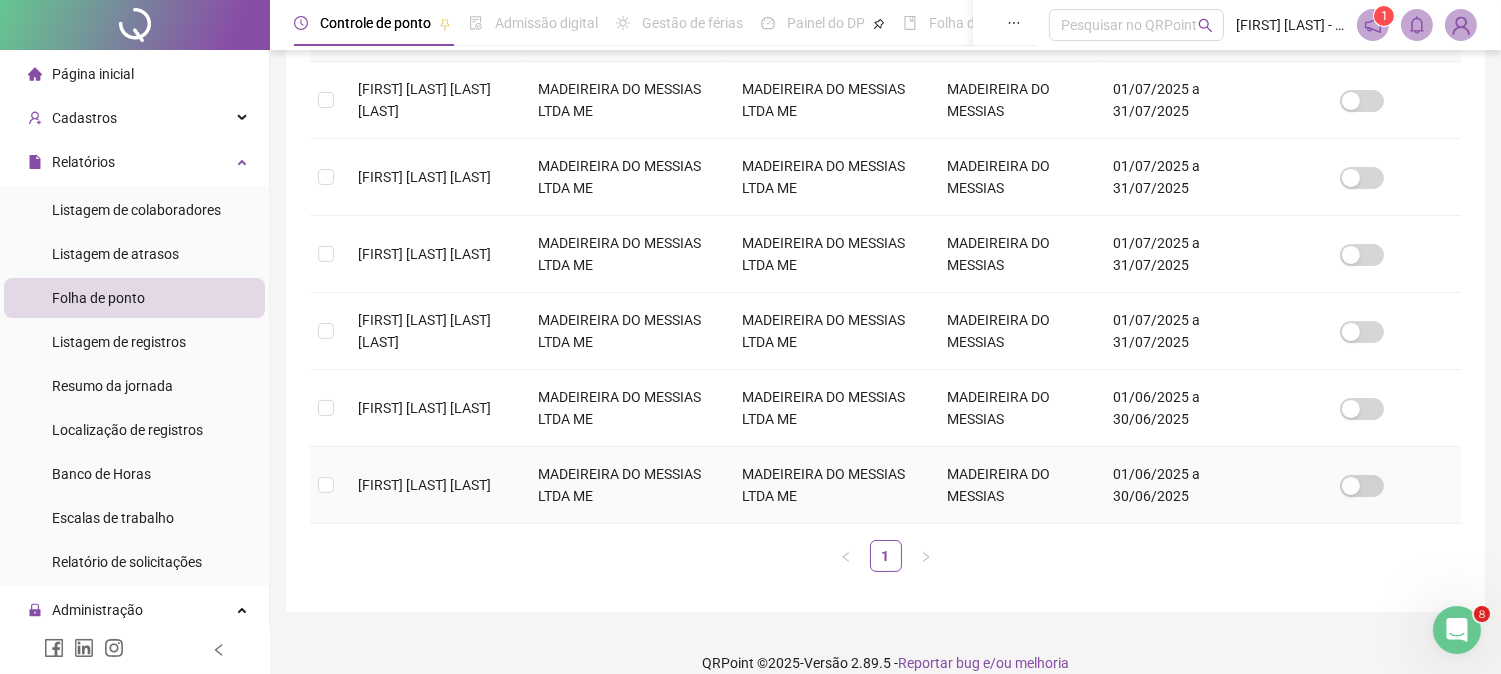 scroll, scrollTop: 410, scrollLeft: 0, axis: vertical 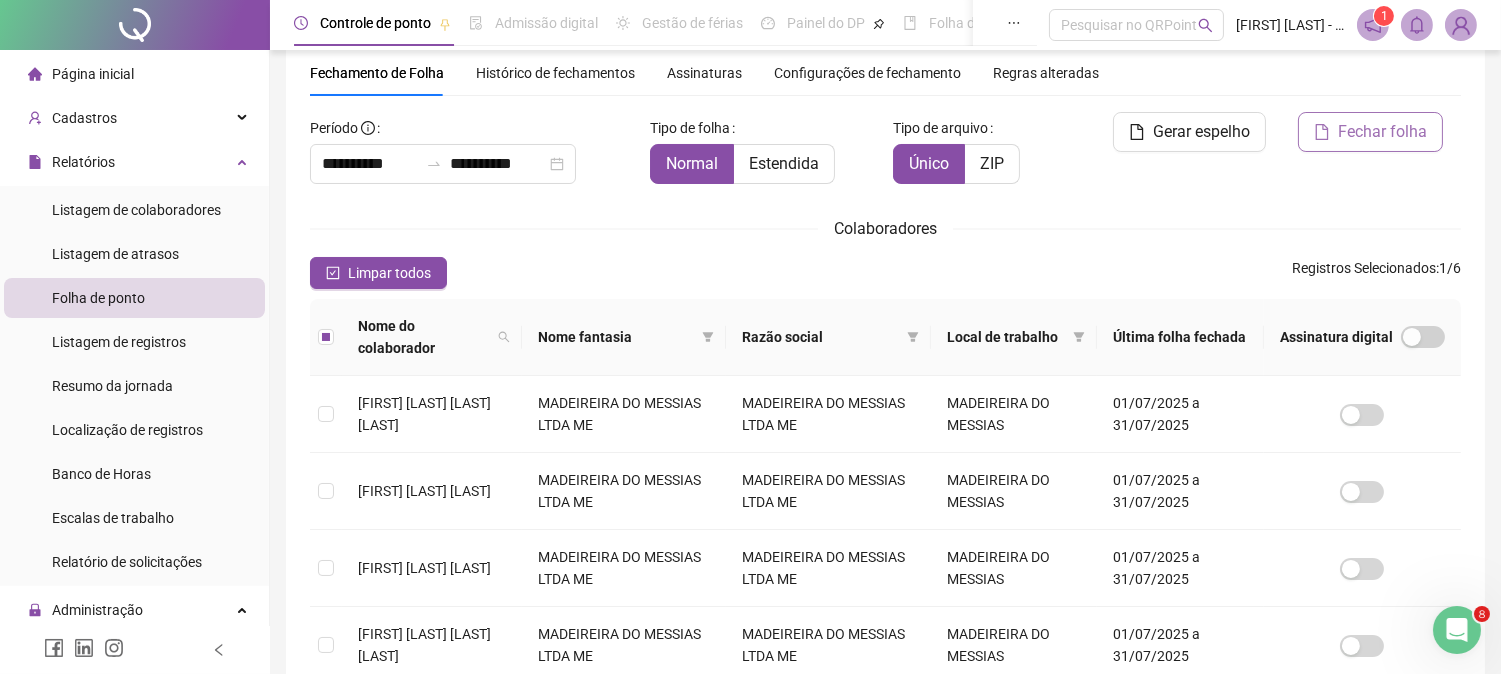 click on "Fechar folha" at bounding box center [1370, 132] 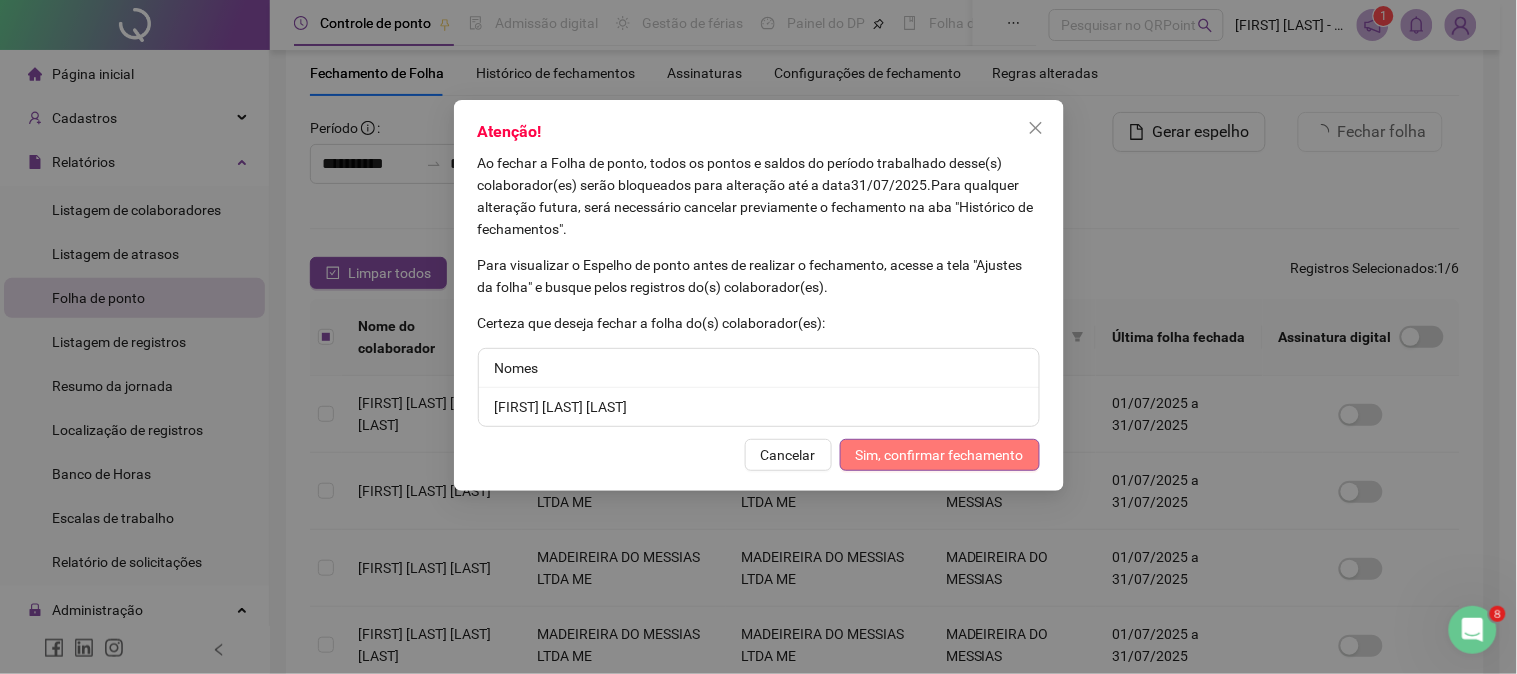 click on "Sim, confirmar fechamento" at bounding box center [940, 455] 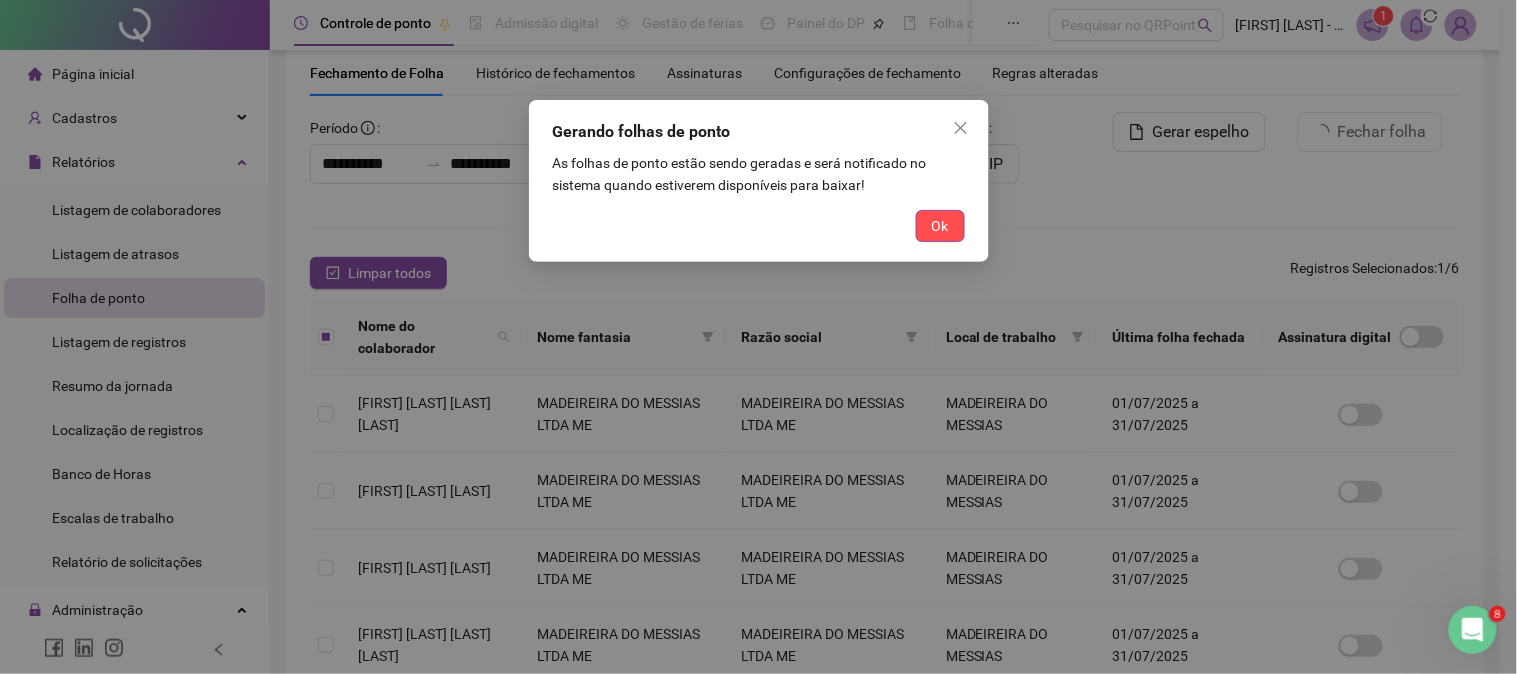click on "Gerando folhas de ponto As folhas de ponto estão sendo geradas e será notificado no
sistema quando estiverem disponíveis para baixar! Ok" at bounding box center (759, 181) 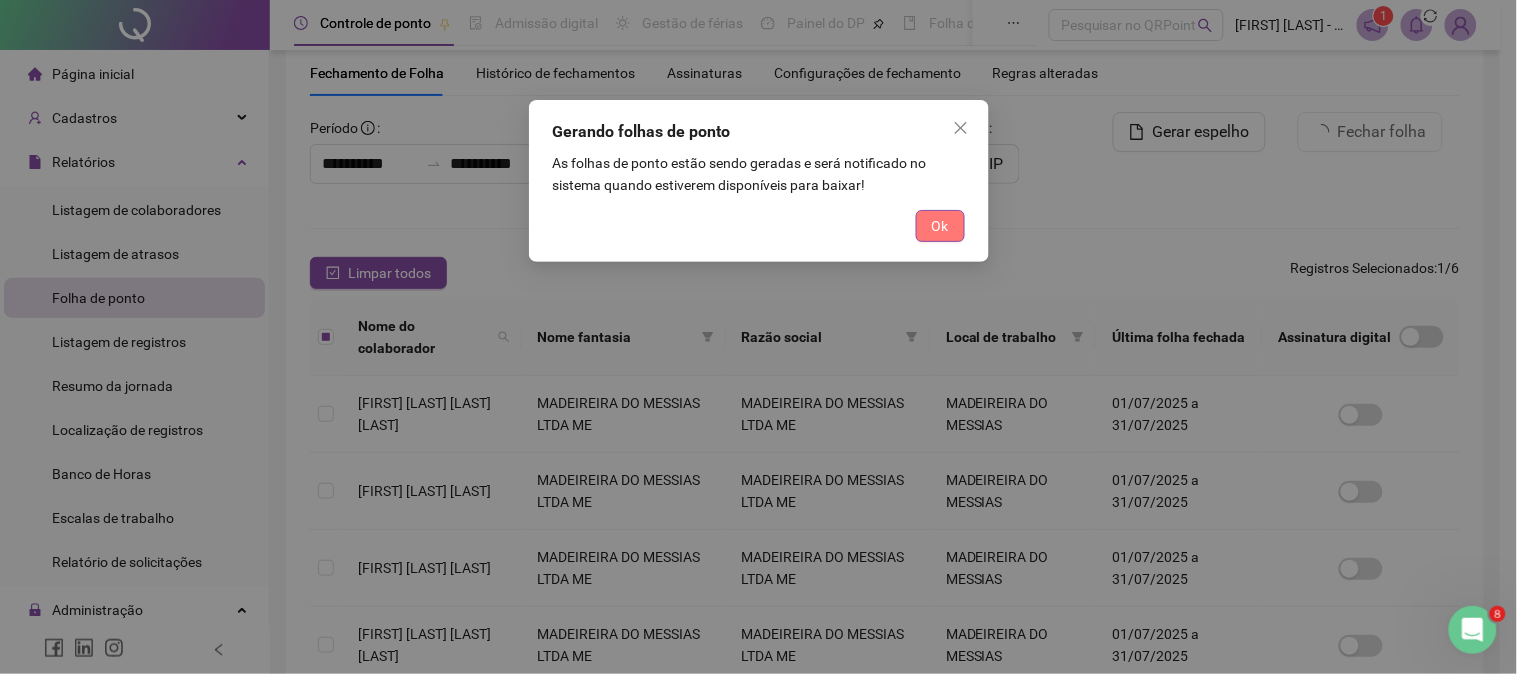 click on "Ok" at bounding box center [940, 226] 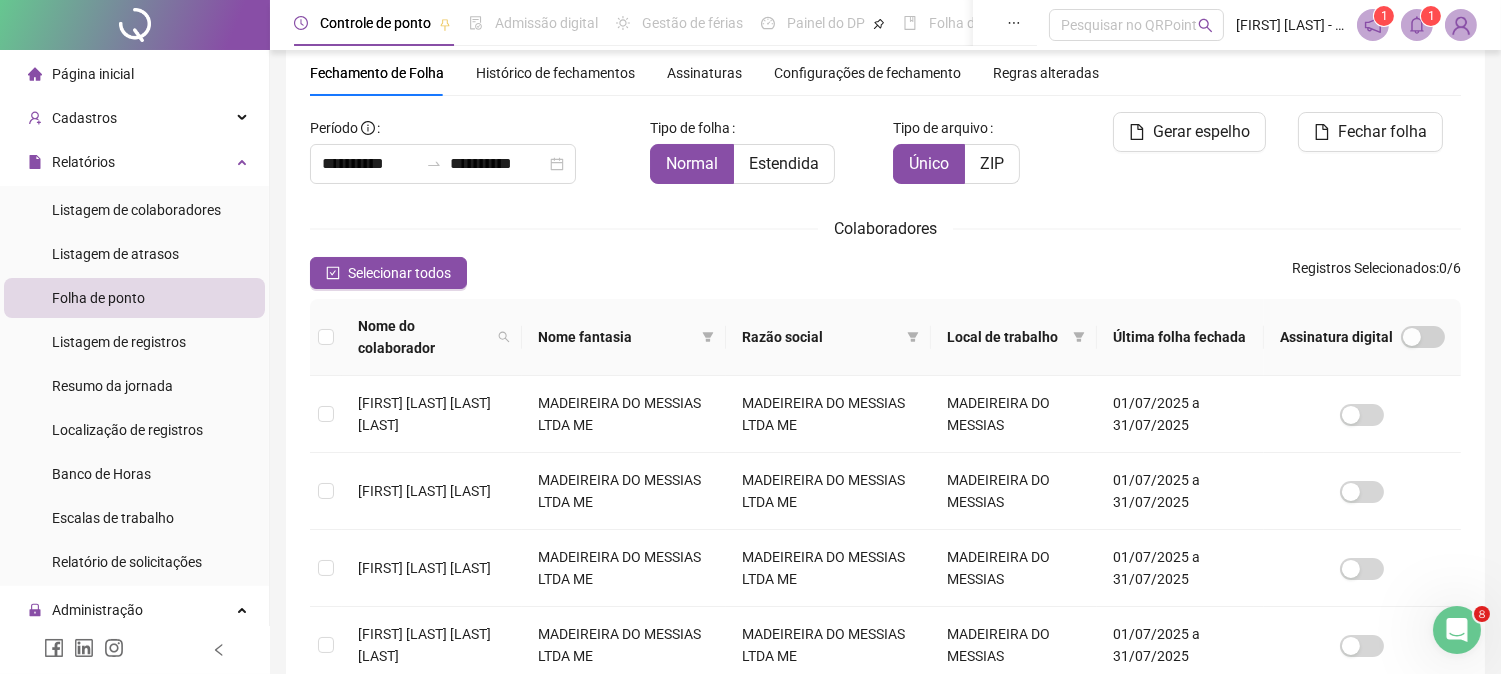 click on "1" at bounding box center [1431, 16] 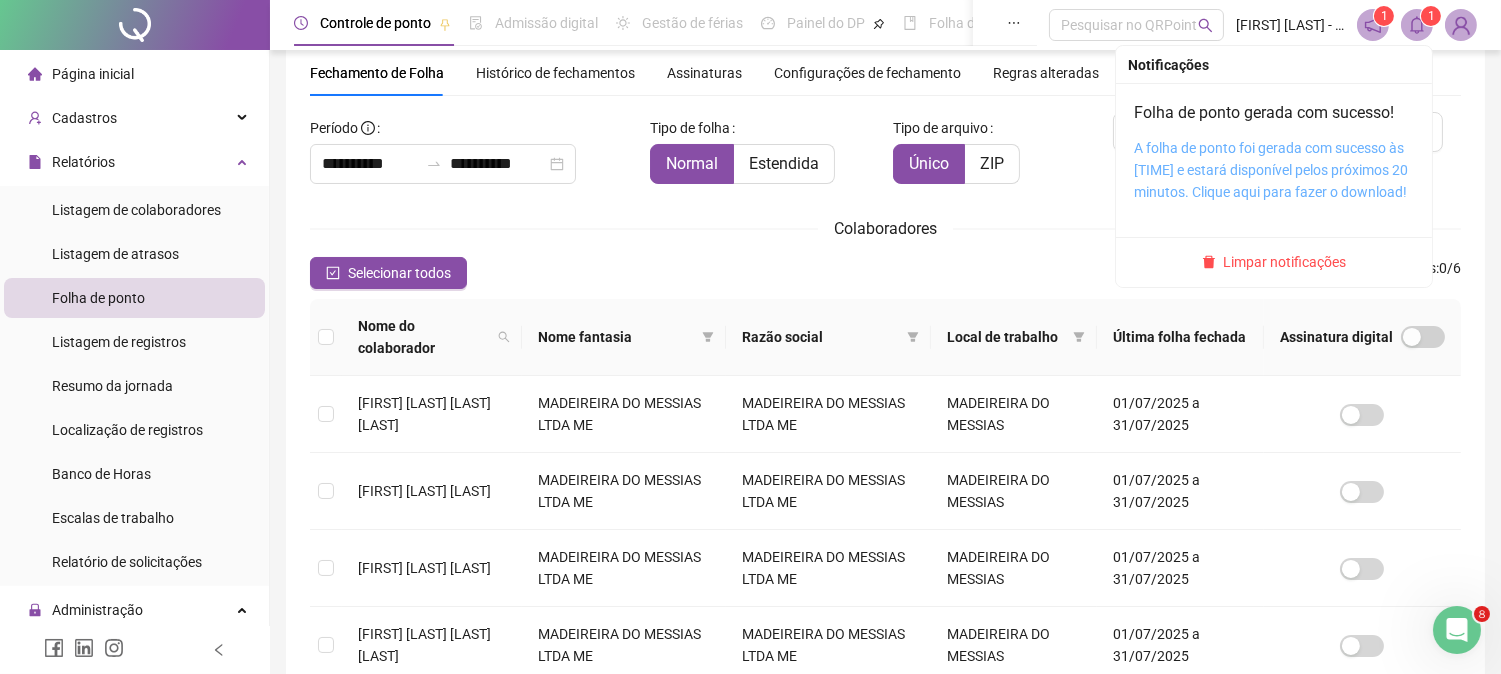 click on "A folha de ponto foi gerada com sucesso às [TIME] e estará disponível pelos próximos 20 minutos.
Clique aqui para fazer o download!" at bounding box center (1271, 170) 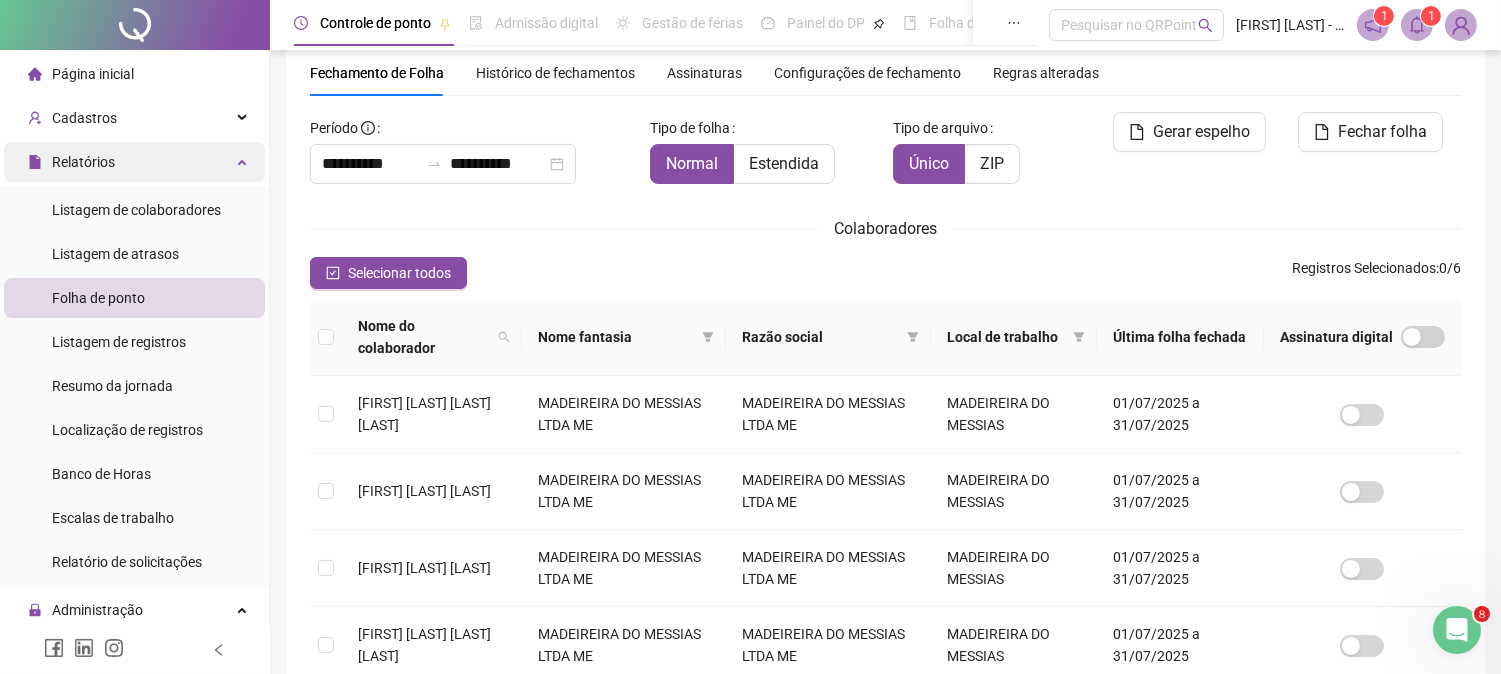 click on "Relatórios" at bounding box center (83, 162) 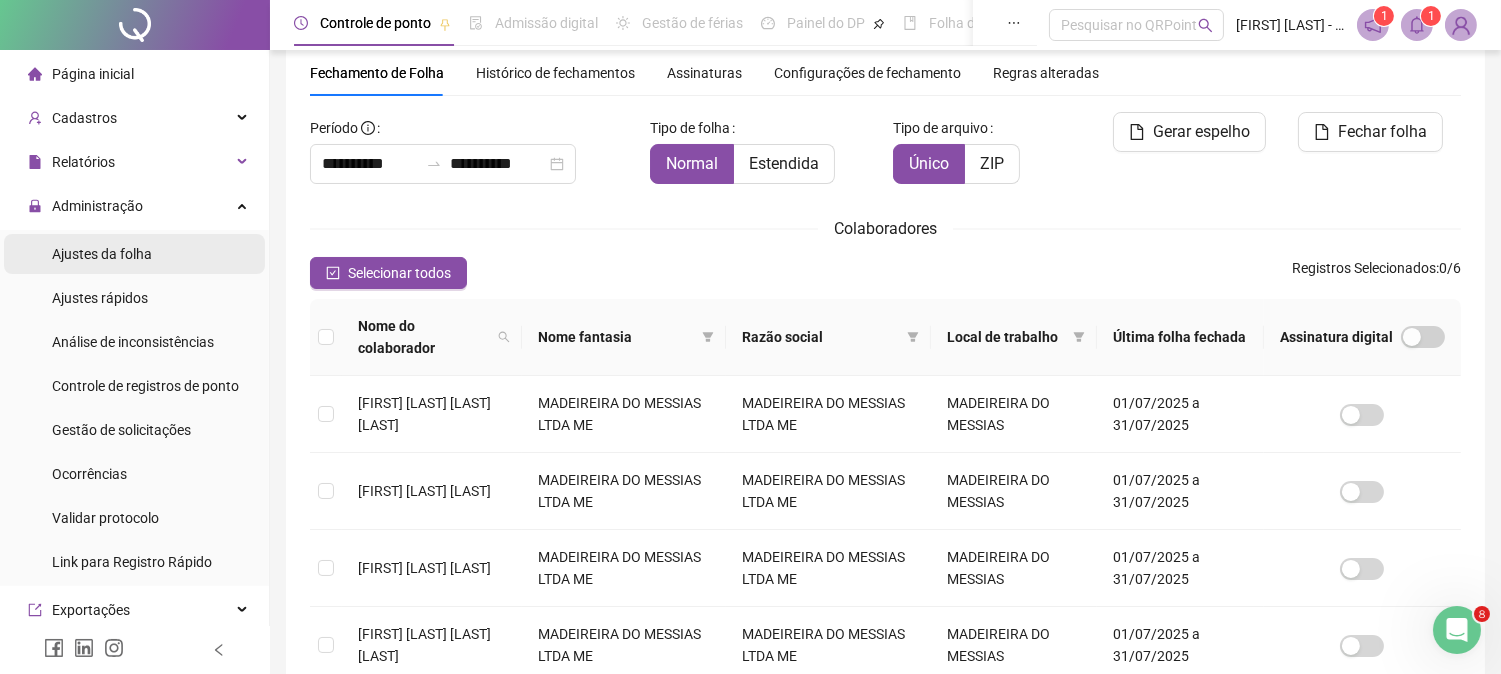 click on "Ajustes da folha" at bounding box center [102, 254] 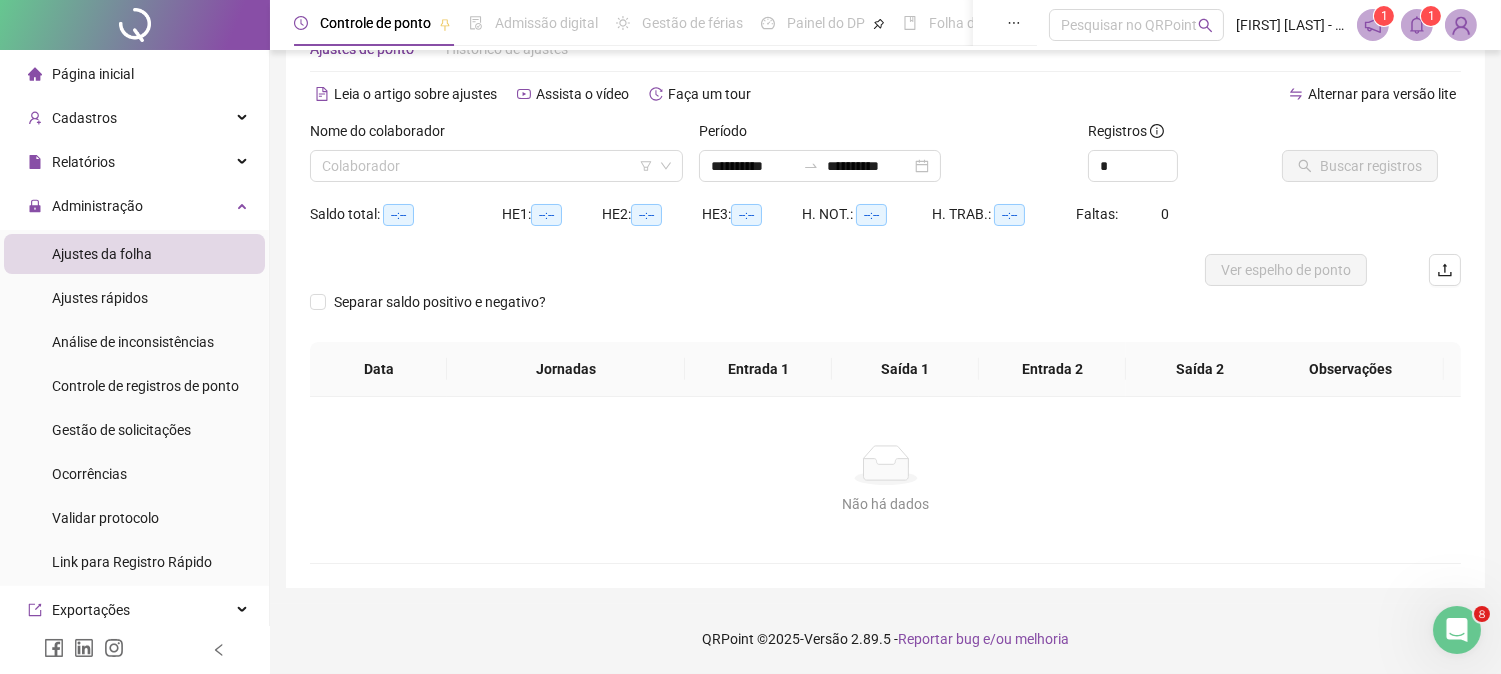 scroll, scrollTop: 63, scrollLeft: 0, axis: vertical 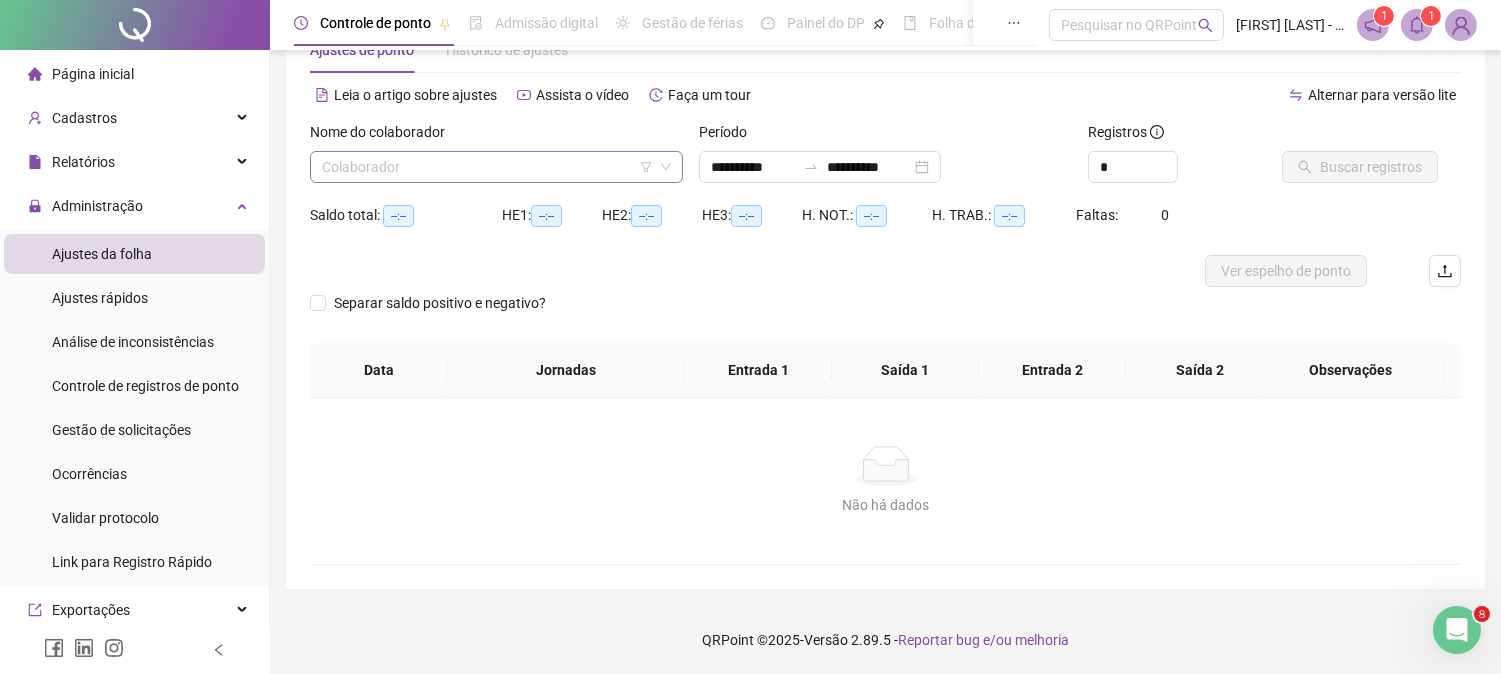 click at bounding box center [487, 167] 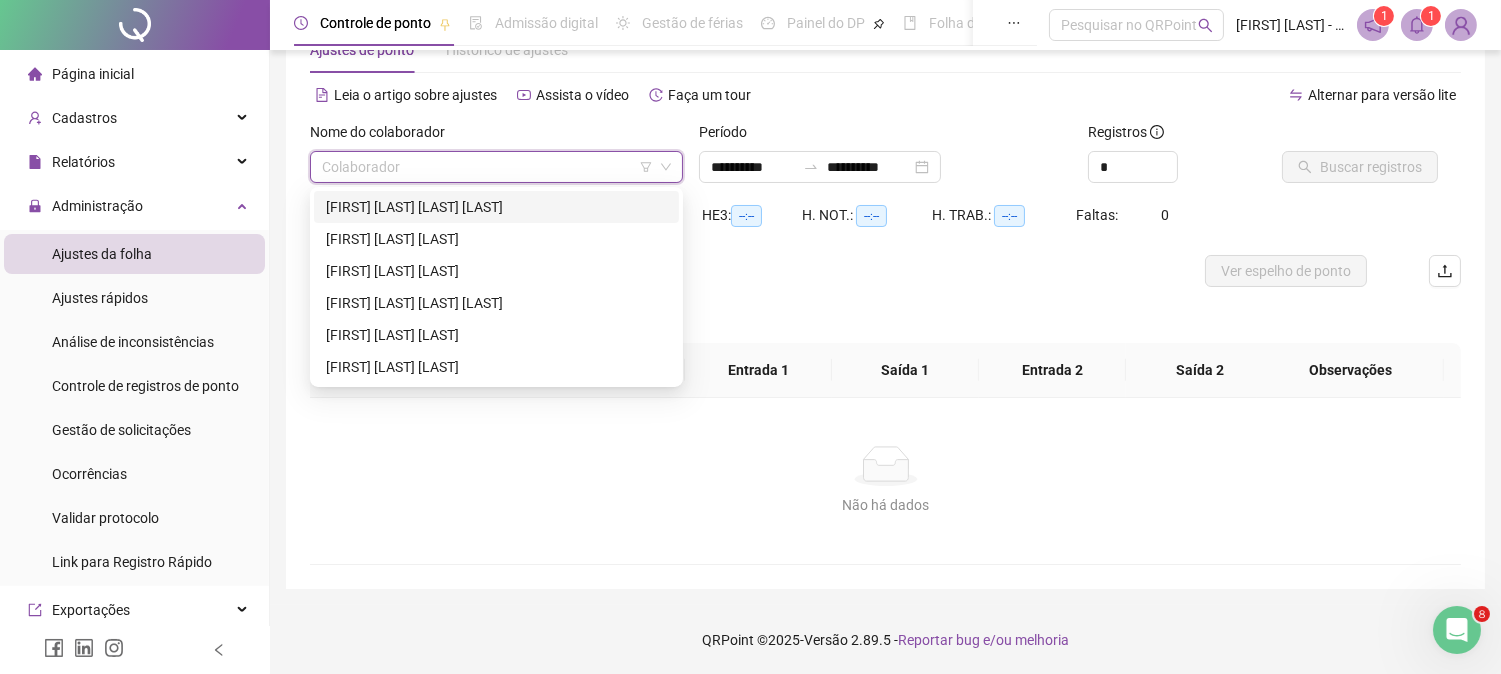 click on "[FIRST] [LAST] [LAST] [LAST]" at bounding box center (496, 207) 